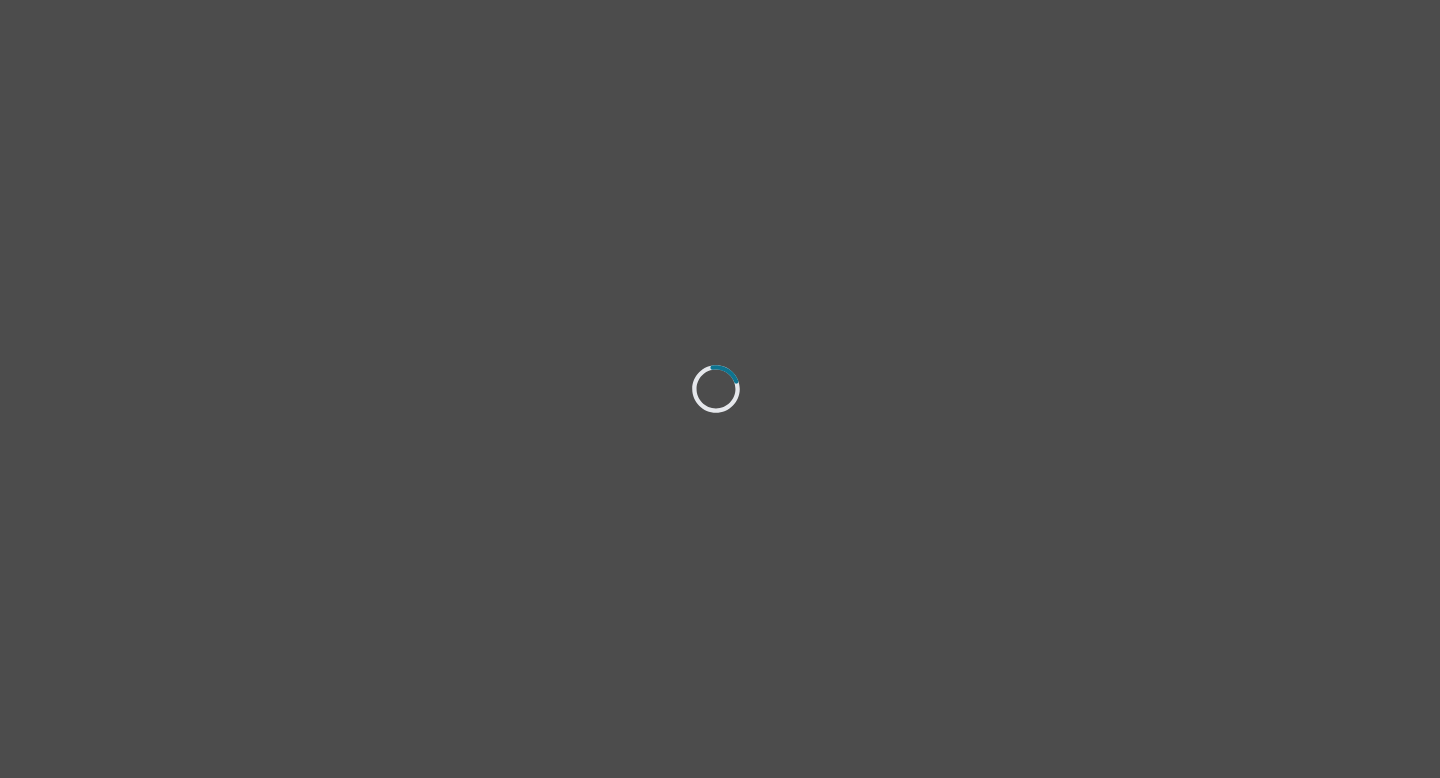 scroll, scrollTop: 0, scrollLeft: 0, axis: both 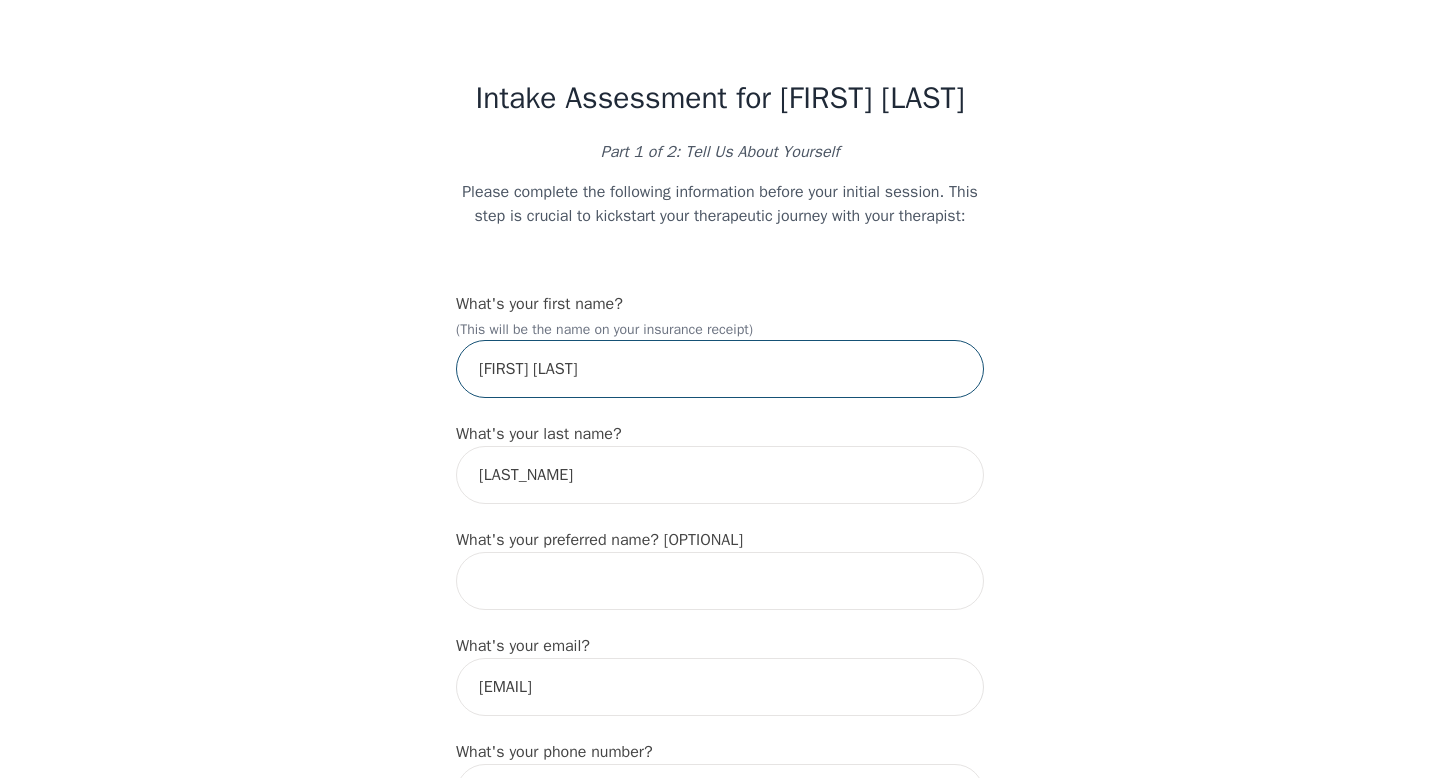 click on "[FIRST] [LAST]" at bounding box center (720, 369) 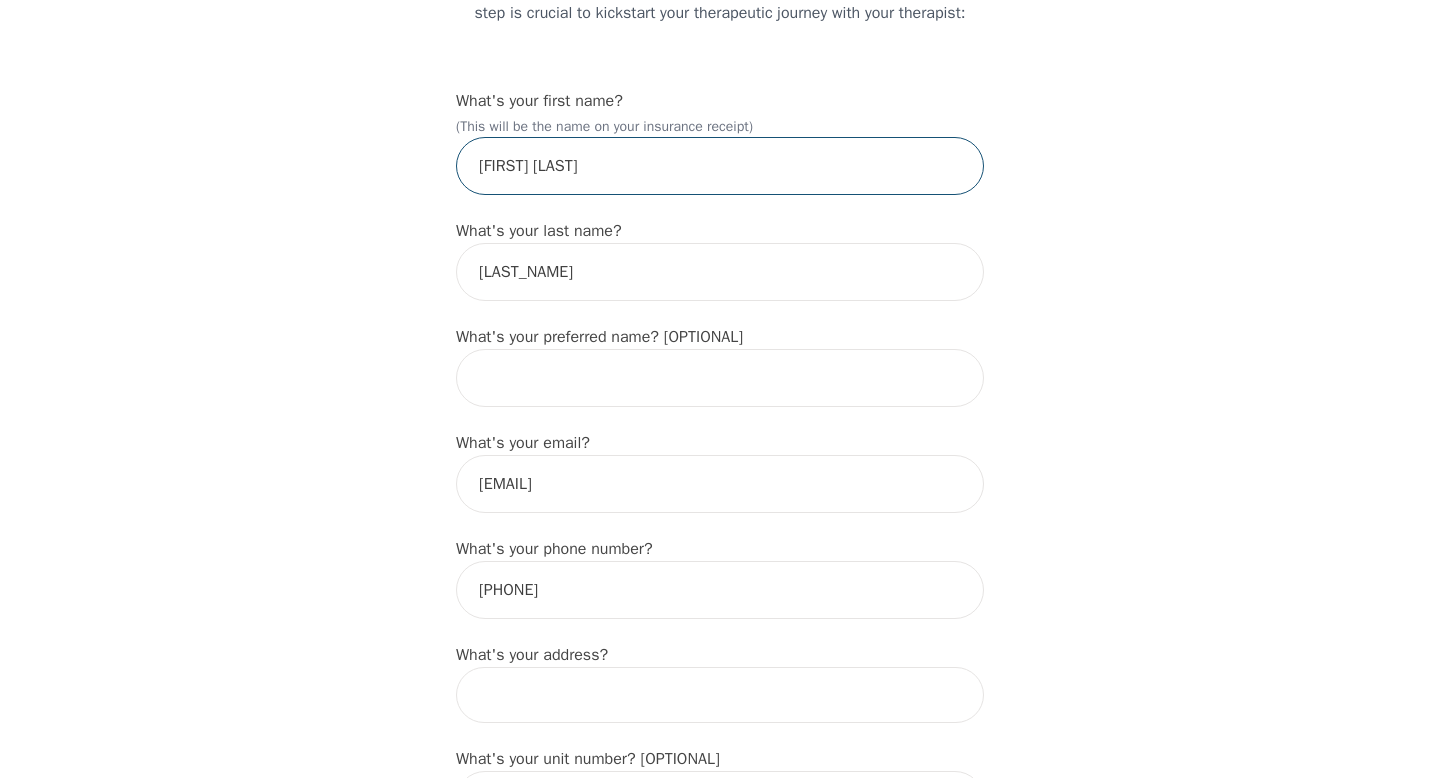 scroll, scrollTop: 213, scrollLeft: 0, axis: vertical 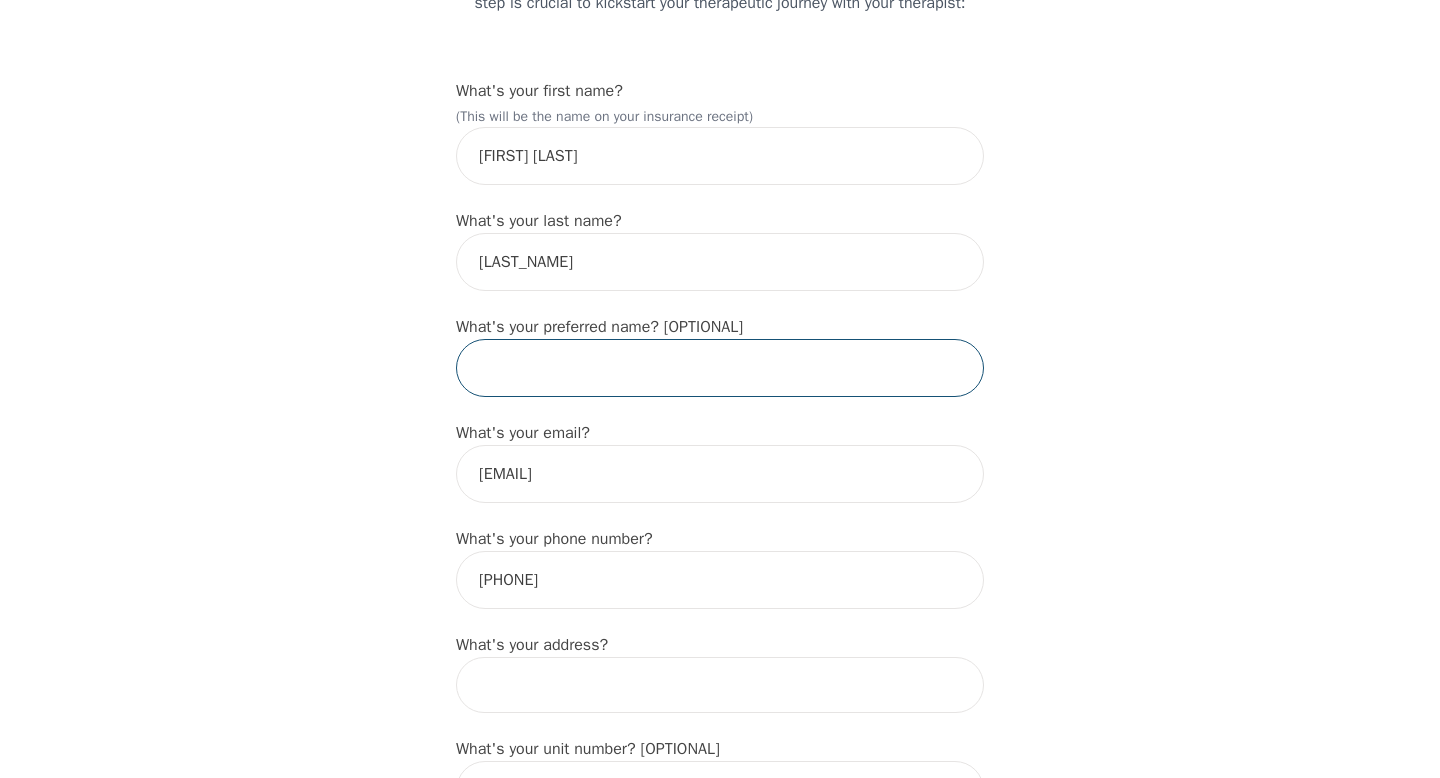 click at bounding box center [720, 368] 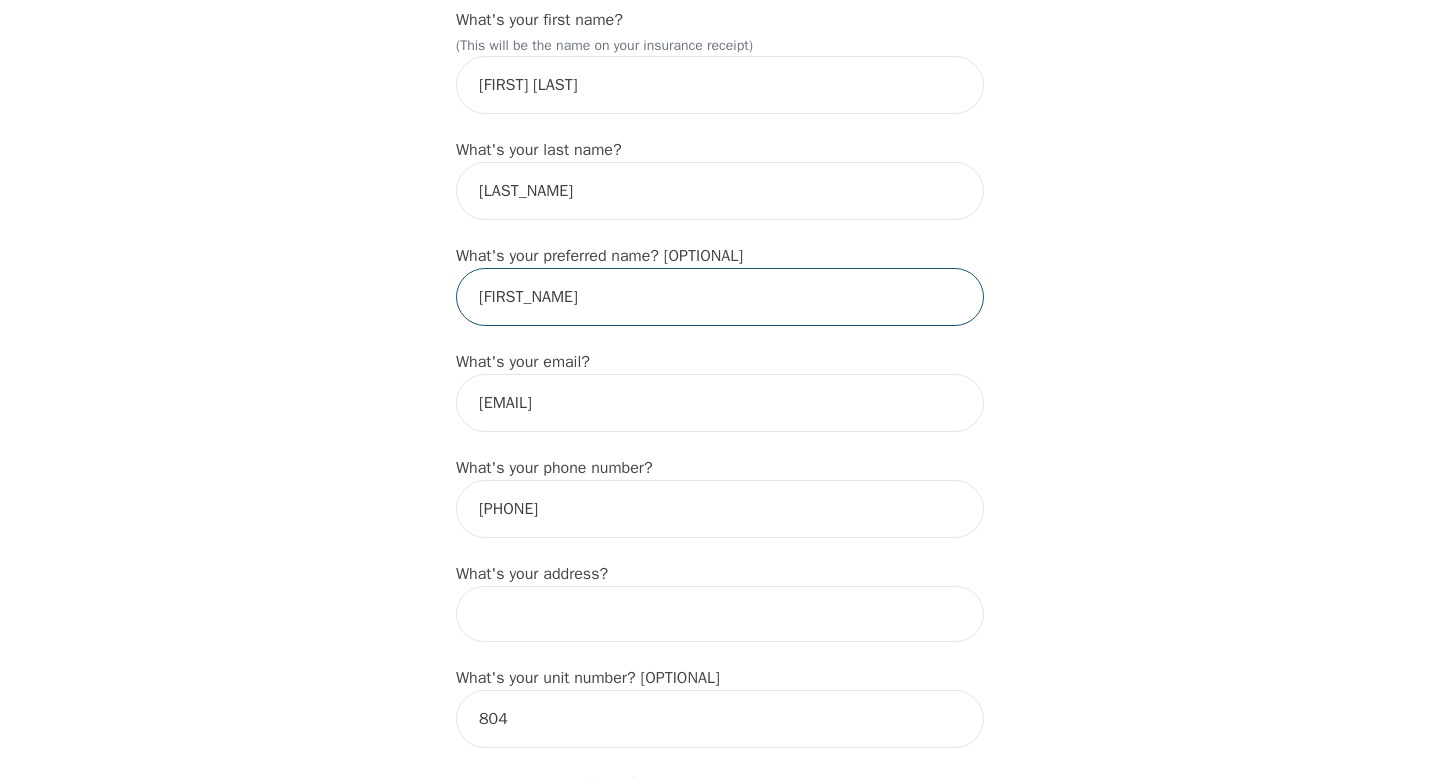scroll, scrollTop: 334, scrollLeft: 0, axis: vertical 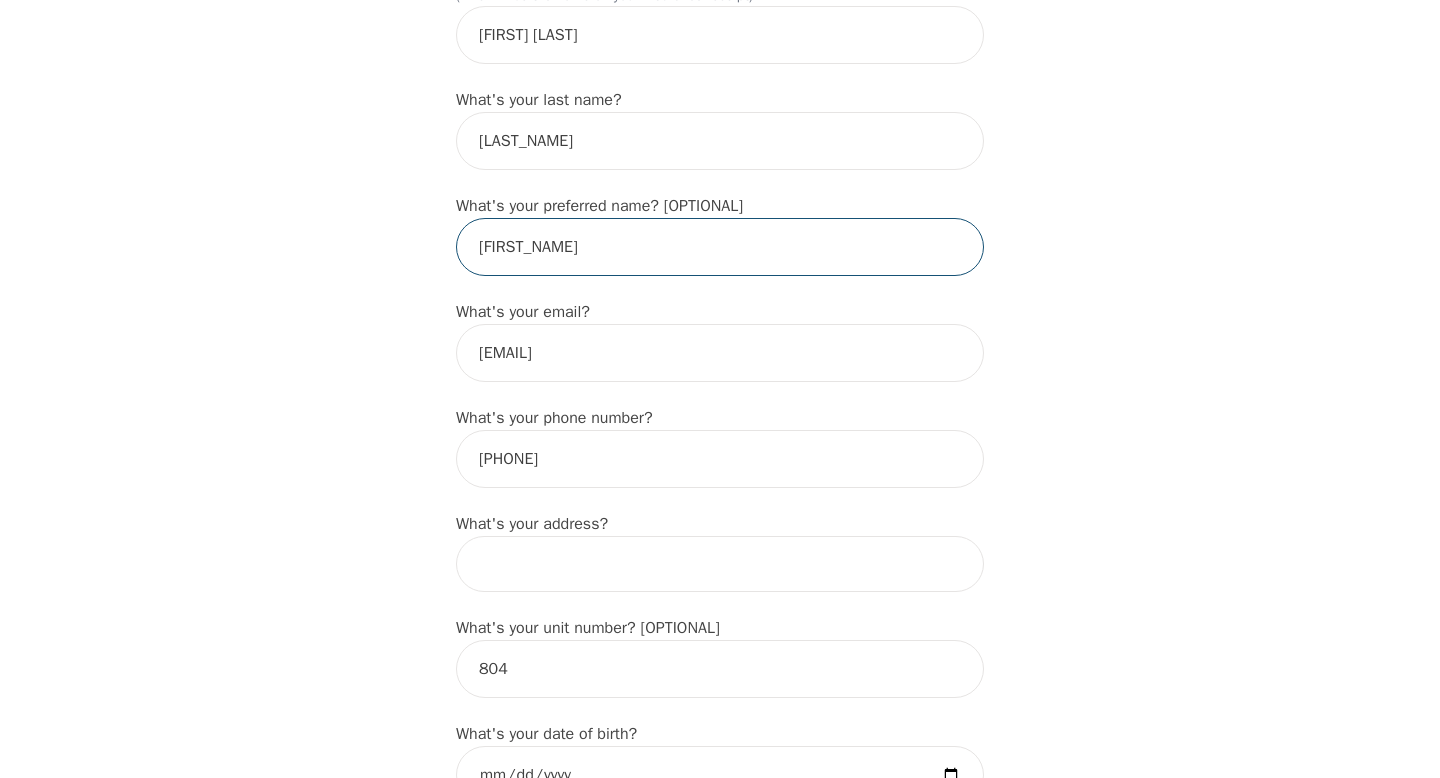 type on "[FIRST_NAME]" 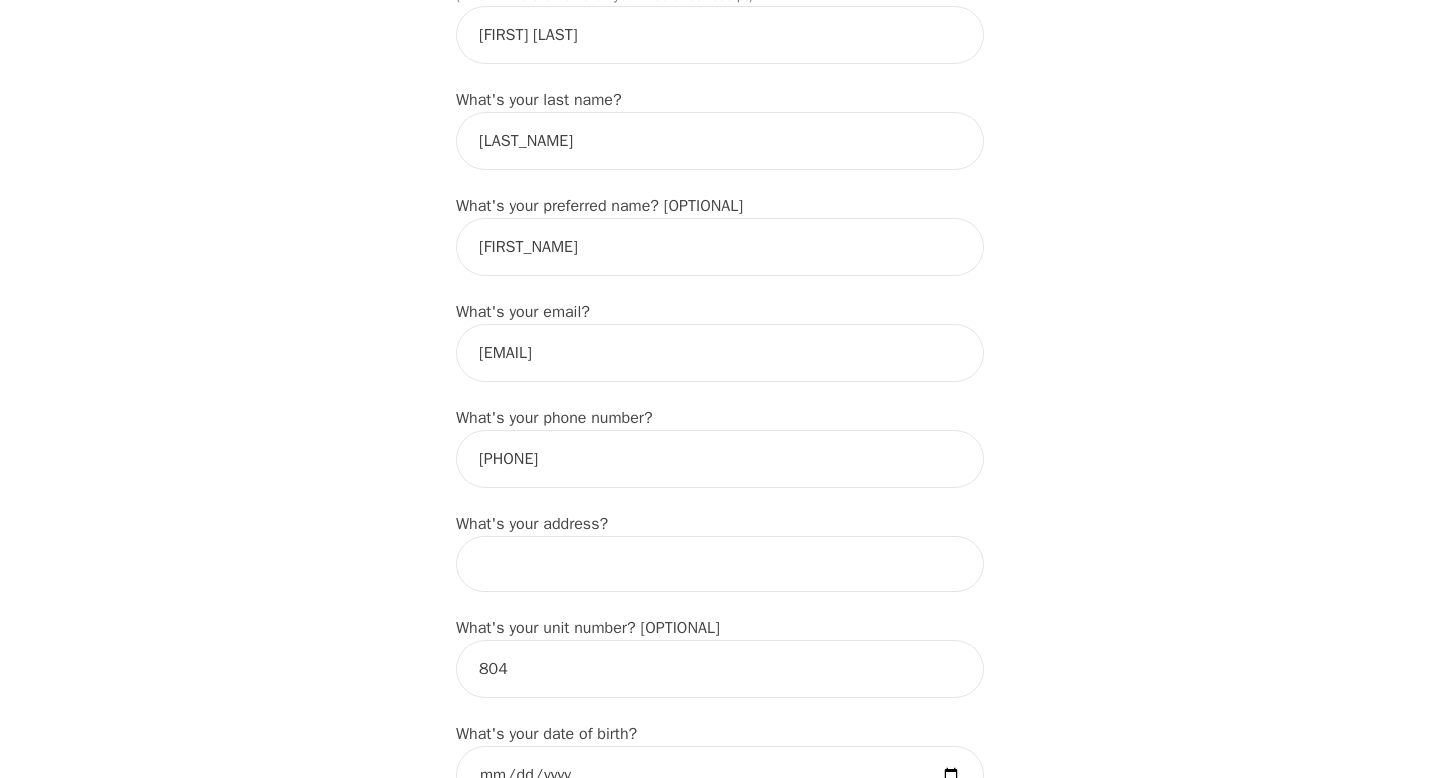 click on "What's your address?" at bounding box center (532, 524) 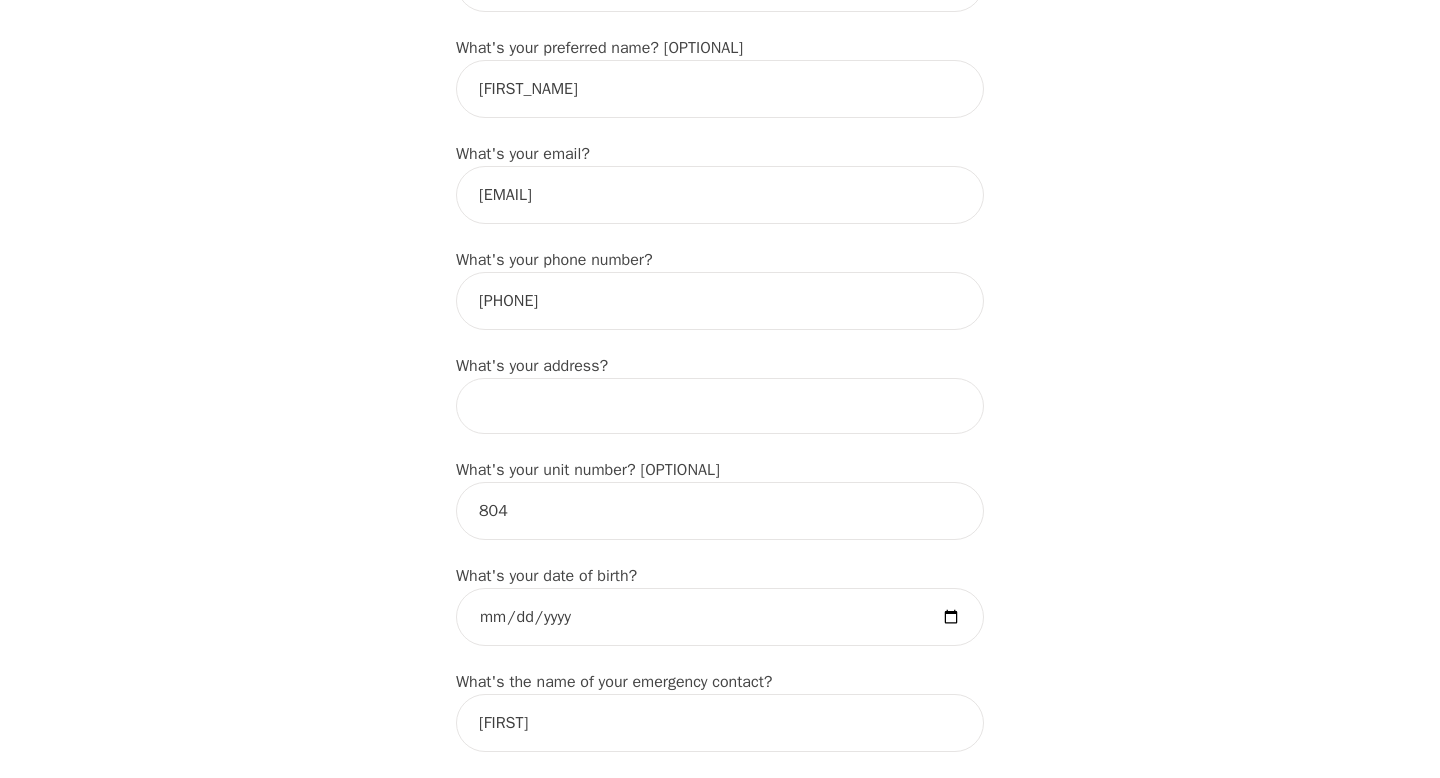 scroll, scrollTop: 495, scrollLeft: 0, axis: vertical 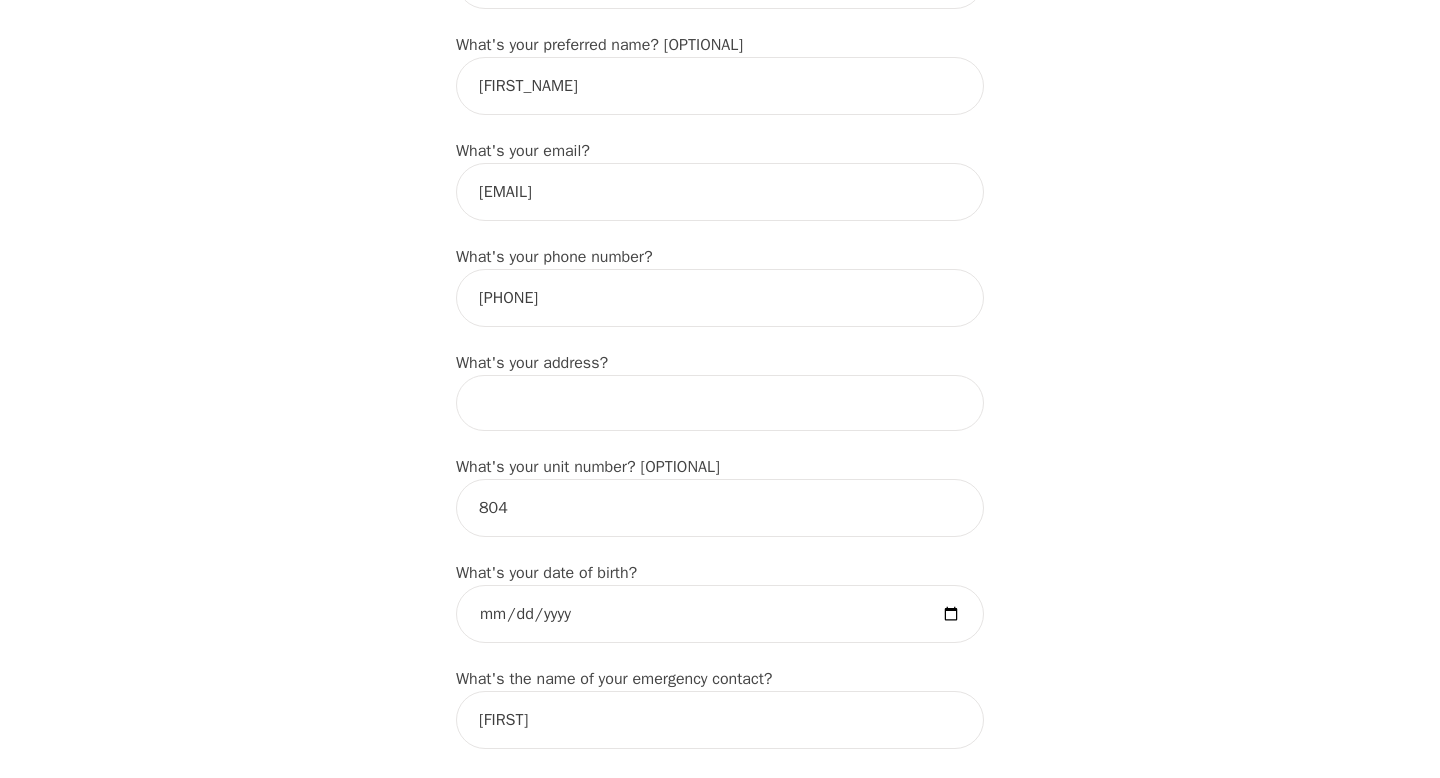 type on "9" 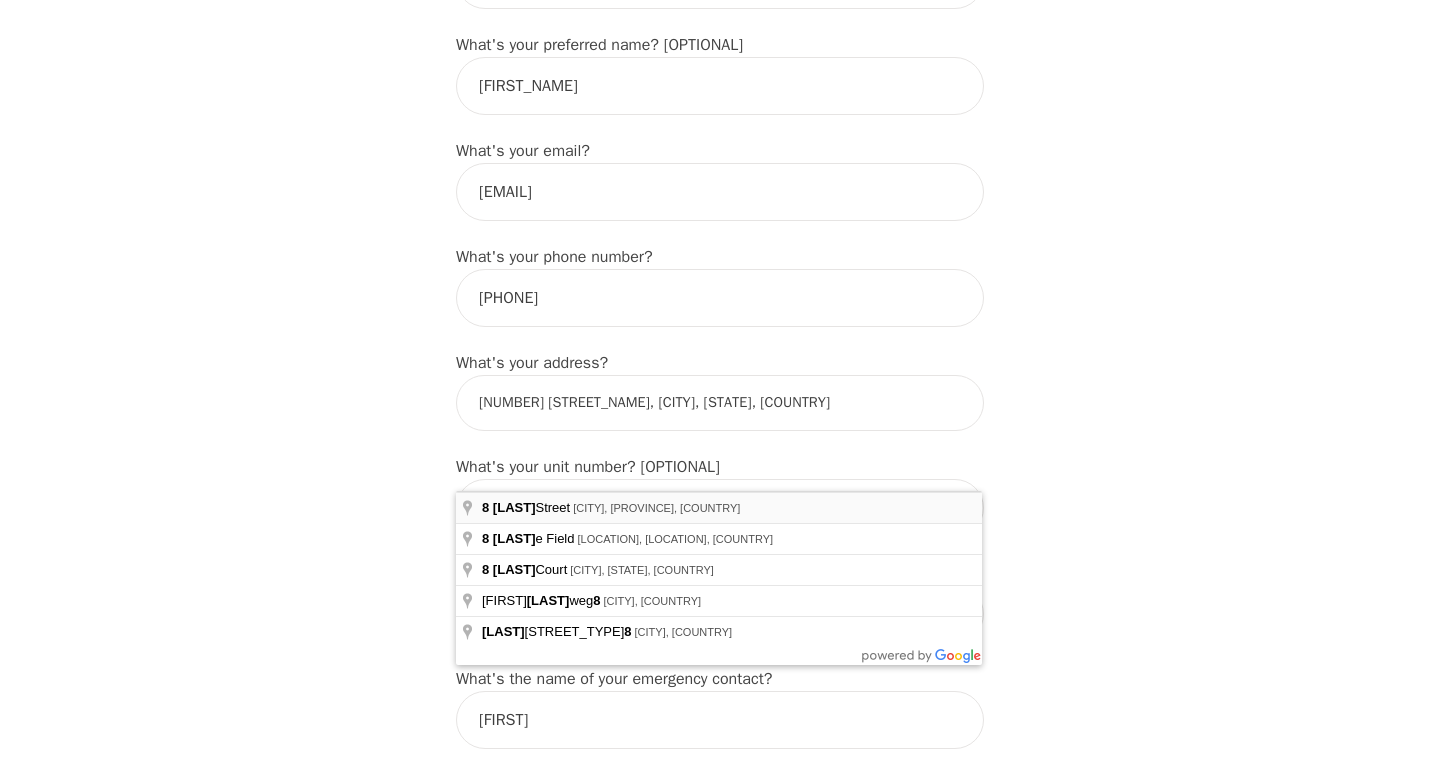 type on "[NUMBER] [STREET], [CITY], [STATE] [POSTAL_CODE], [COUNTRY]" 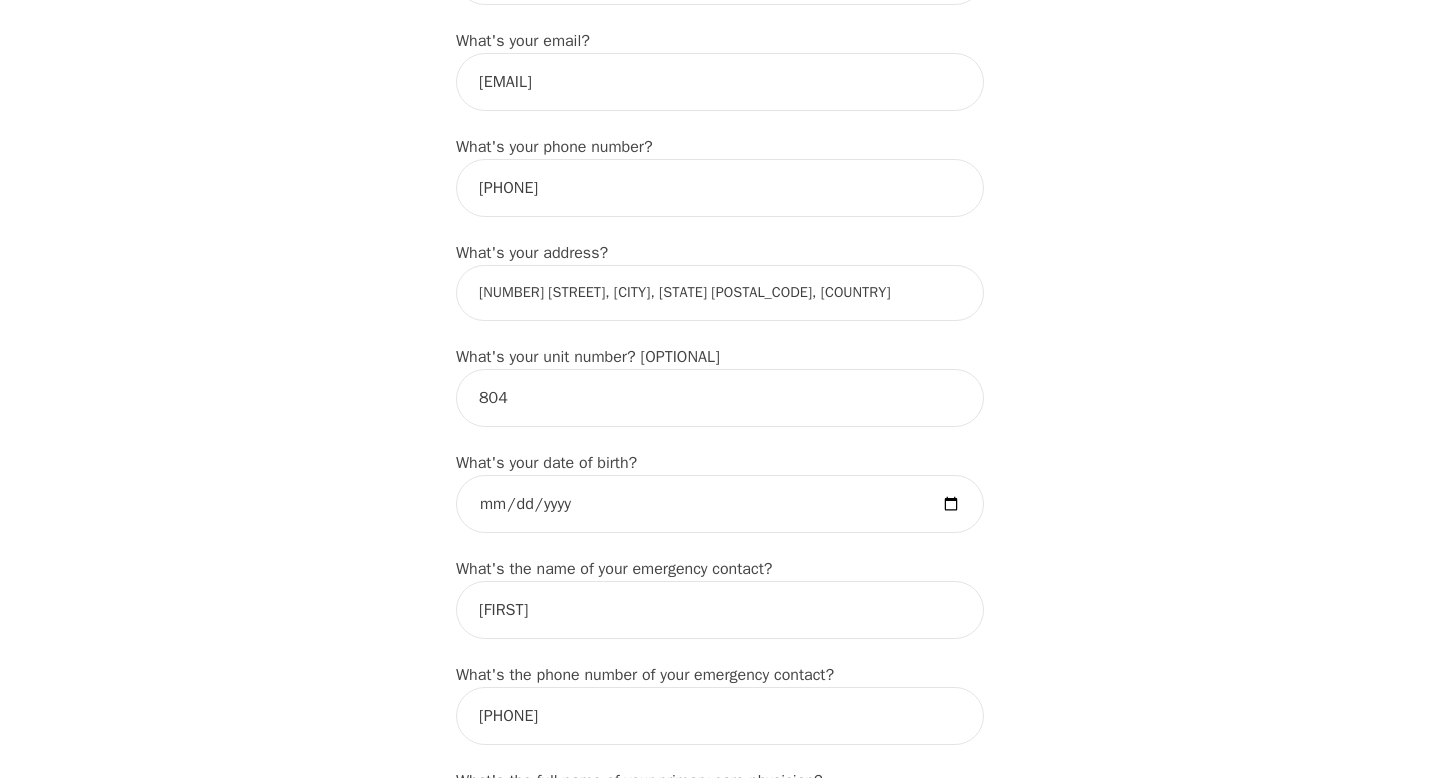 scroll, scrollTop: 661, scrollLeft: 0, axis: vertical 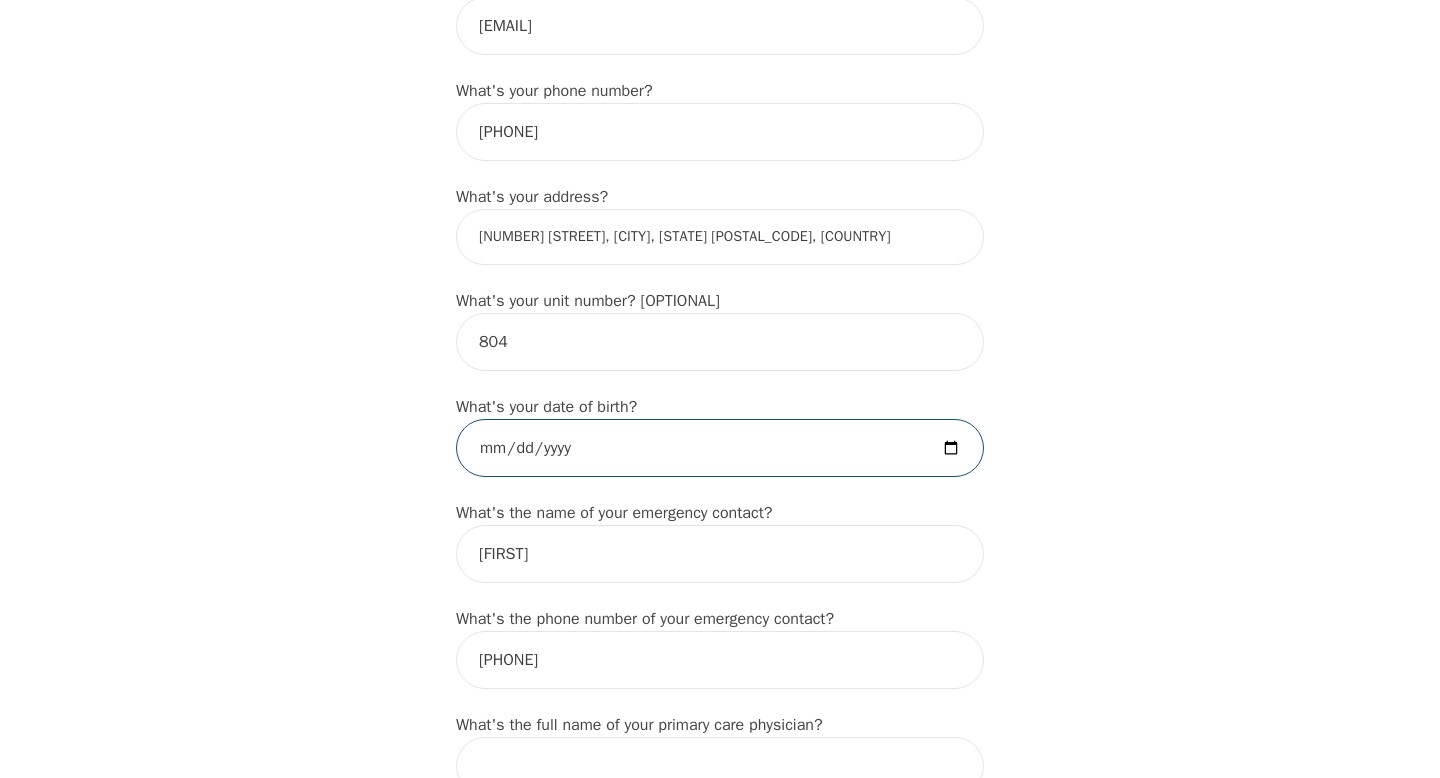 click at bounding box center [720, 448] 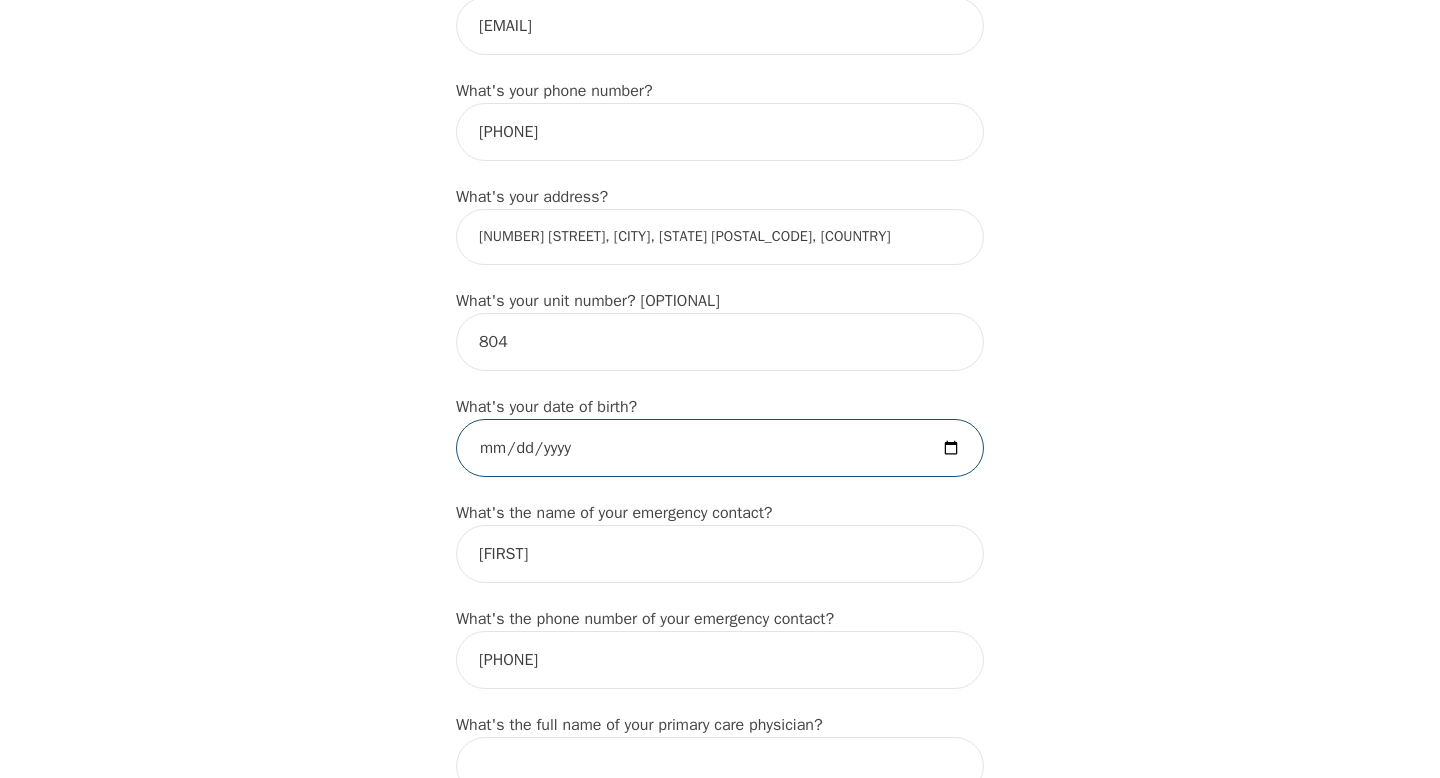 type on "[DATE]" 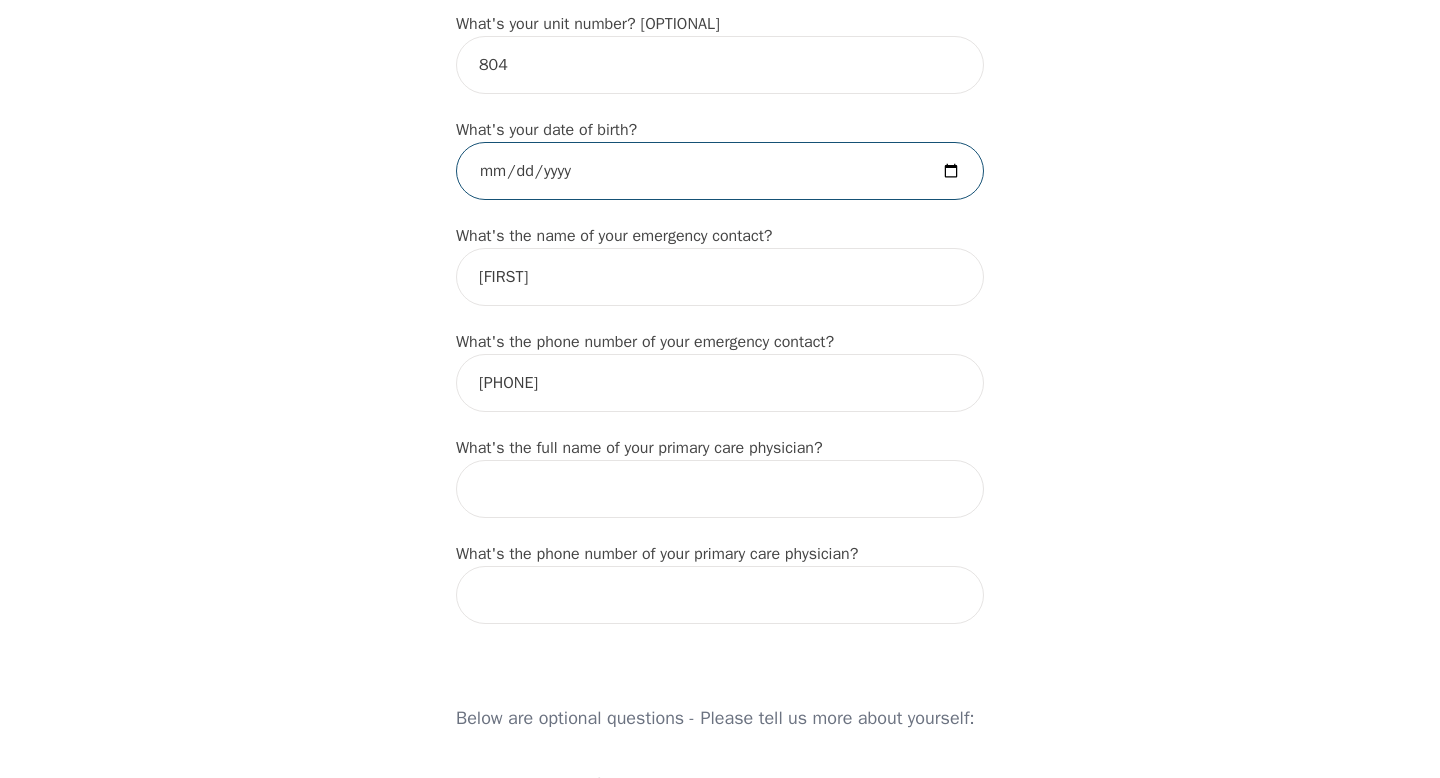 scroll, scrollTop: 975, scrollLeft: 0, axis: vertical 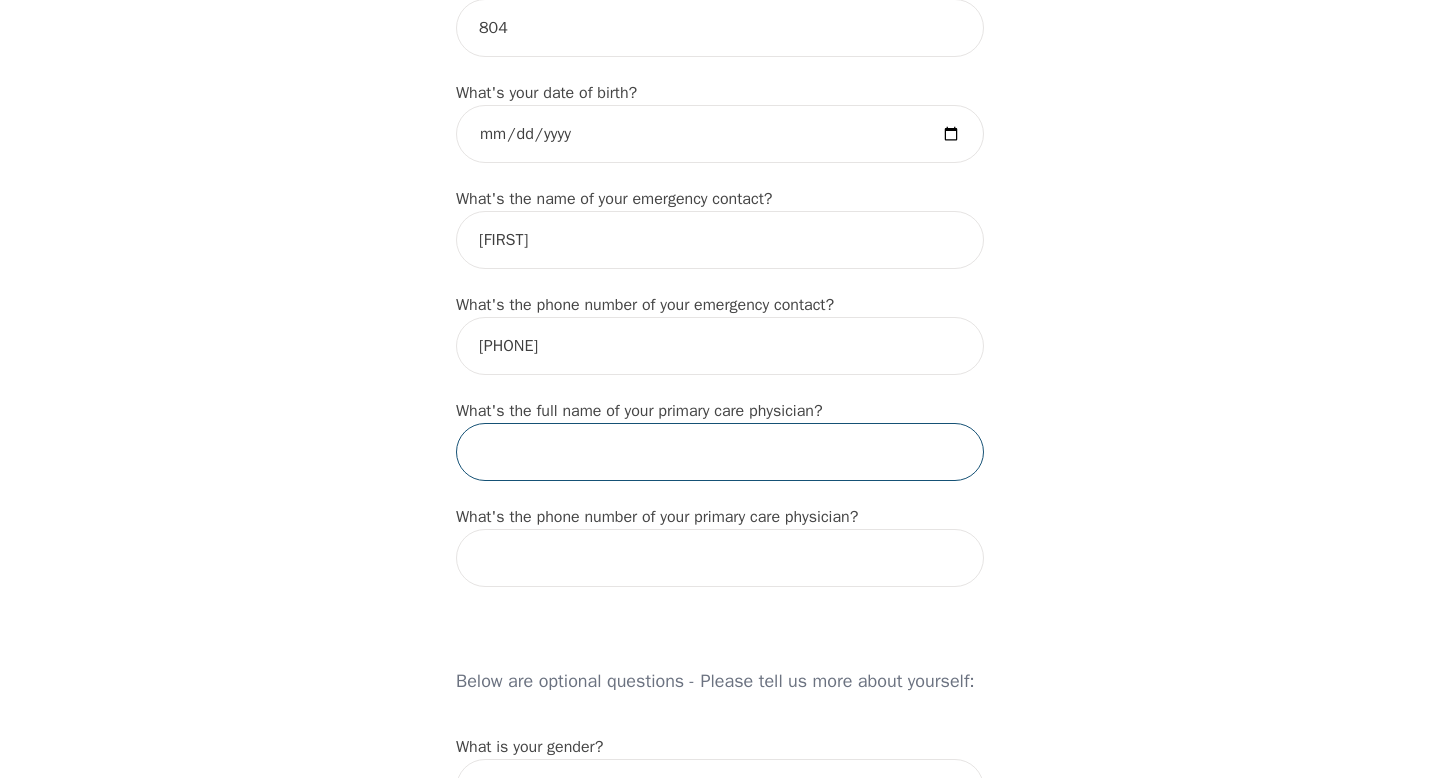 click at bounding box center [720, 452] 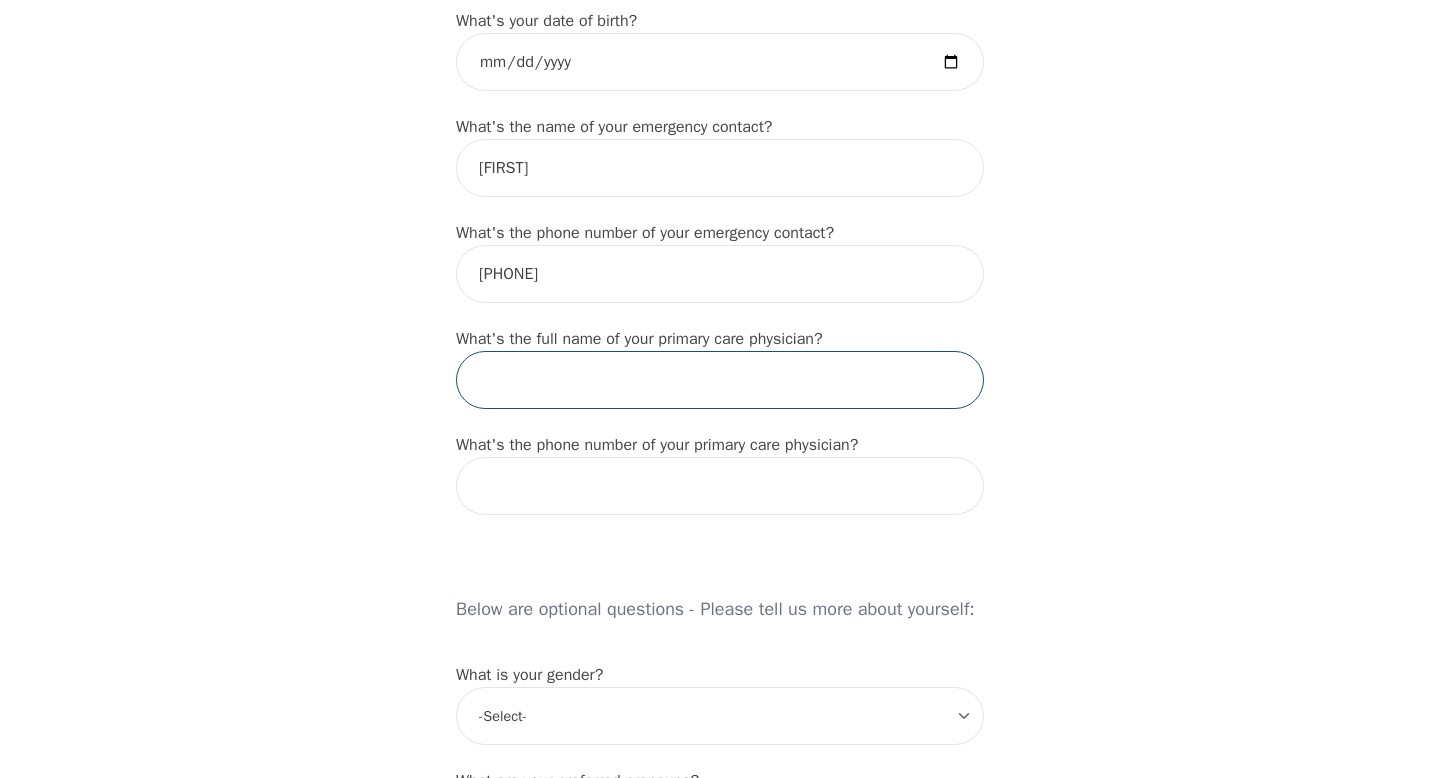 scroll, scrollTop: 1060, scrollLeft: 0, axis: vertical 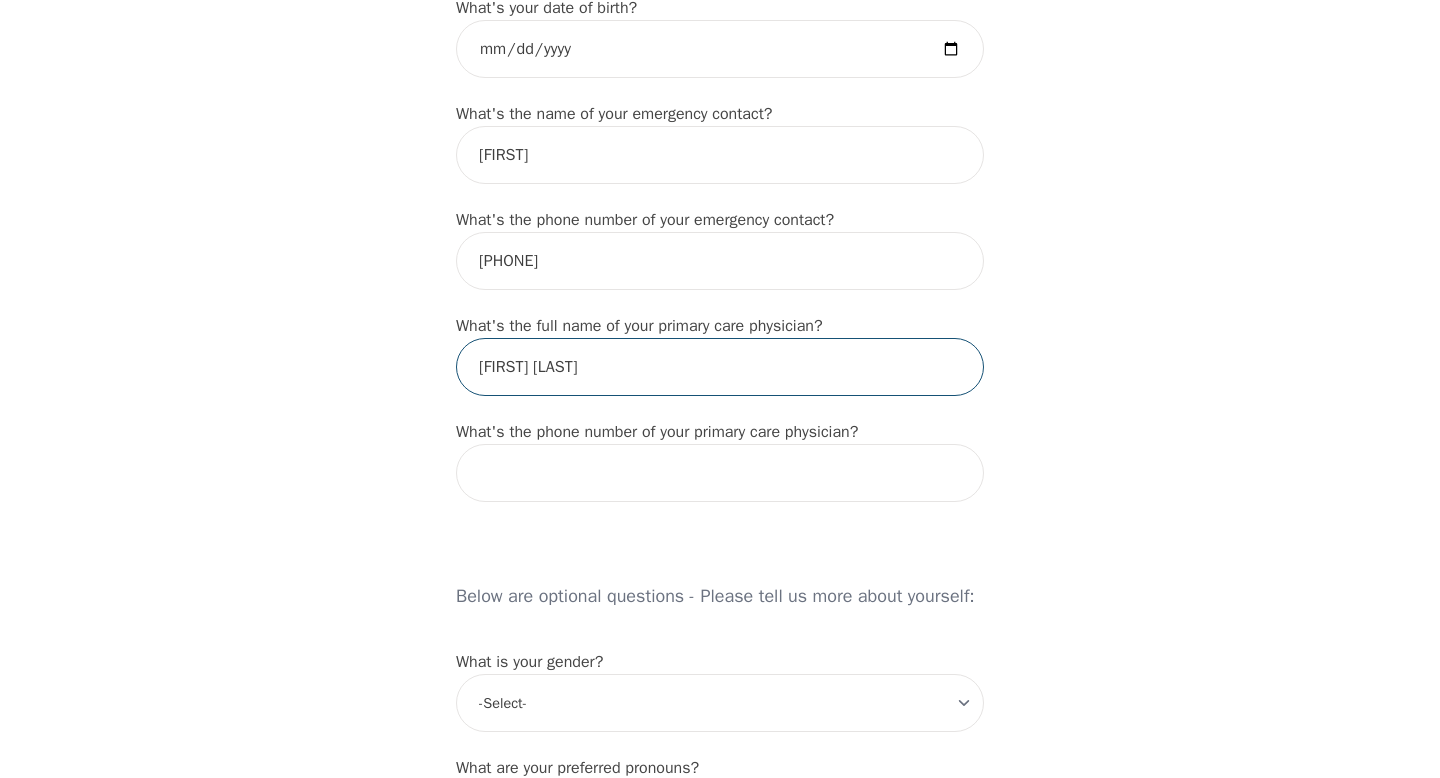 type on "[FIRST] [LAST]" 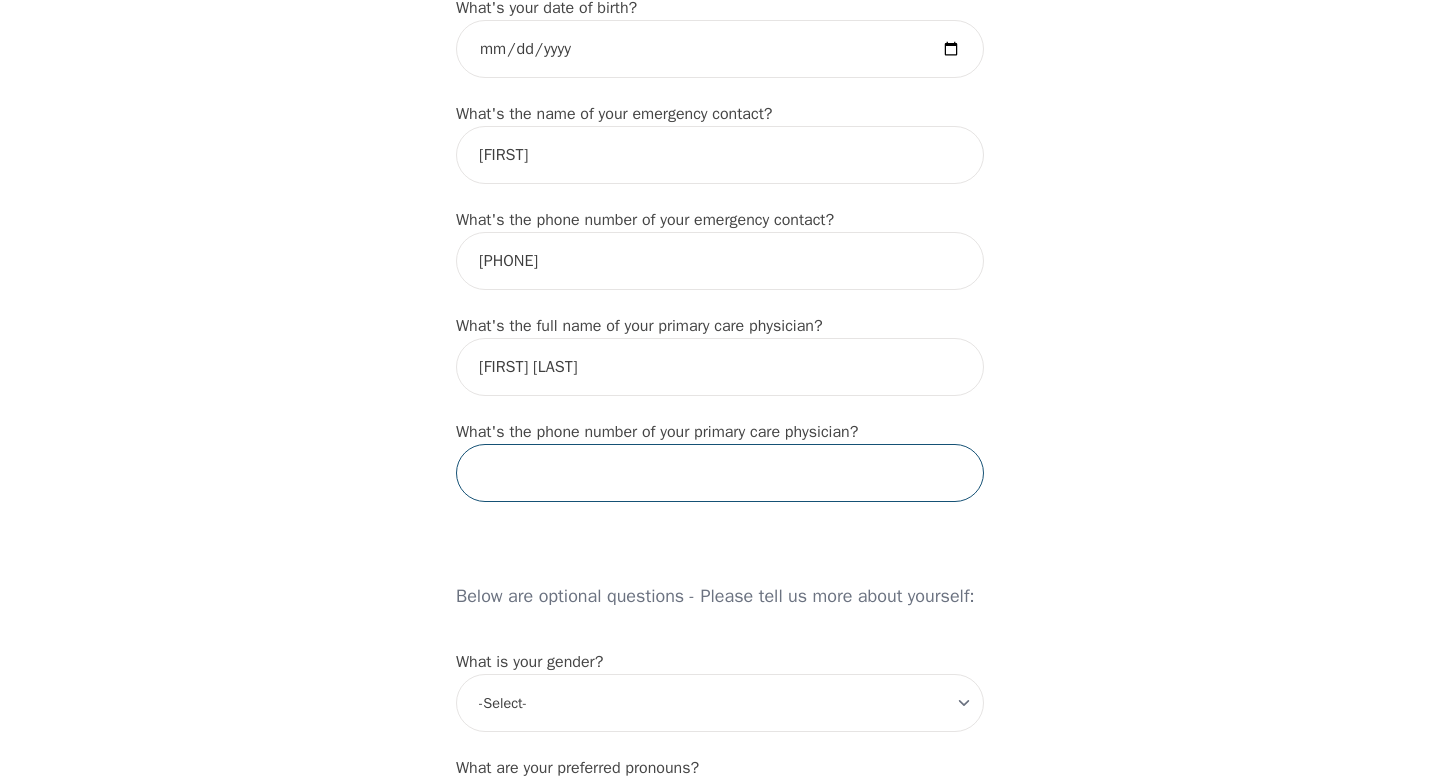 click at bounding box center [720, 473] 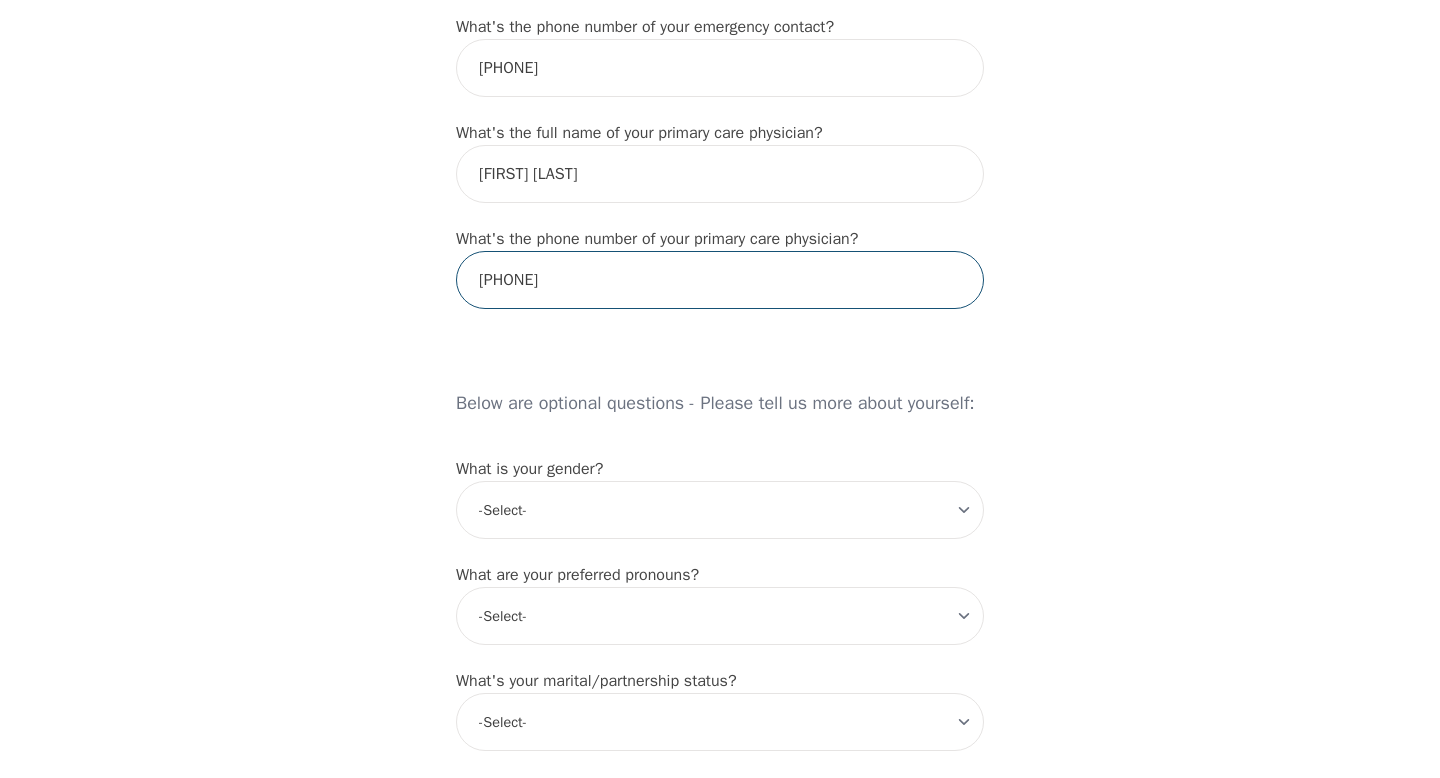scroll, scrollTop: 1254, scrollLeft: 0, axis: vertical 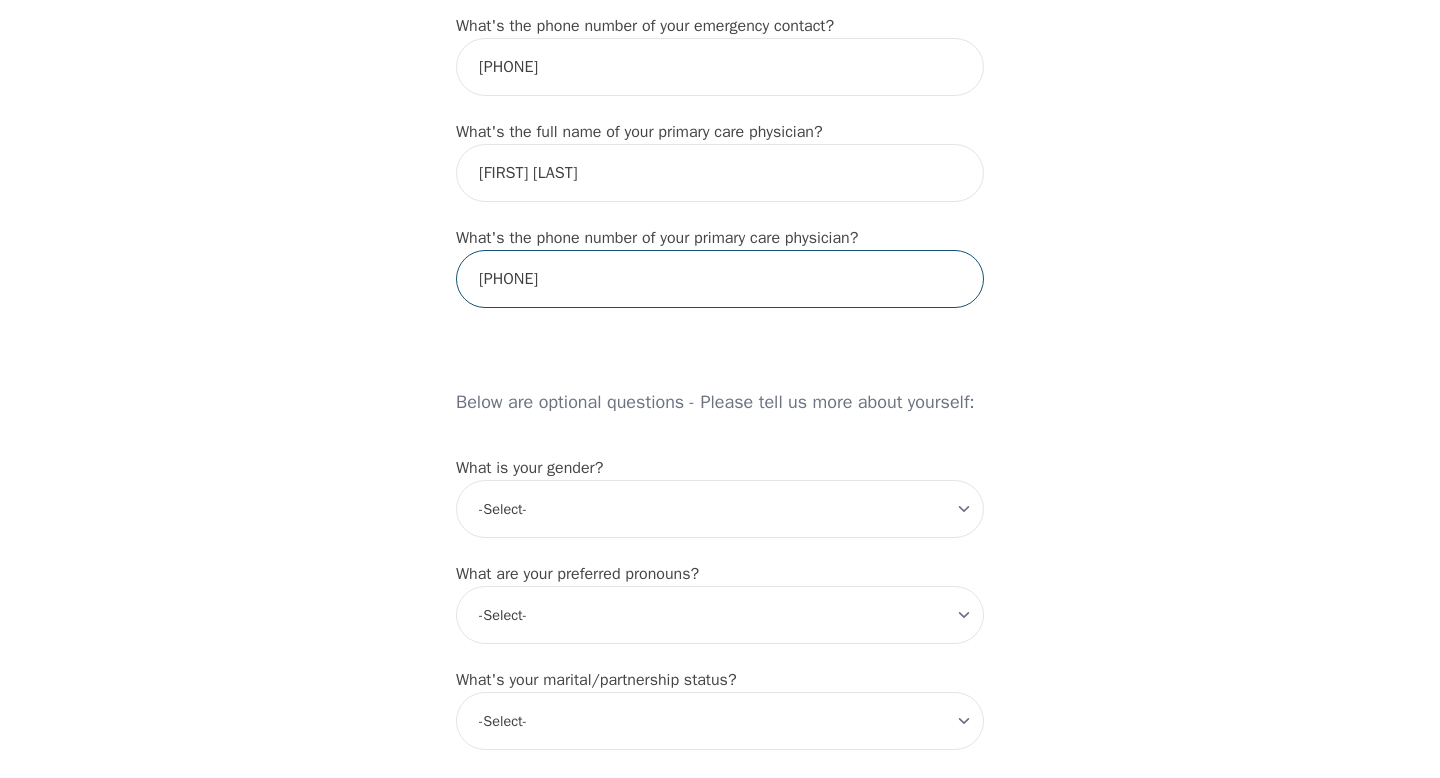 type on "[PHONE]" 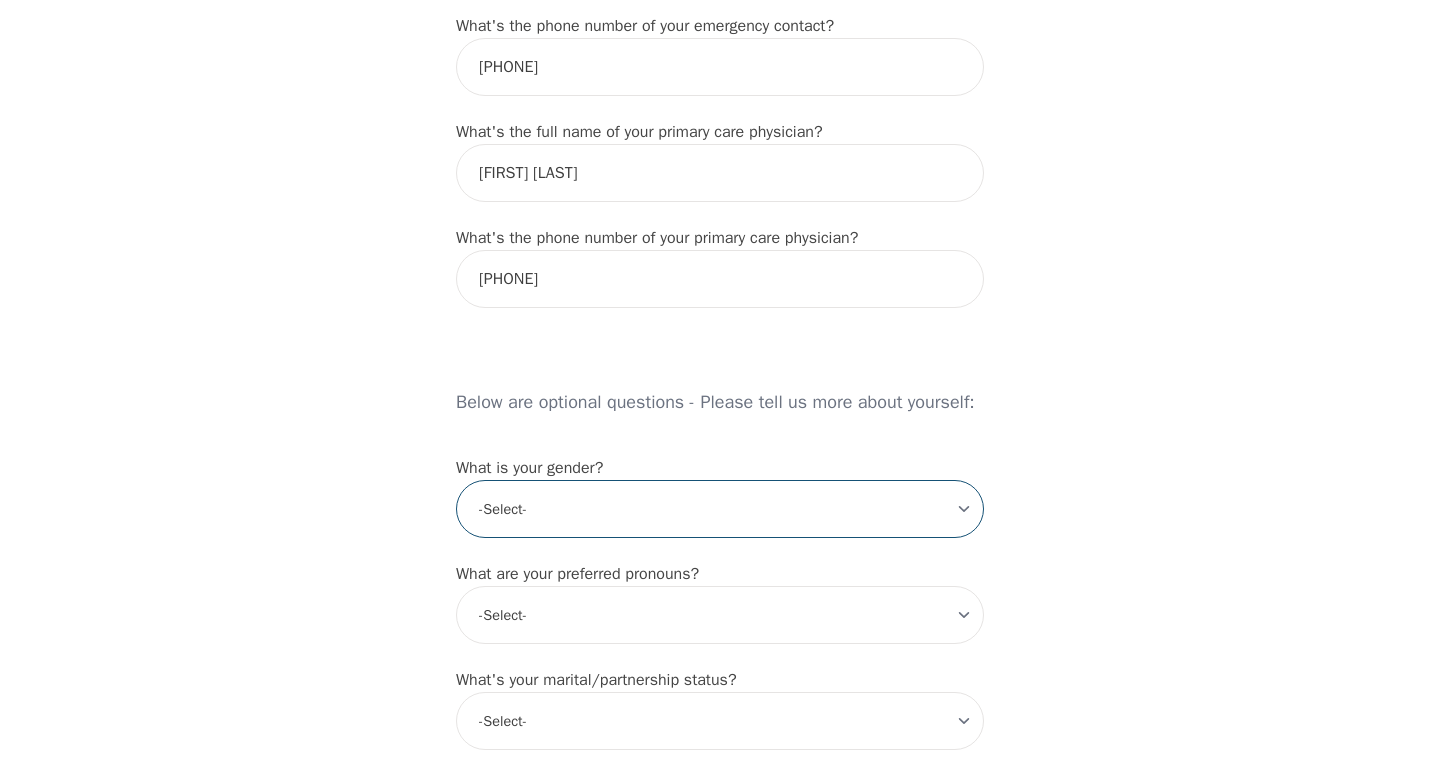 click on "-Select- male female non-binary transgender intersex prefer_not_to_say" at bounding box center (720, 509) 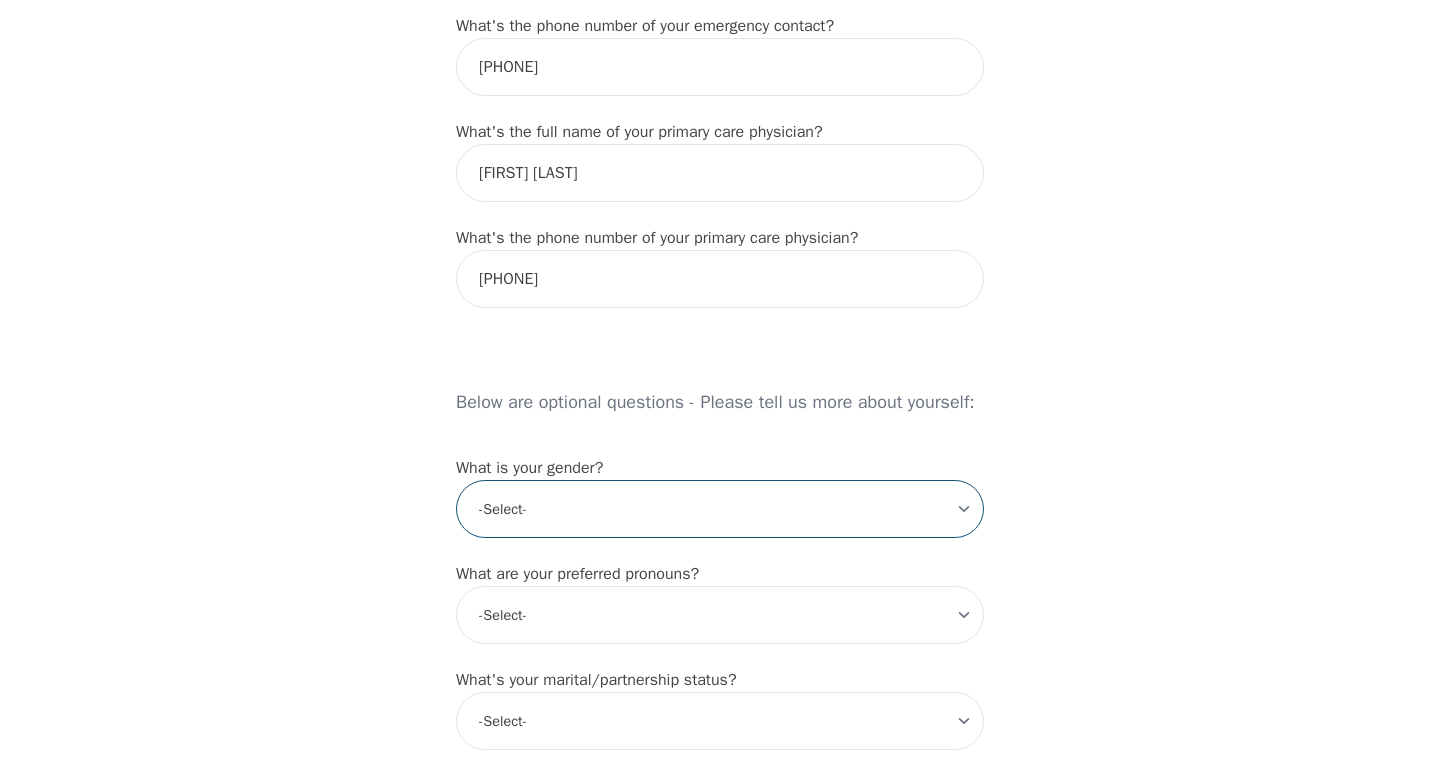select on "female" 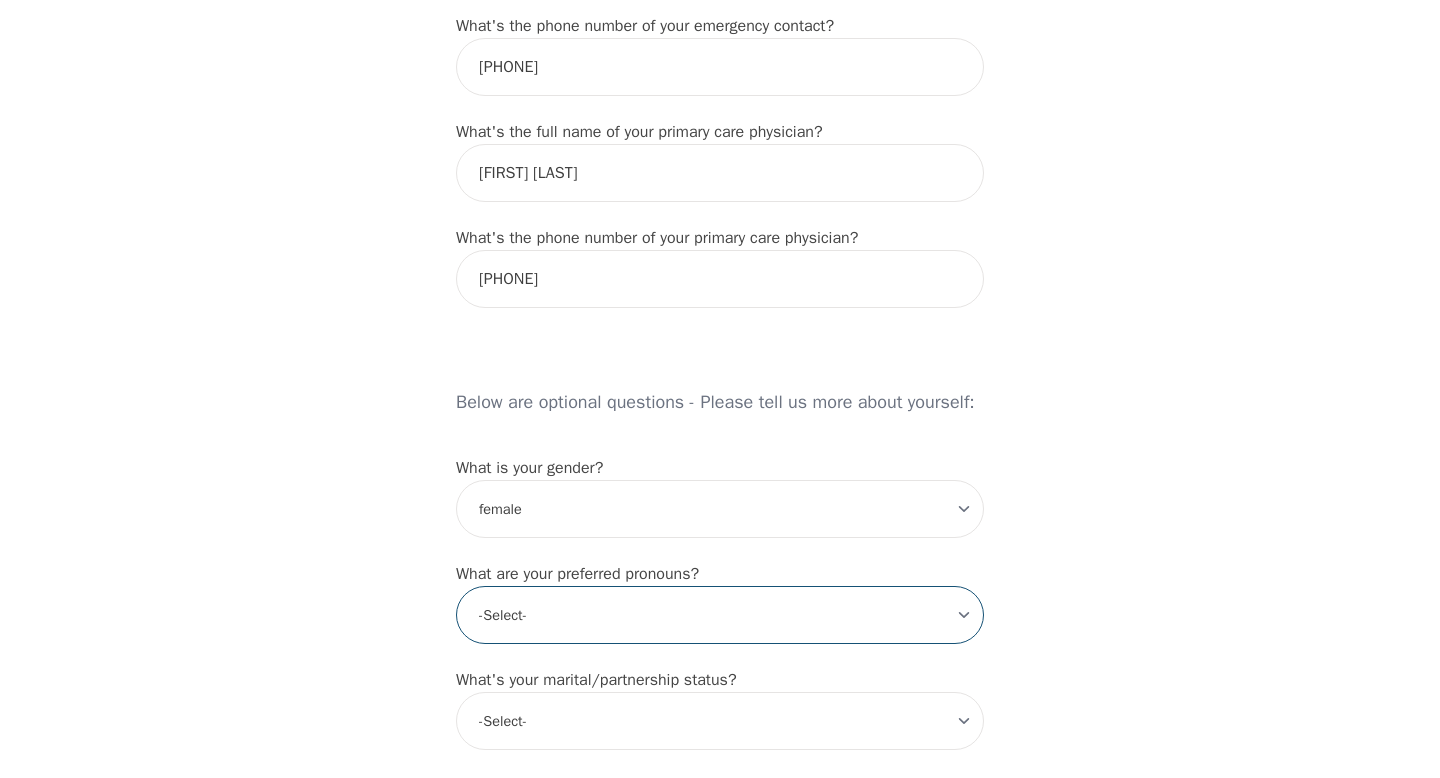 click on "-Select- he/him she/her they/them ze/zir xe/xem ey/em ve/ver tey/ter e/e per/per prefer_not_to_say" at bounding box center [720, 615] 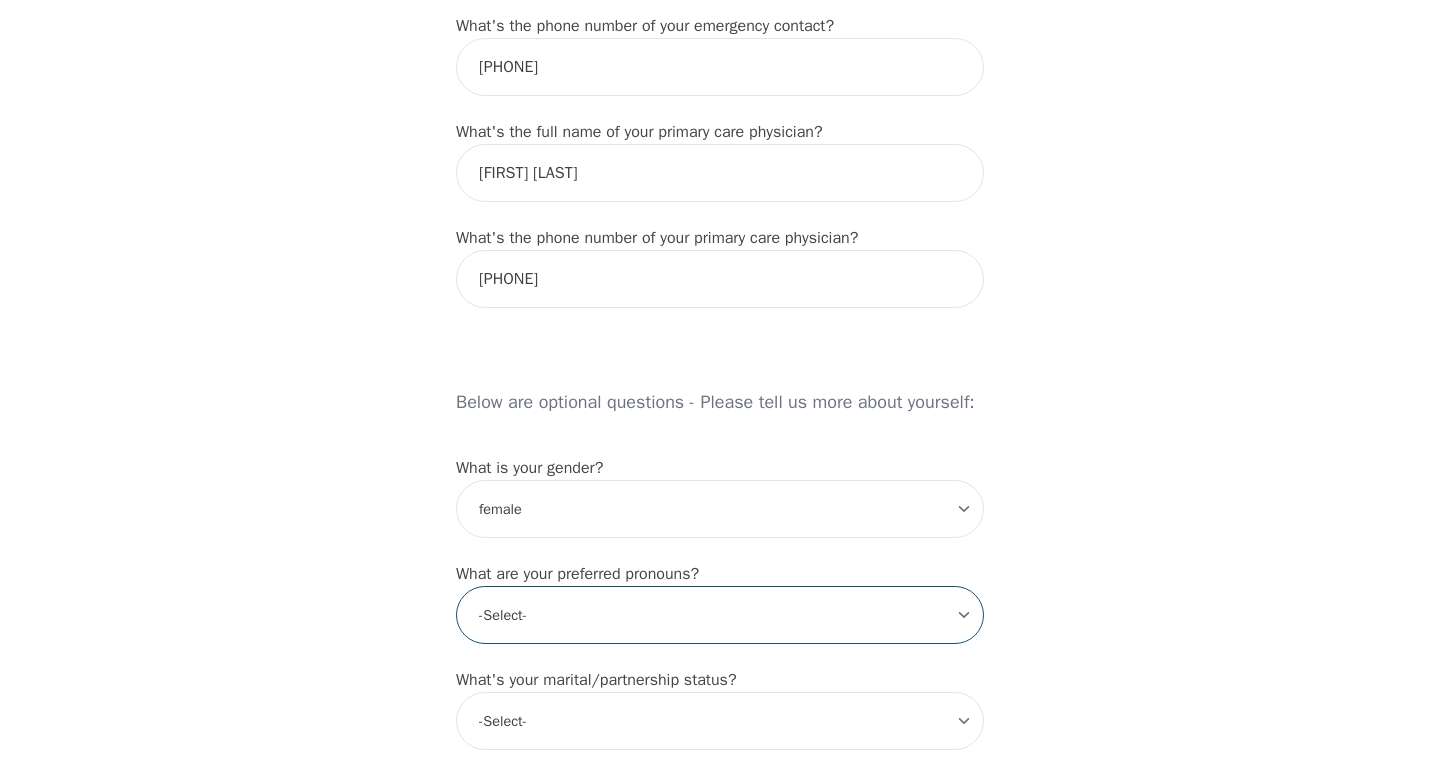 select on "she/her" 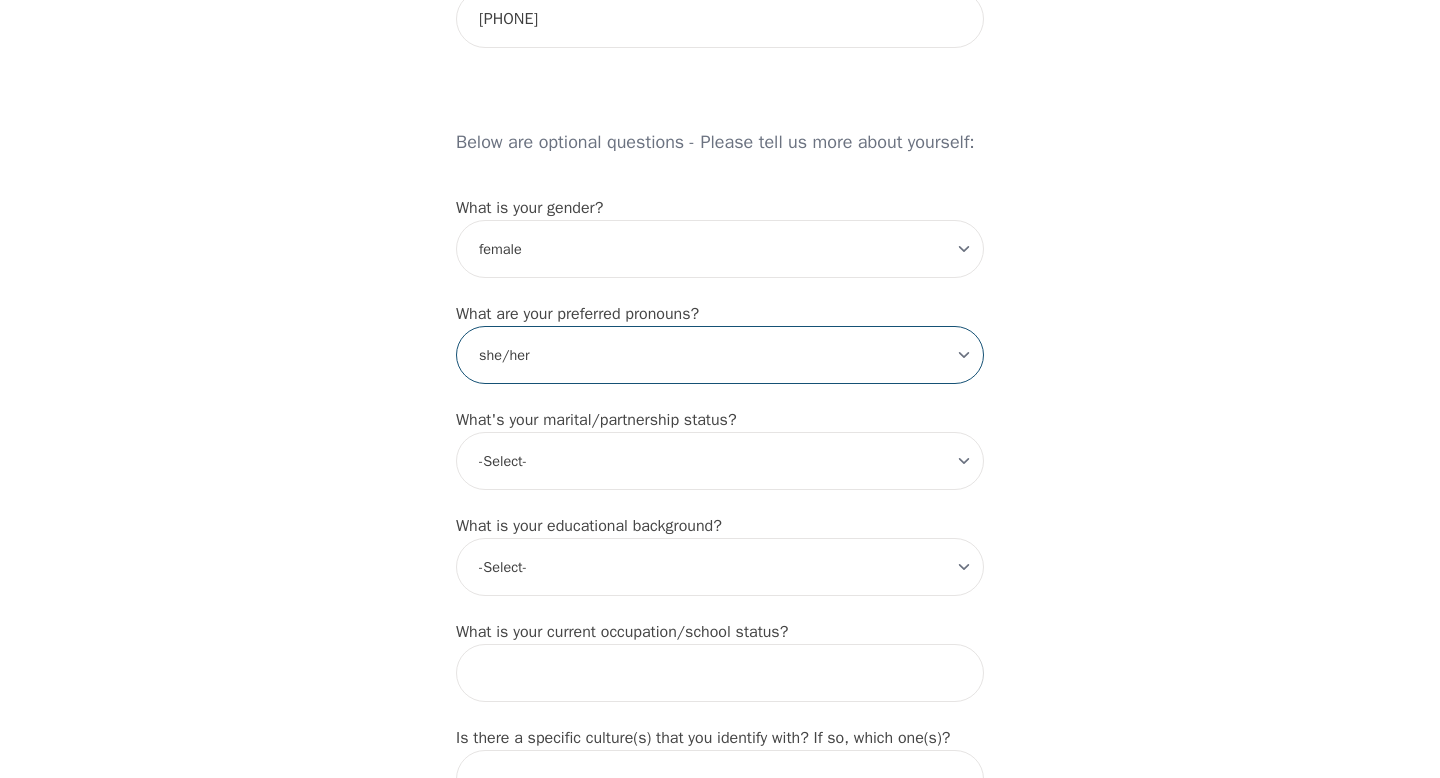 scroll, scrollTop: 1582, scrollLeft: 0, axis: vertical 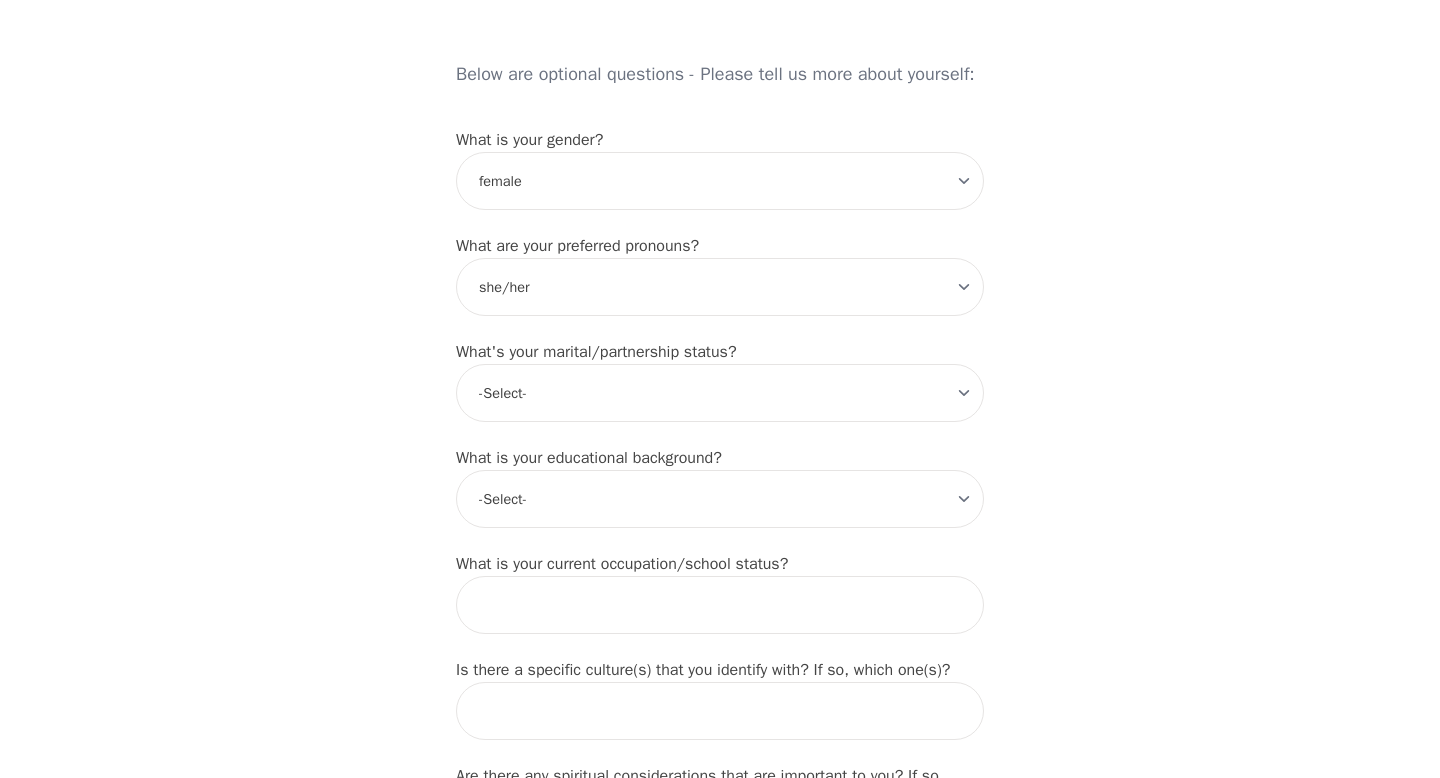 click on "What's your marital/partnership status?" at bounding box center [596, 352] 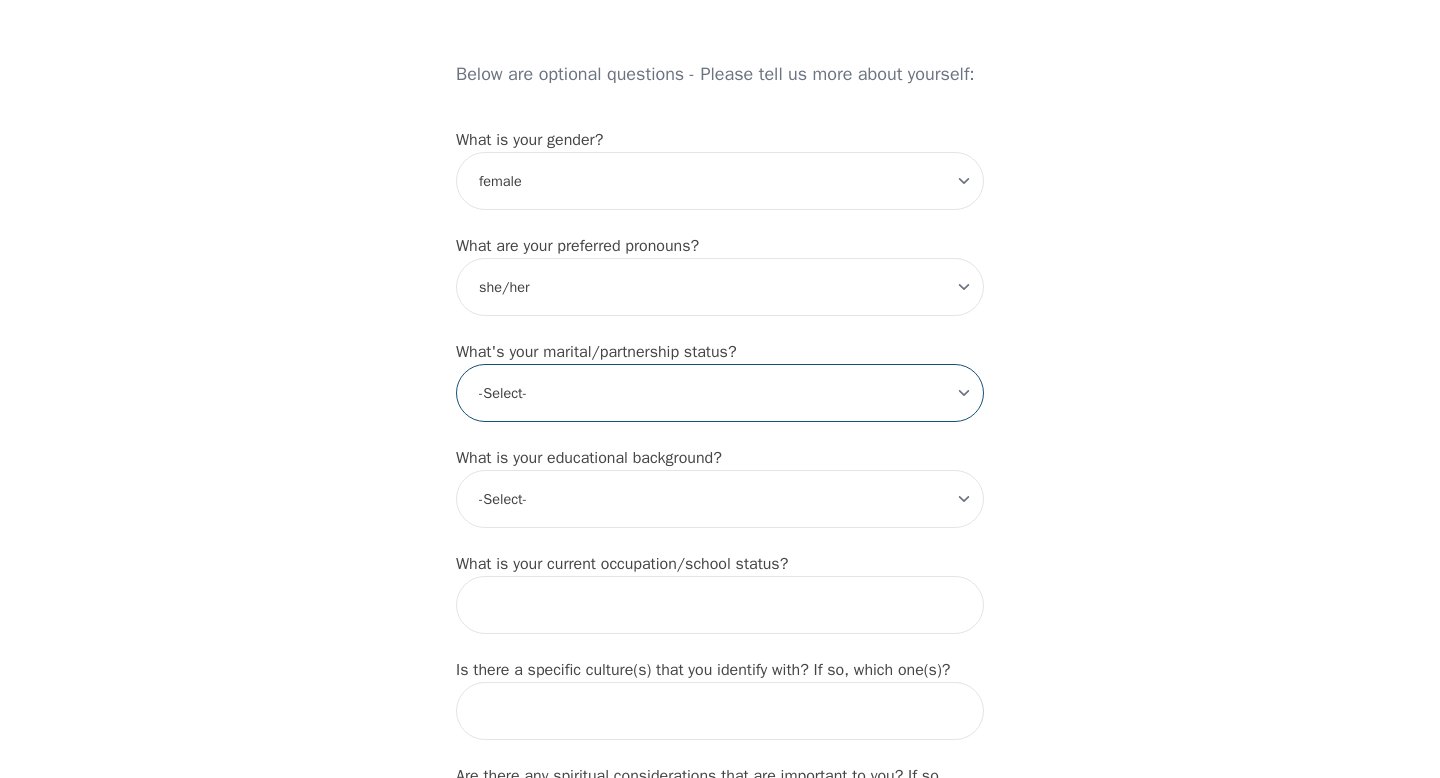 click on "-Select- Single Partnered Married Common Law Widowed Separated Divorced" at bounding box center [720, 393] 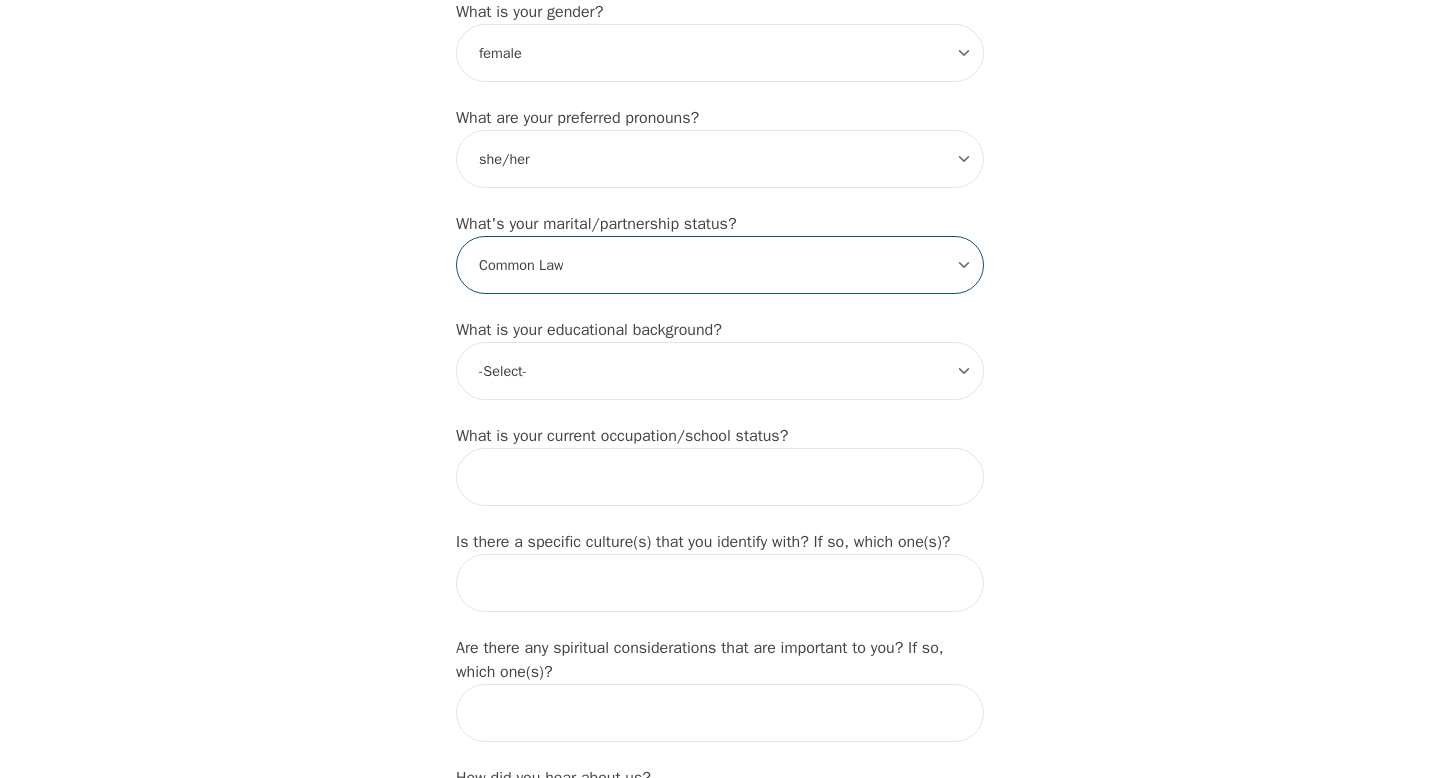 scroll, scrollTop: 1758, scrollLeft: 0, axis: vertical 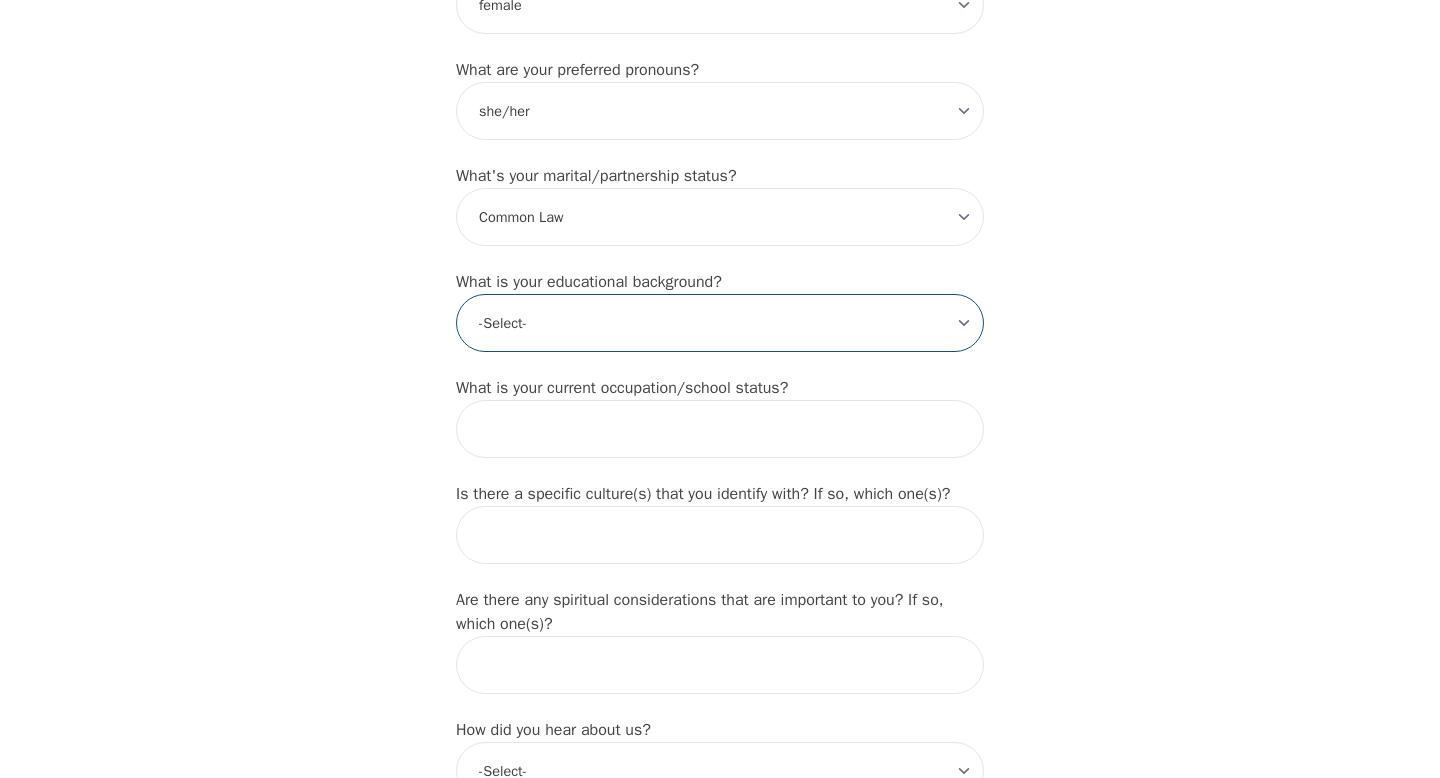 click on "-Select- Less than high school High school Associate degree Bachelor degree Master's degree Professional degree Doctorial degree" at bounding box center [720, 323] 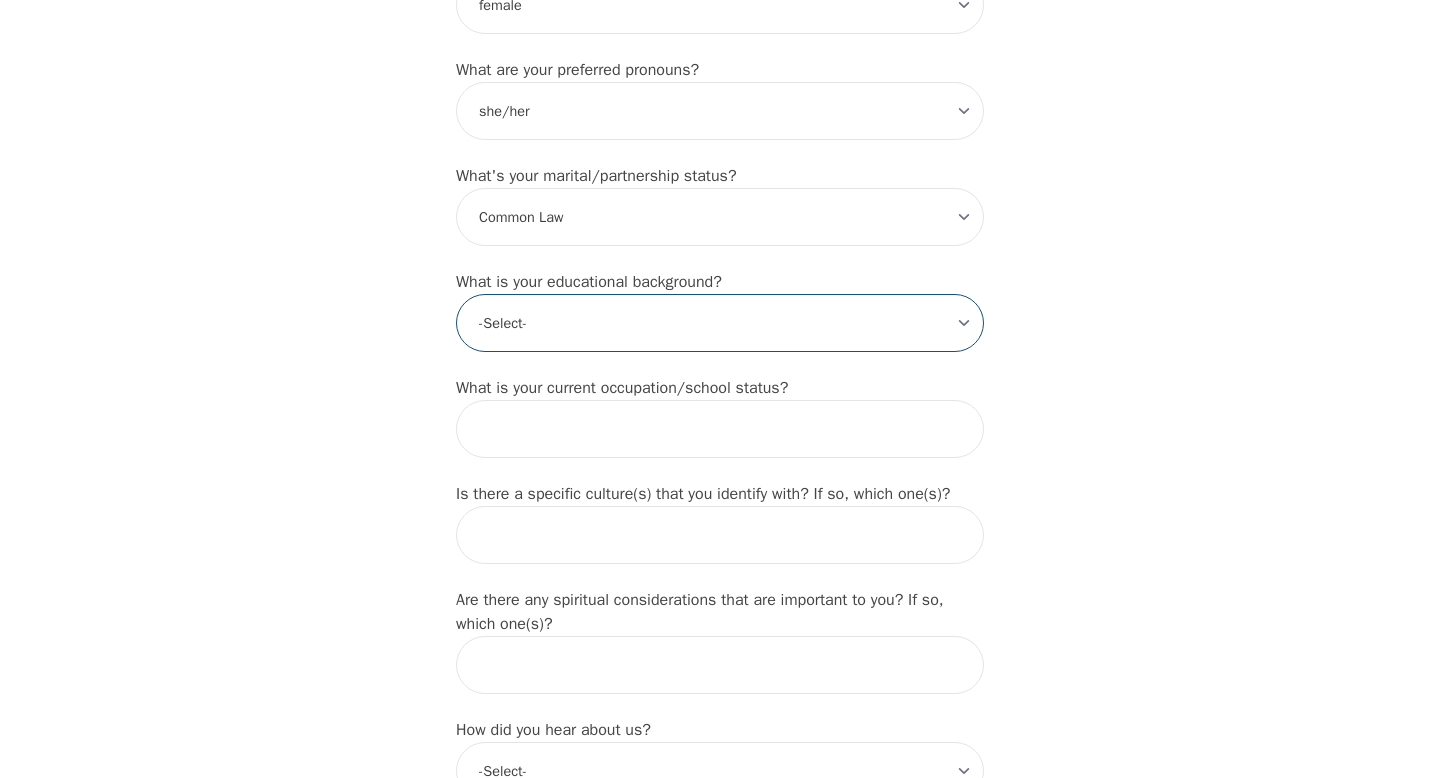 select on "Master's degree" 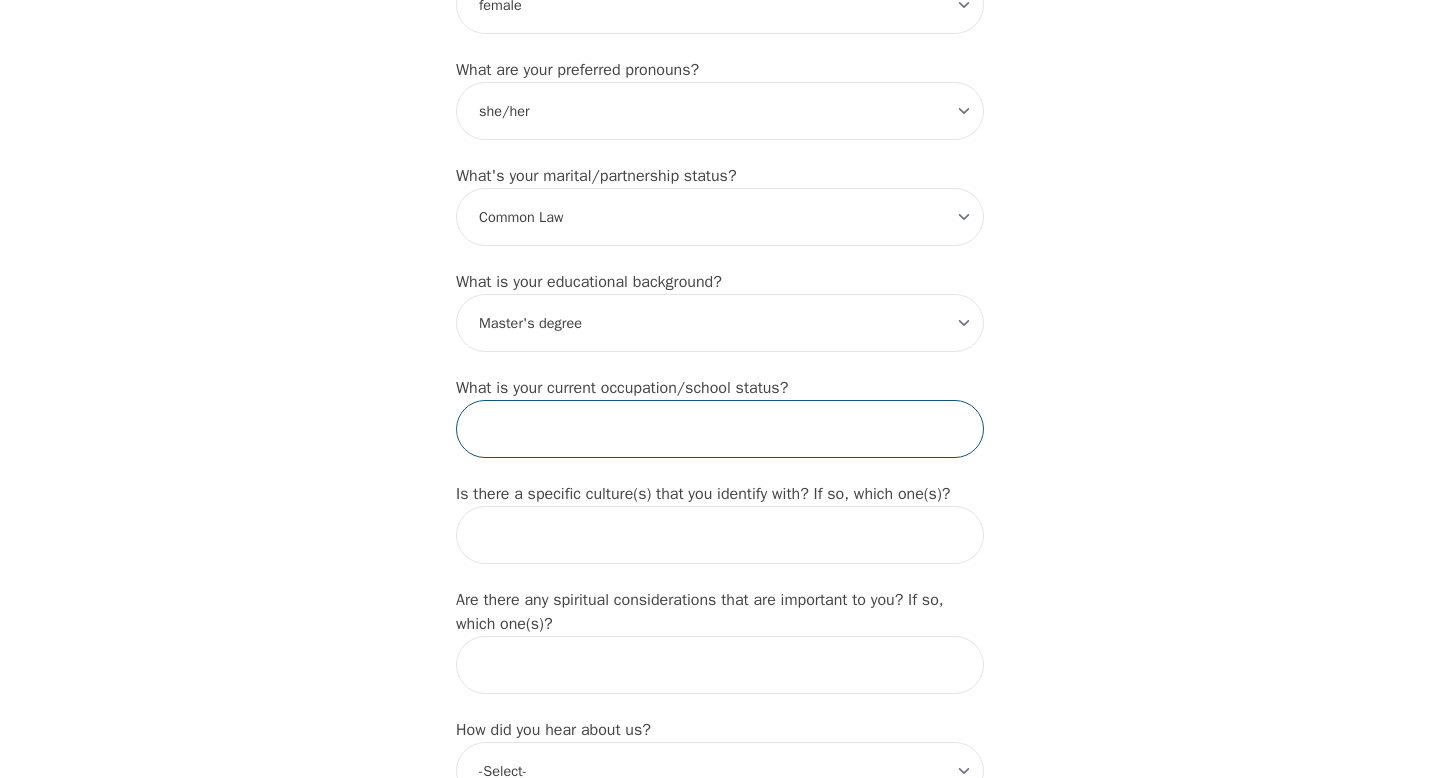 click at bounding box center (720, 429) 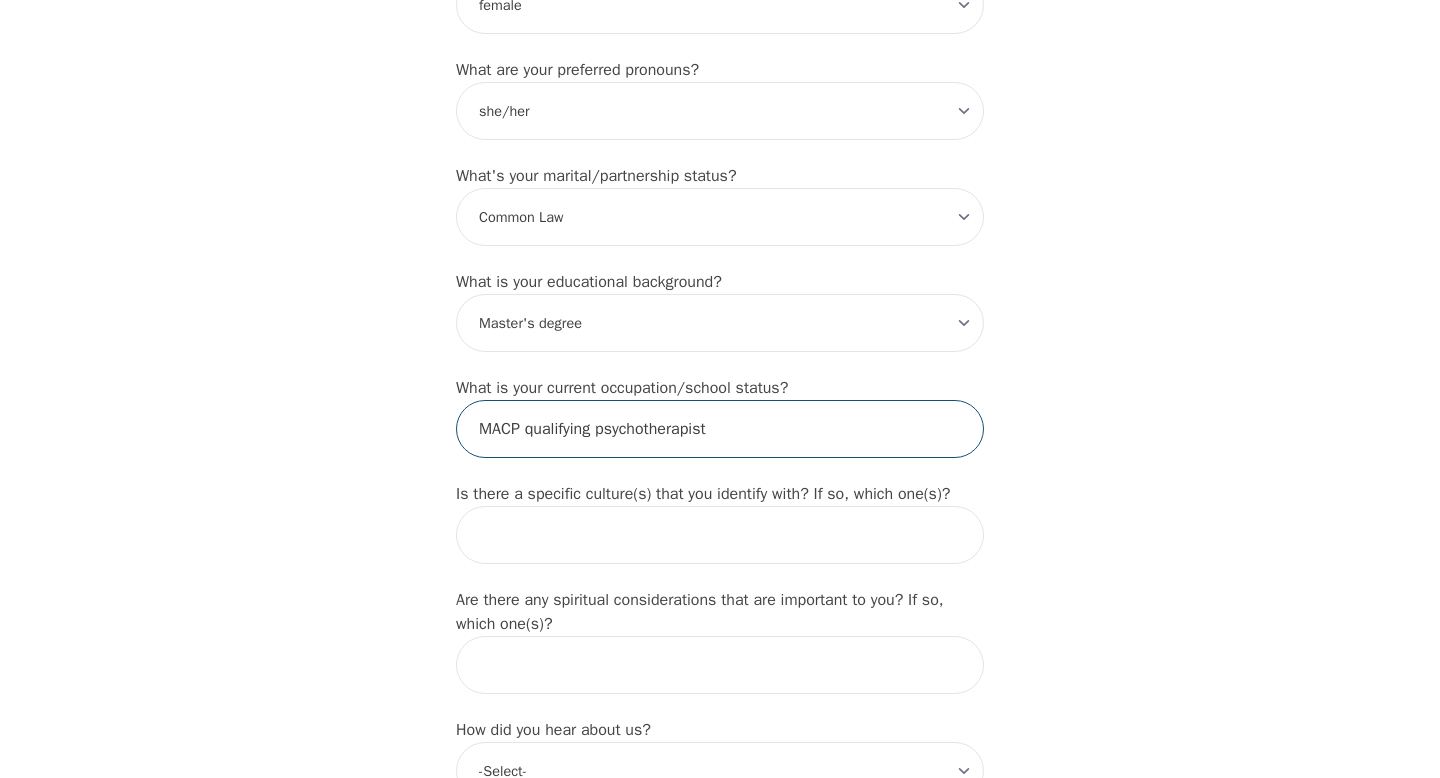 type on "MACP qualifying psychotherapist" 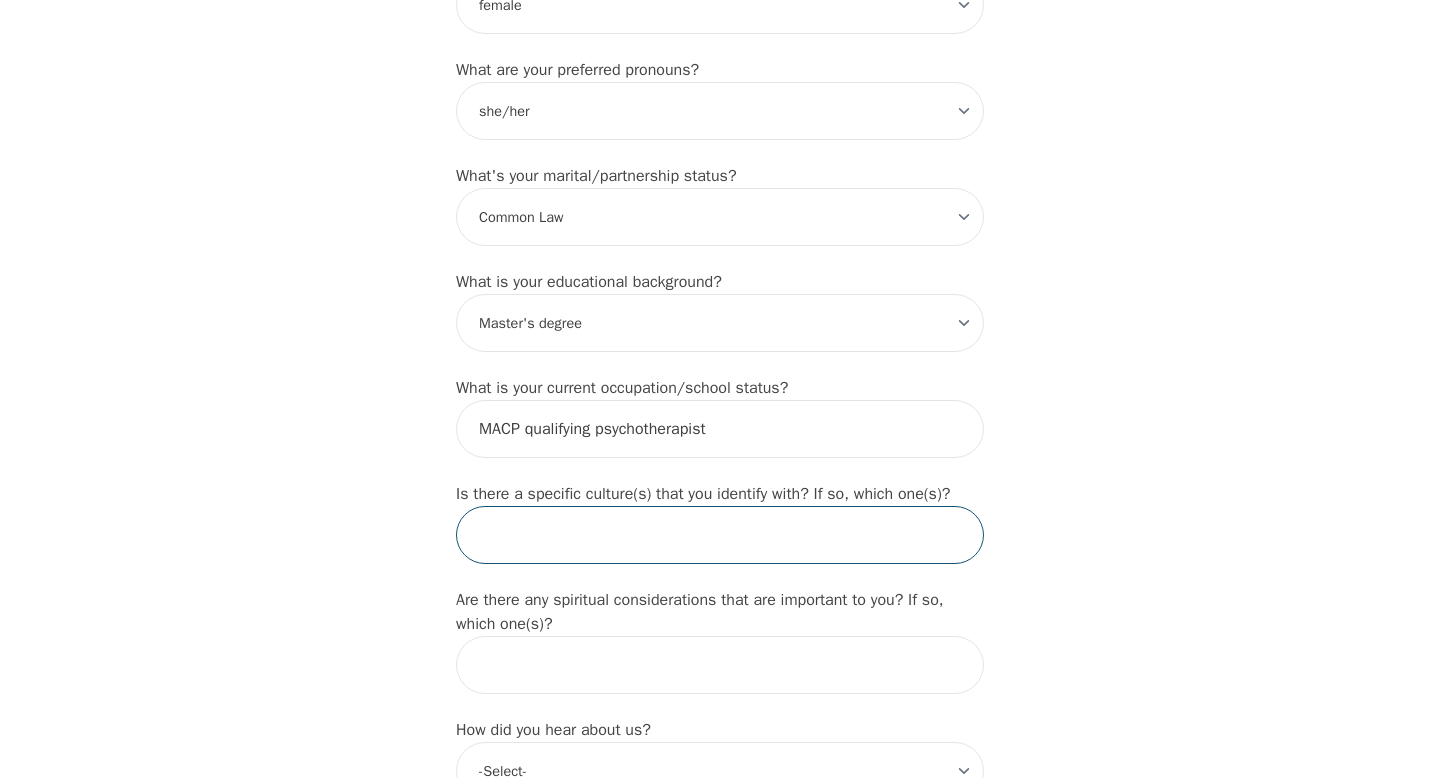 click at bounding box center [720, 535] 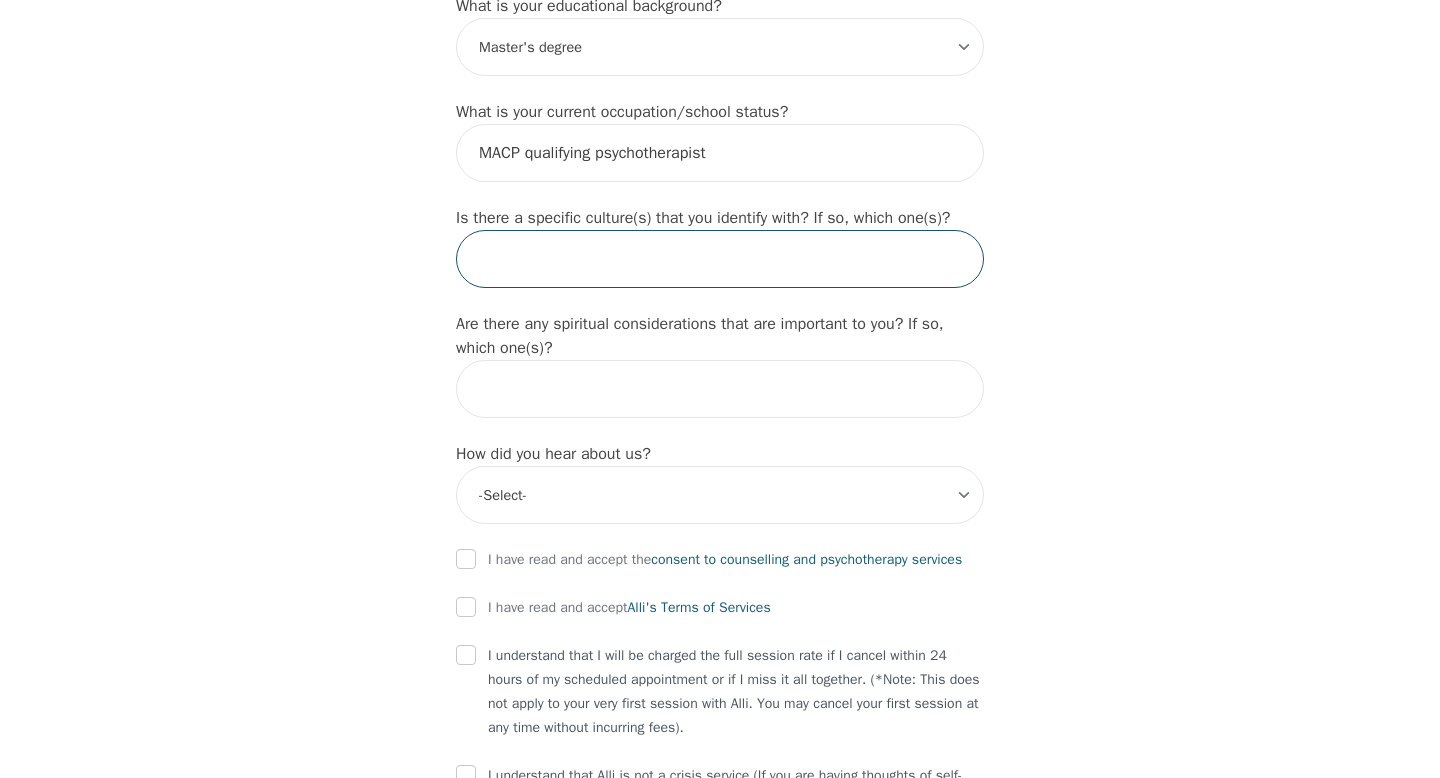 scroll, scrollTop: 2069, scrollLeft: 0, axis: vertical 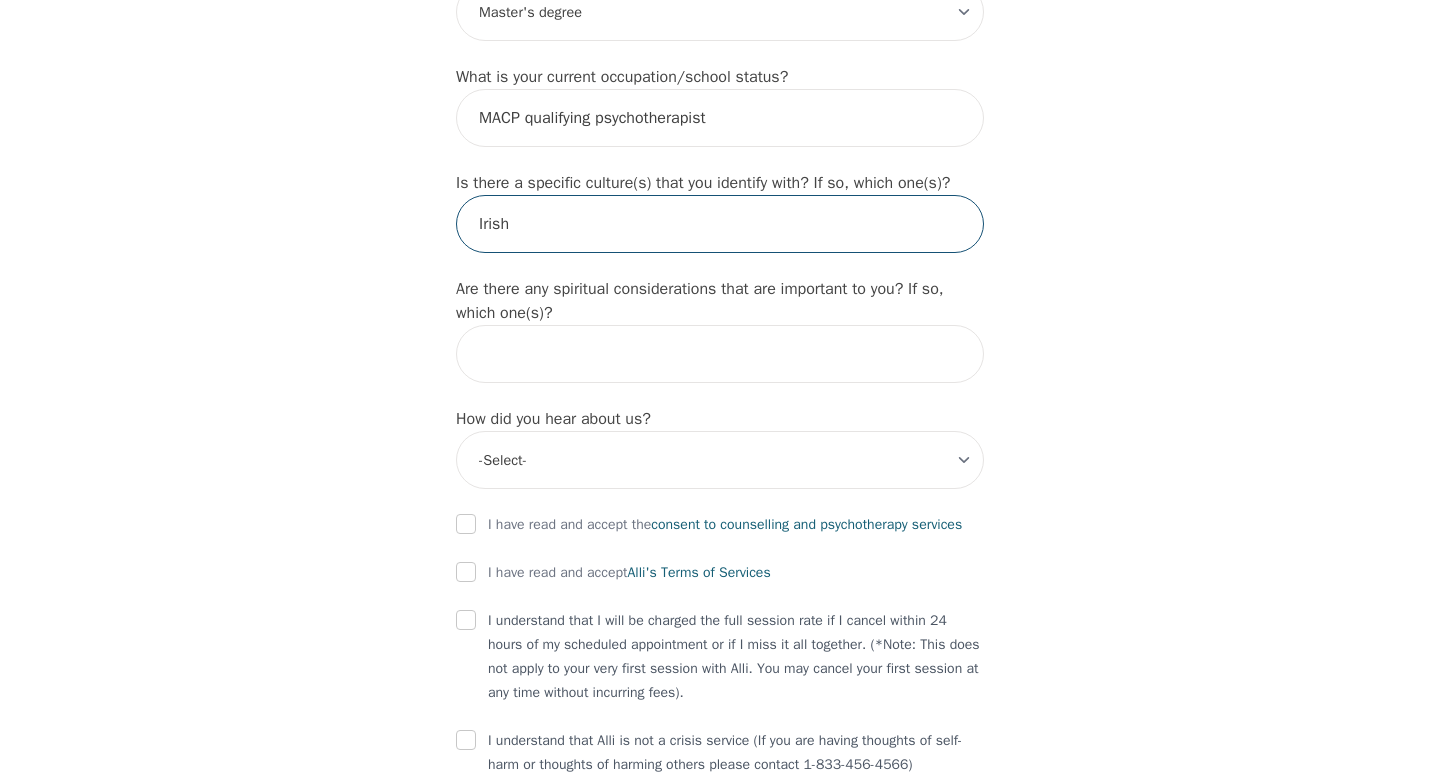 type on "Irish" 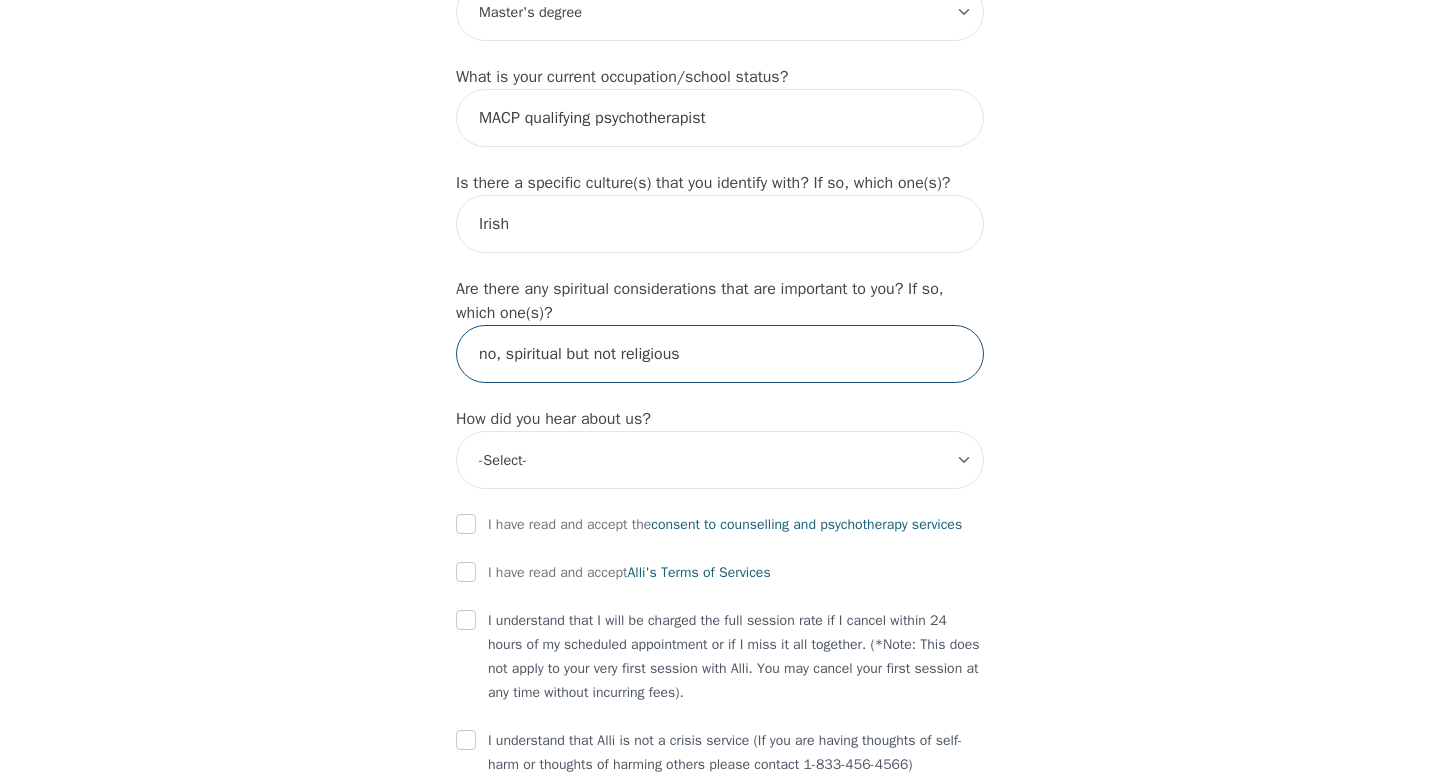 type on "no, spiritual but not religious" 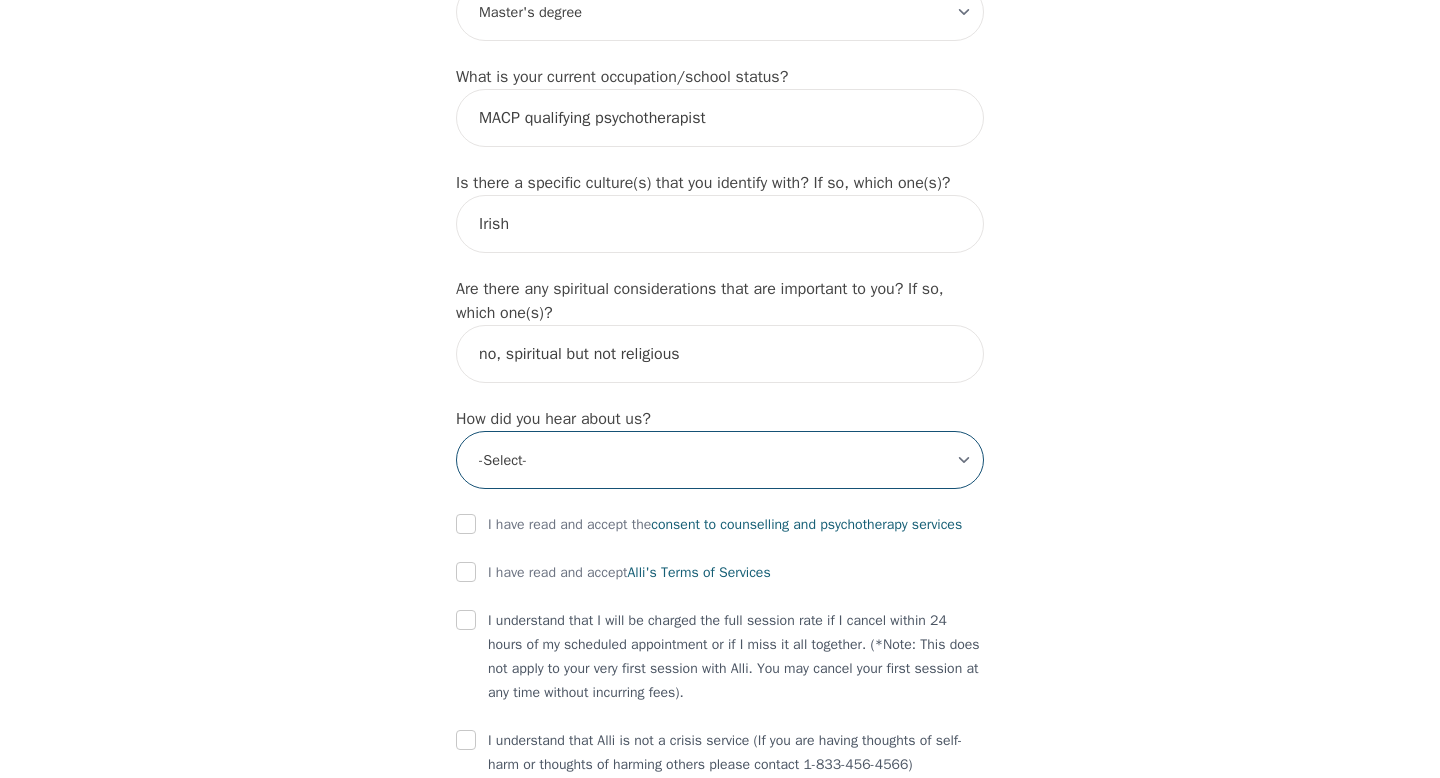 click on "-Select- Physician/Specialist Friend Facebook Instagram Google Search Google Ads Facebook/Instagram Ads Other" at bounding box center (720, 460) 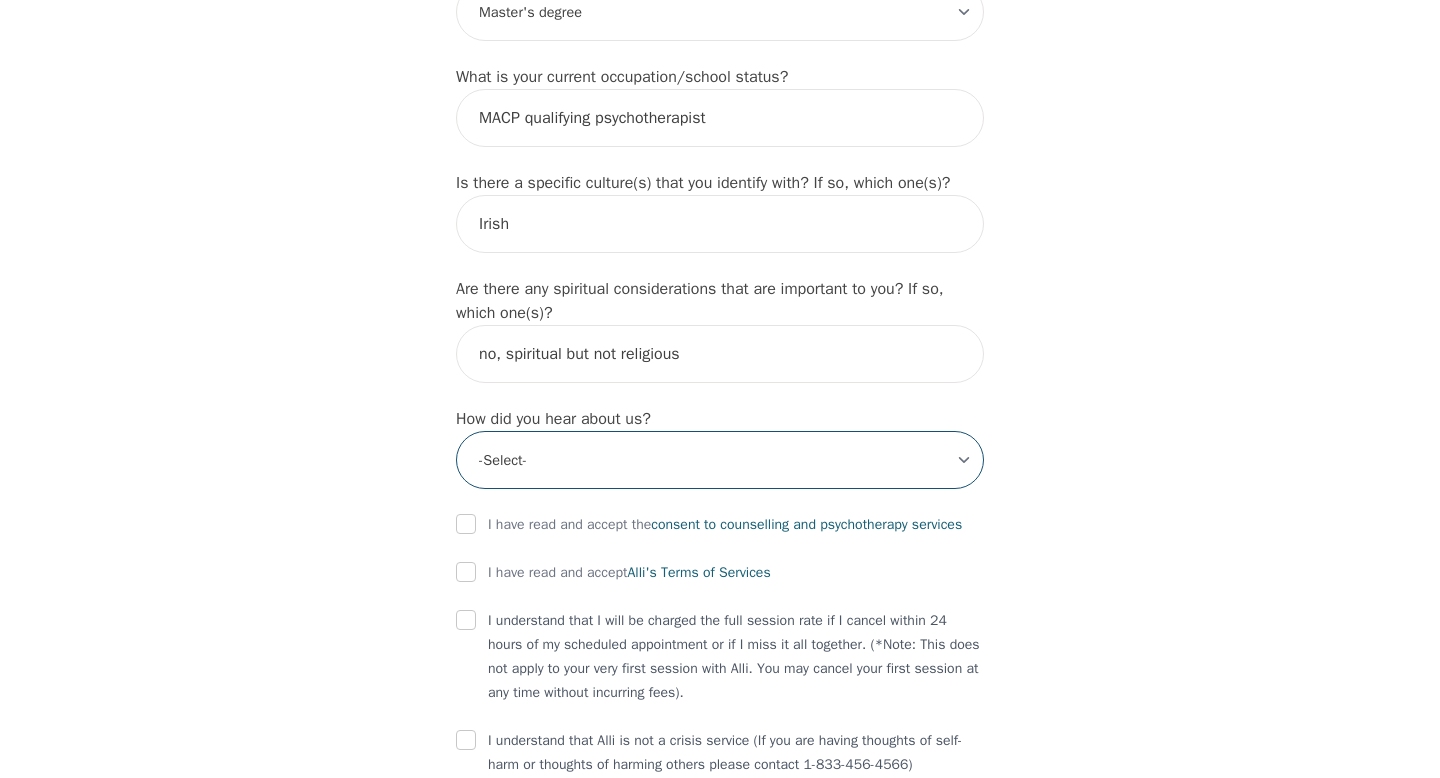 select on "Friend" 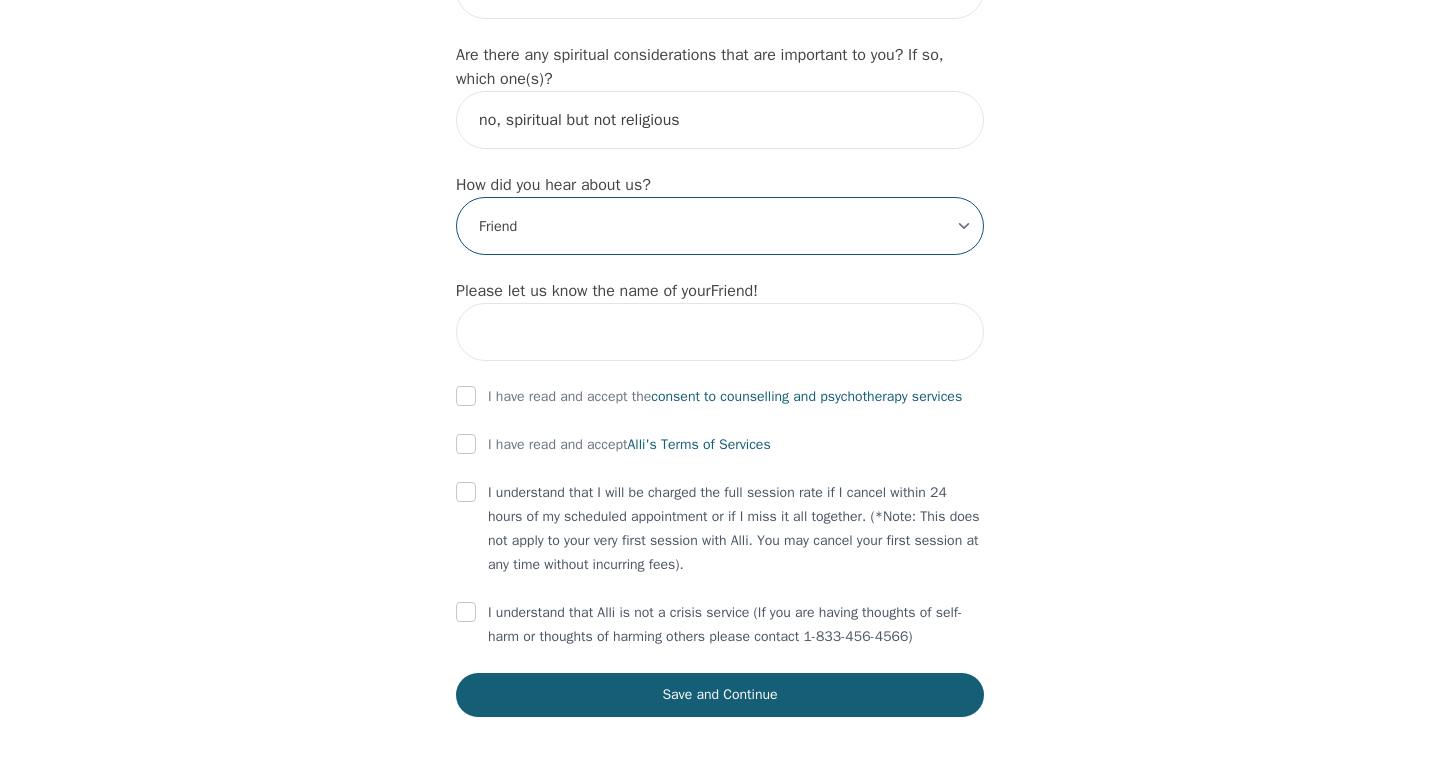 scroll, scrollTop: 2368, scrollLeft: 0, axis: vertical 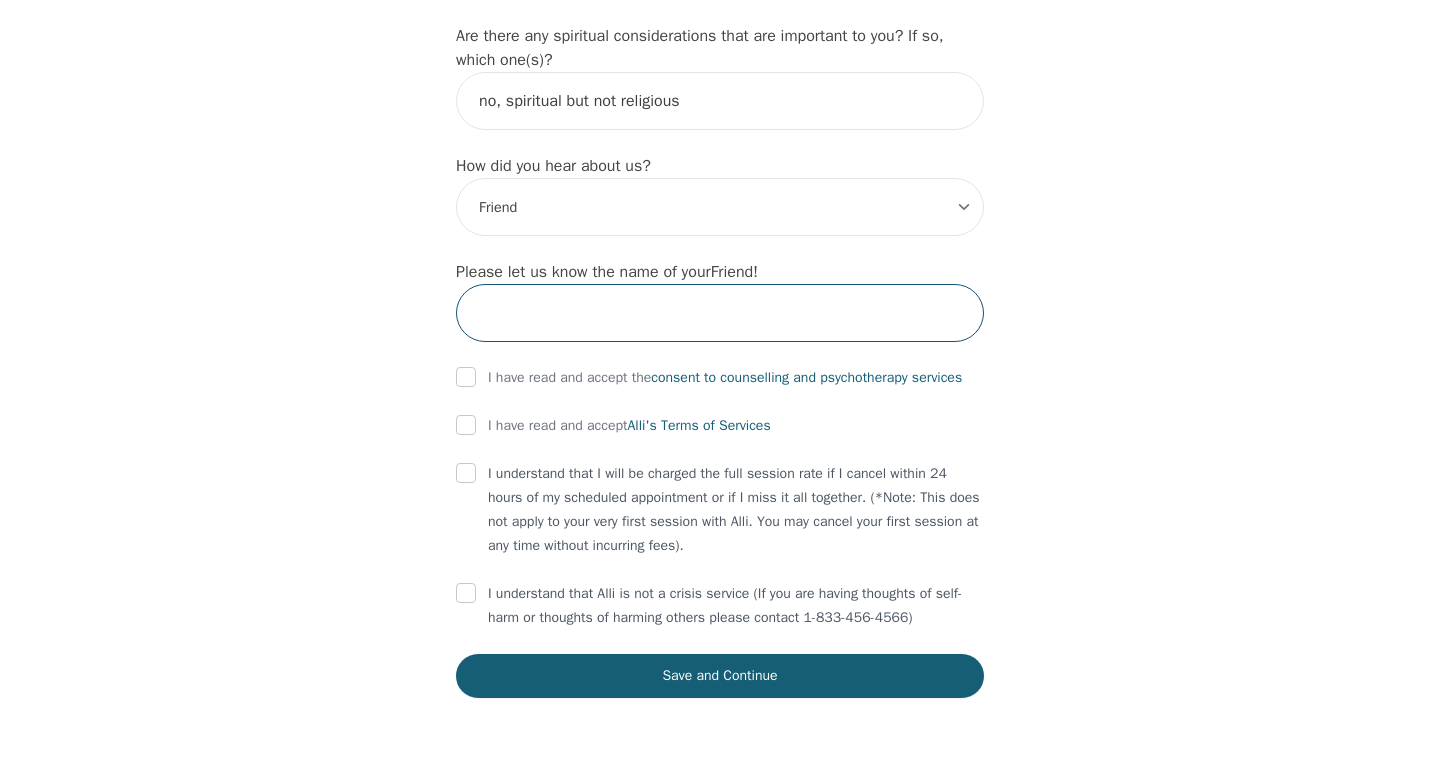 click at bounding box center (720, 313) 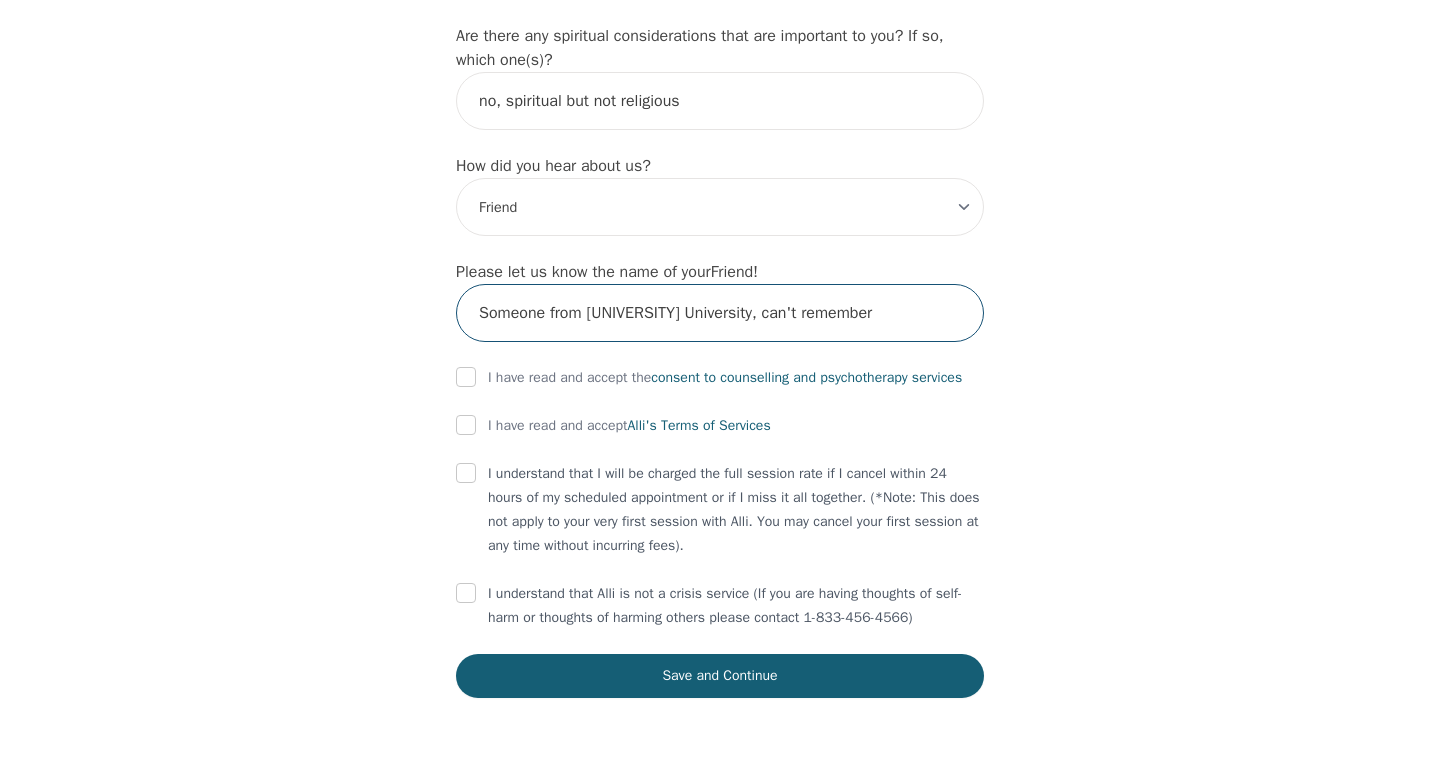 scroll, scrollTop: 2405, scrollLeft: 0, axis: vertical 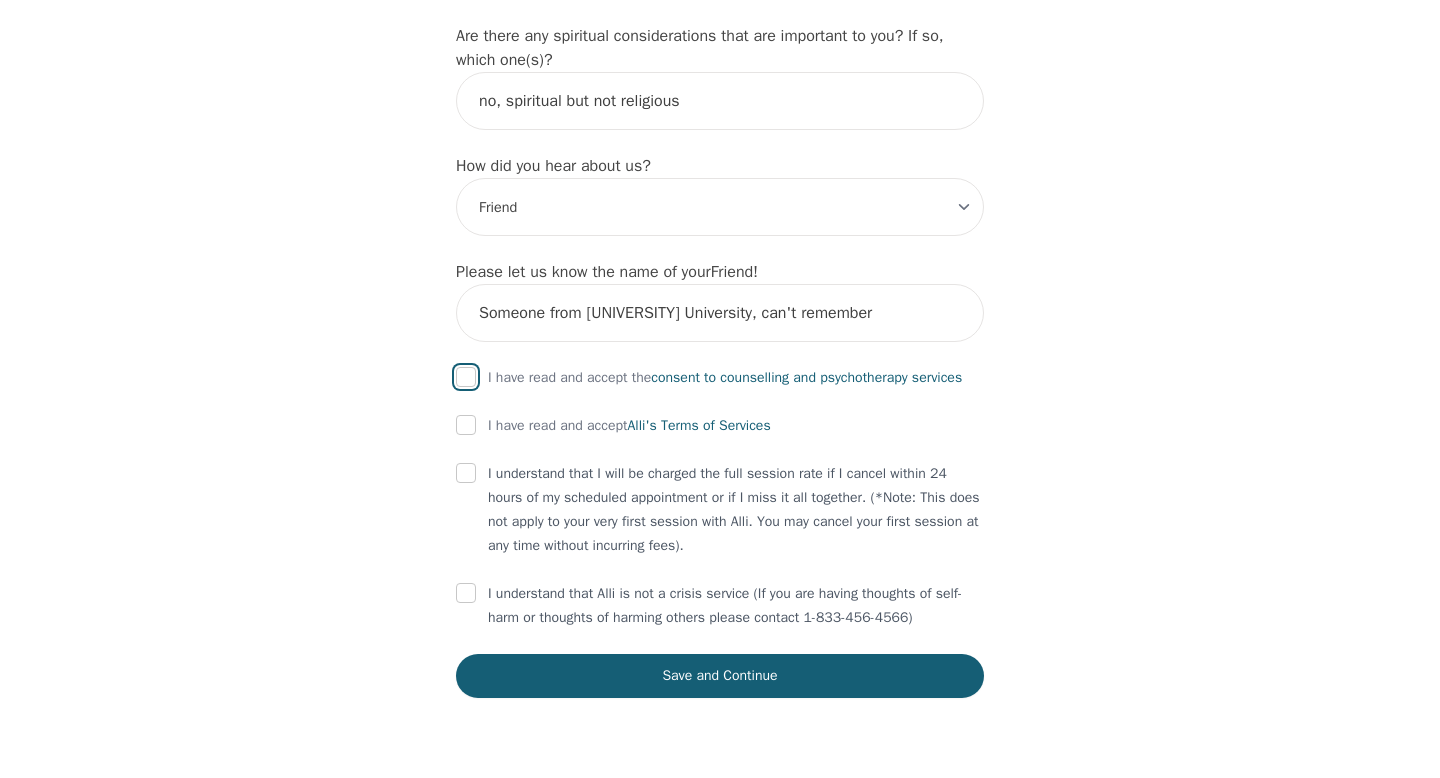 click at bounding box center [466, 377] 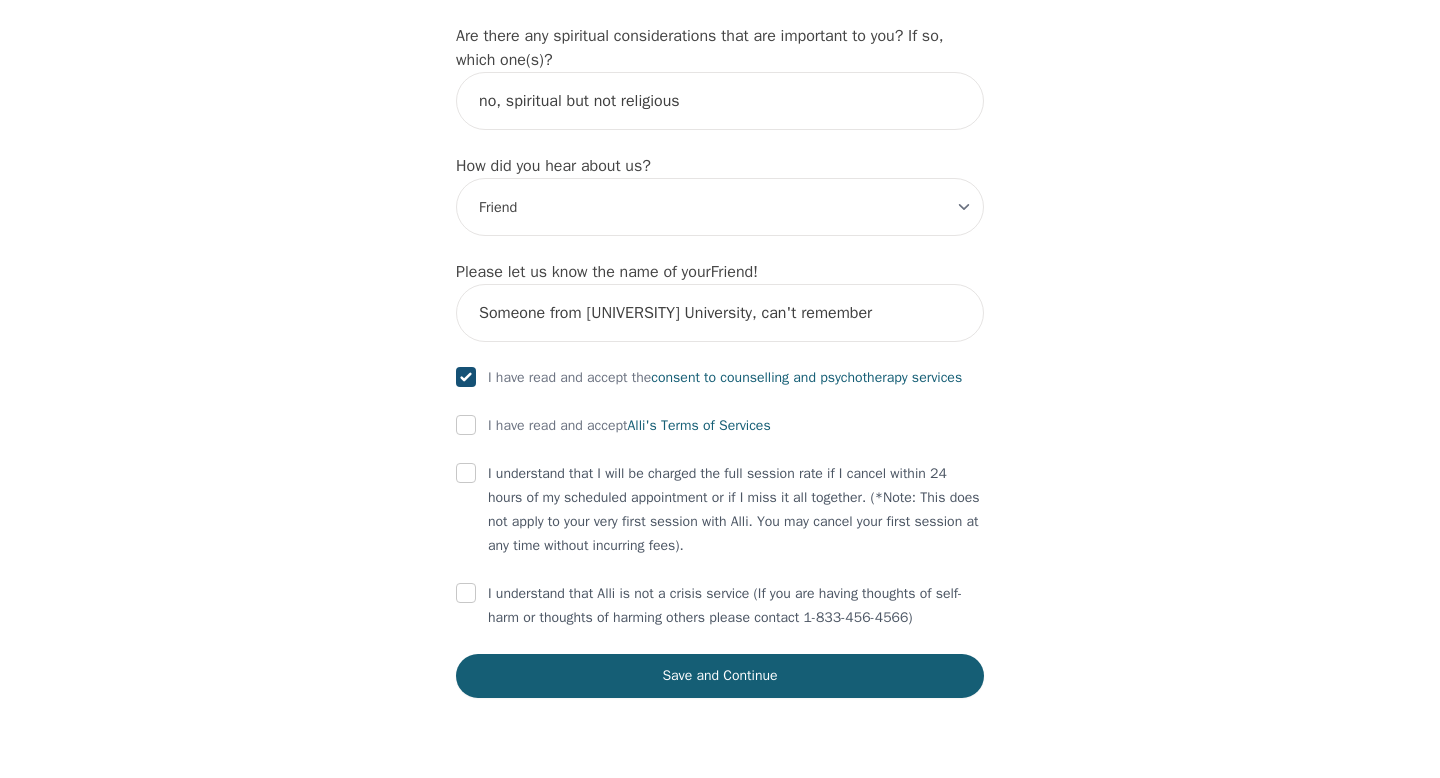 click at bounding box center [466, 426] 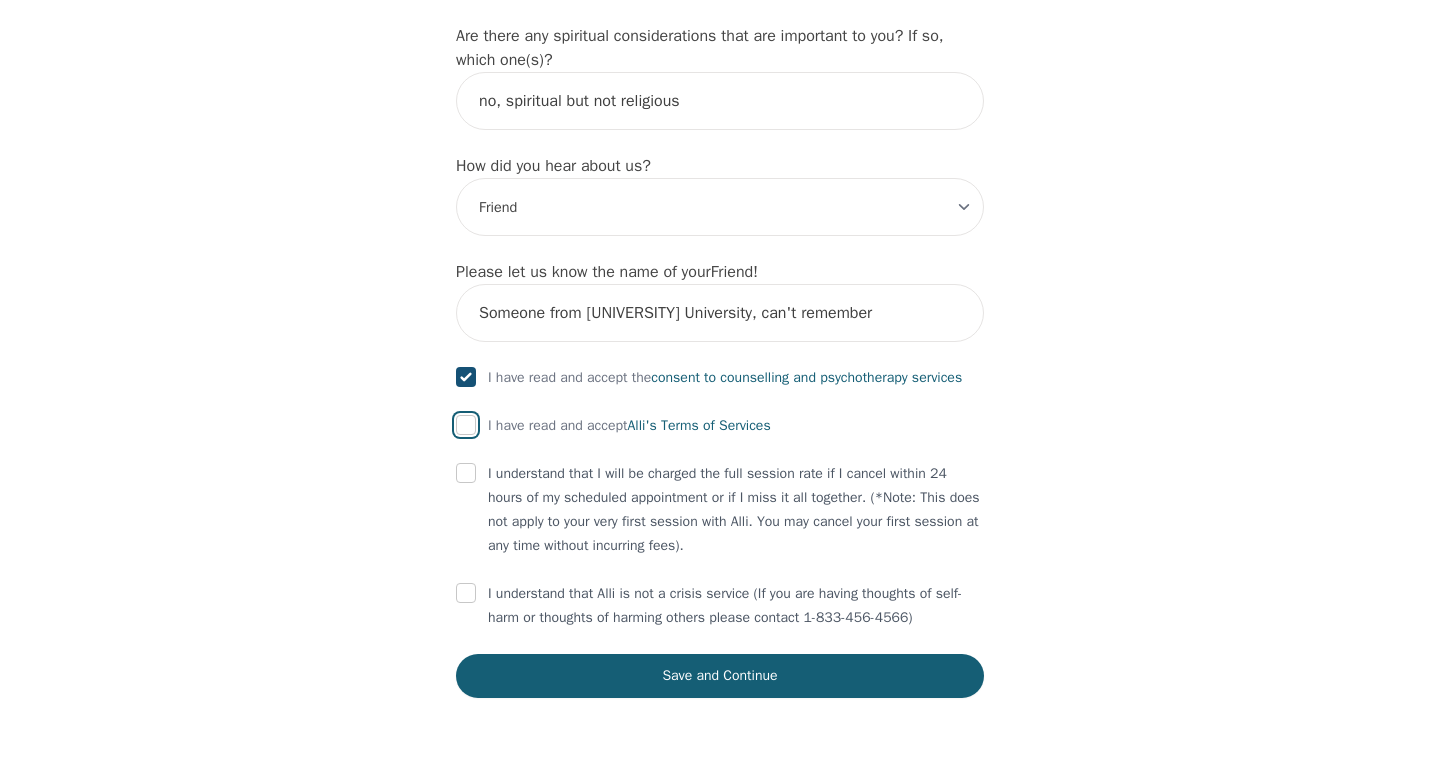 click at bounding box center [466, 425] 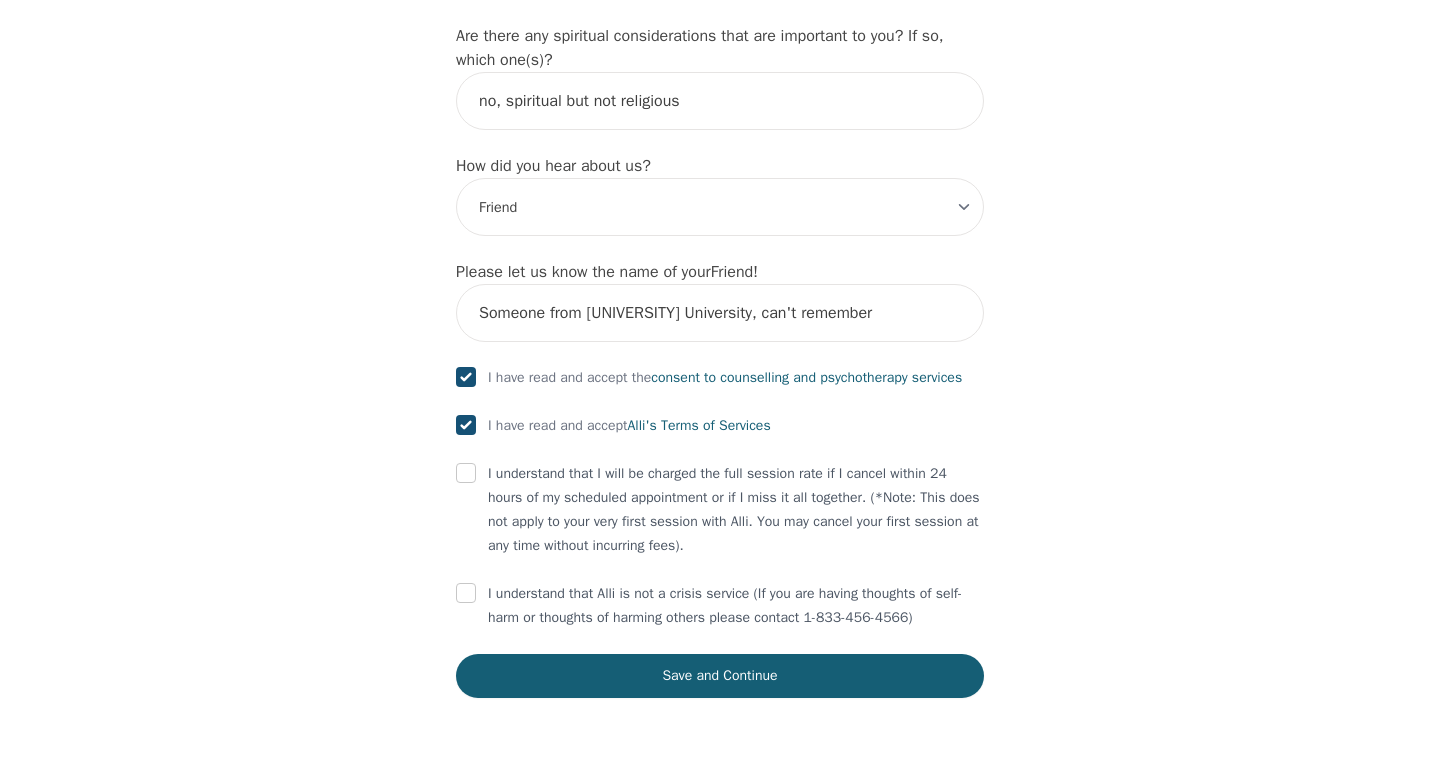 click on "I understand that I will be charged the full session rate if I cancel within 24 hours of my scheduled appointment or if I miss it all together. (*Note: This does not apply to your very first session with Alli. You may cancel your first session at any time without incurring fees)." at bounding box center (720, 510) 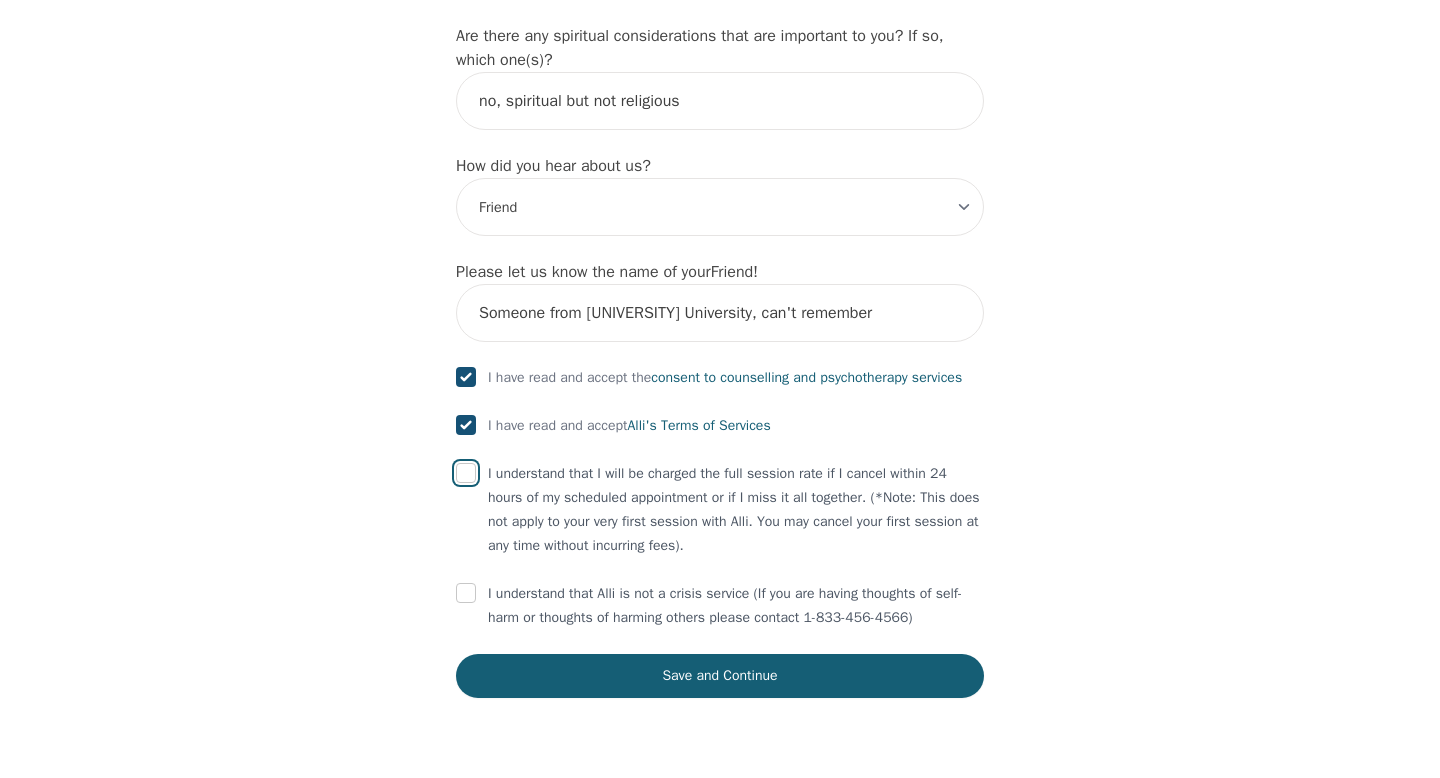 click at bounding box center [466, 473] 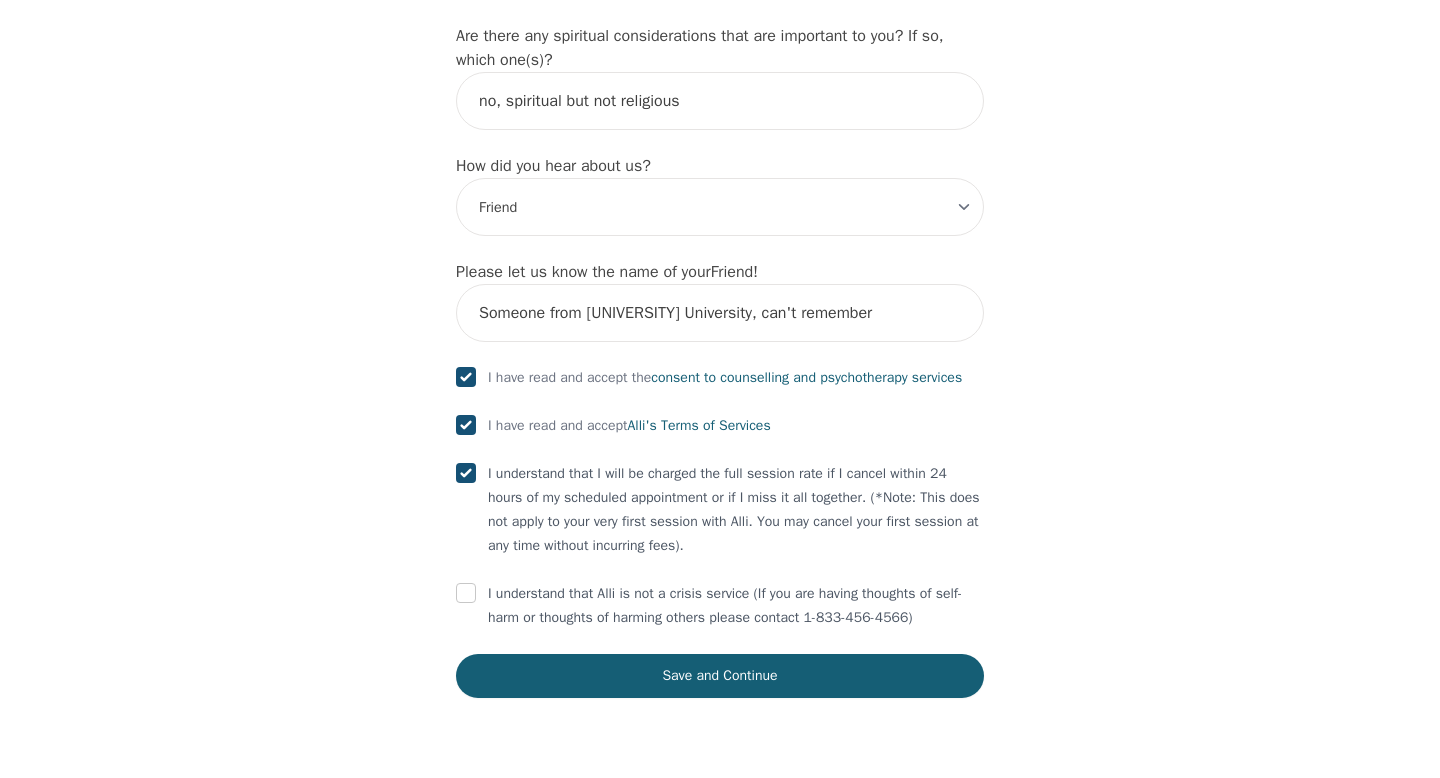 checkbox on "true" 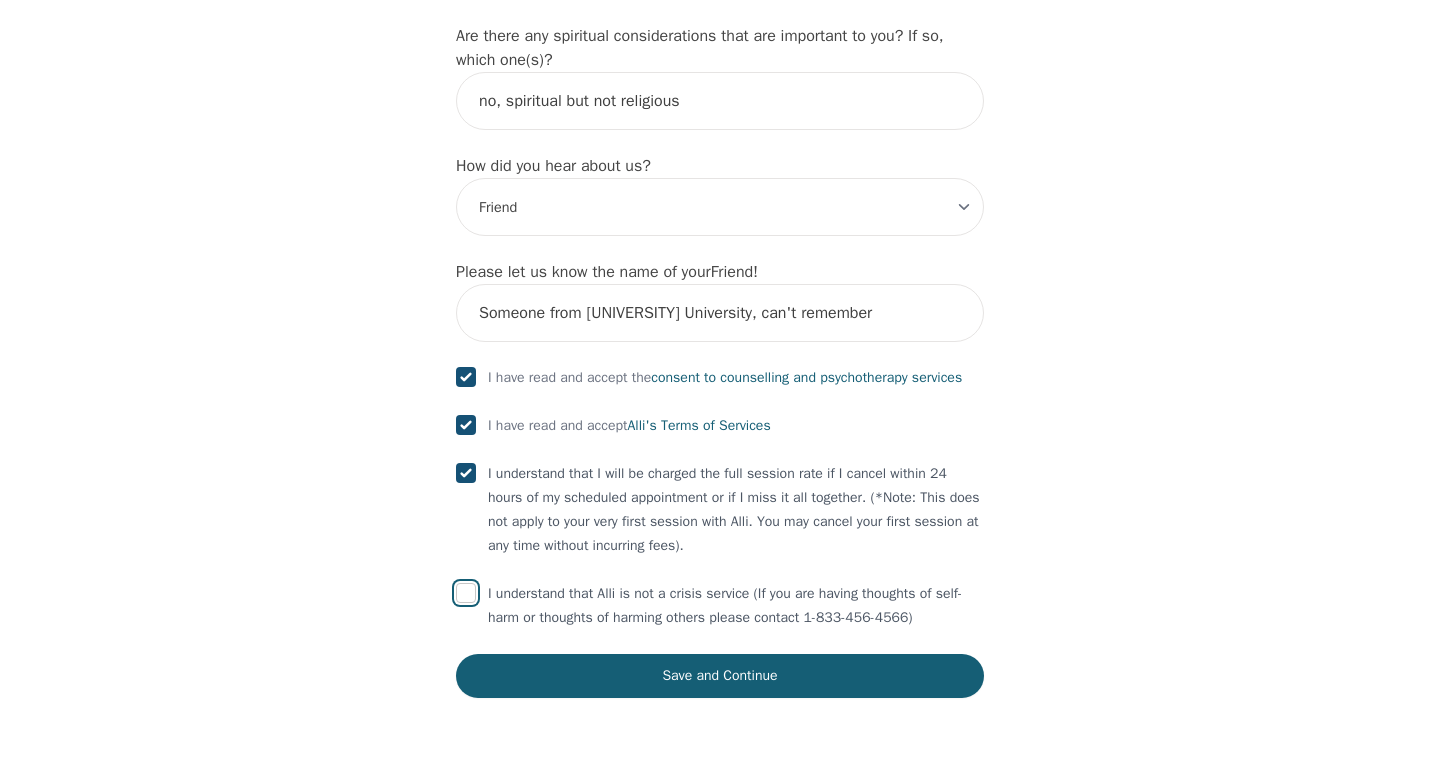 click at bounding box center [466, 593] 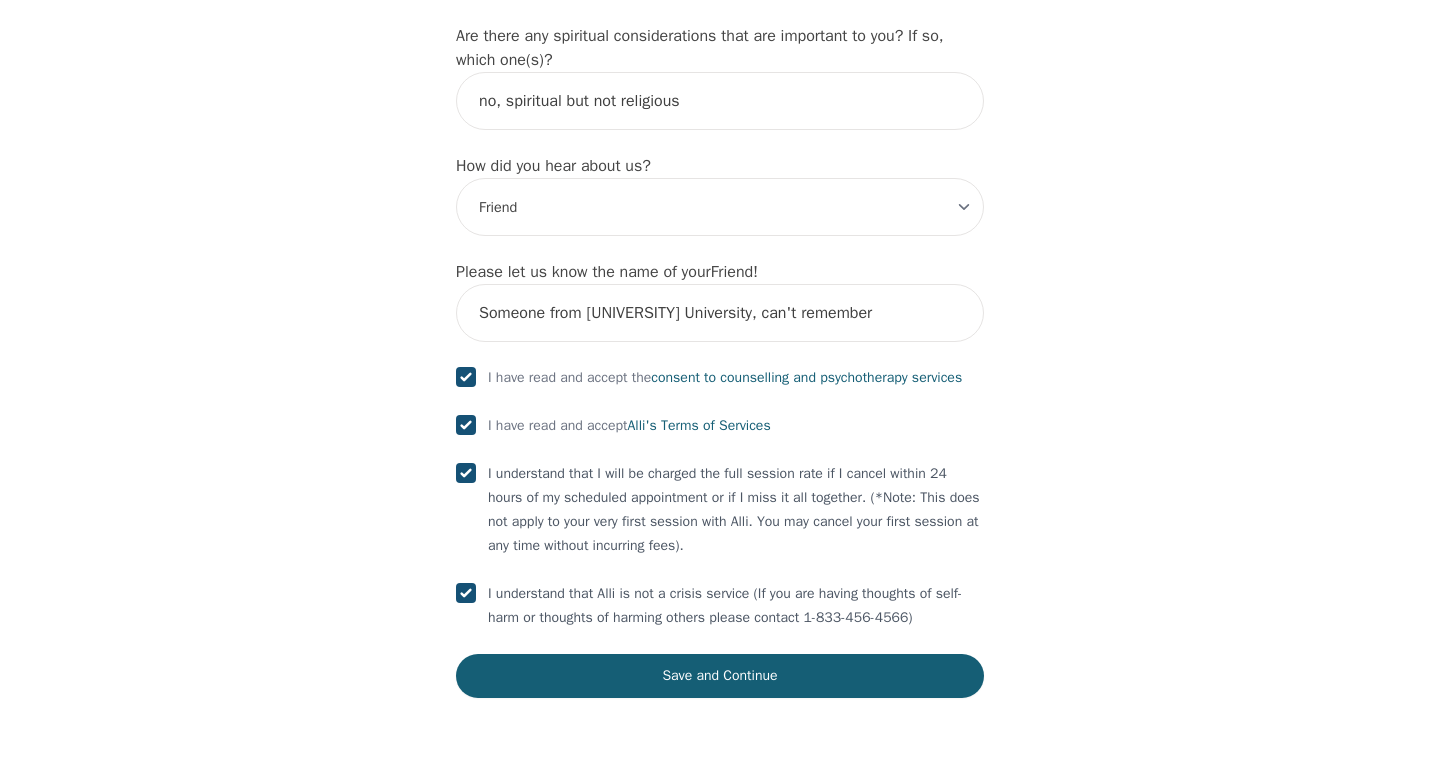 checkbox on "true" 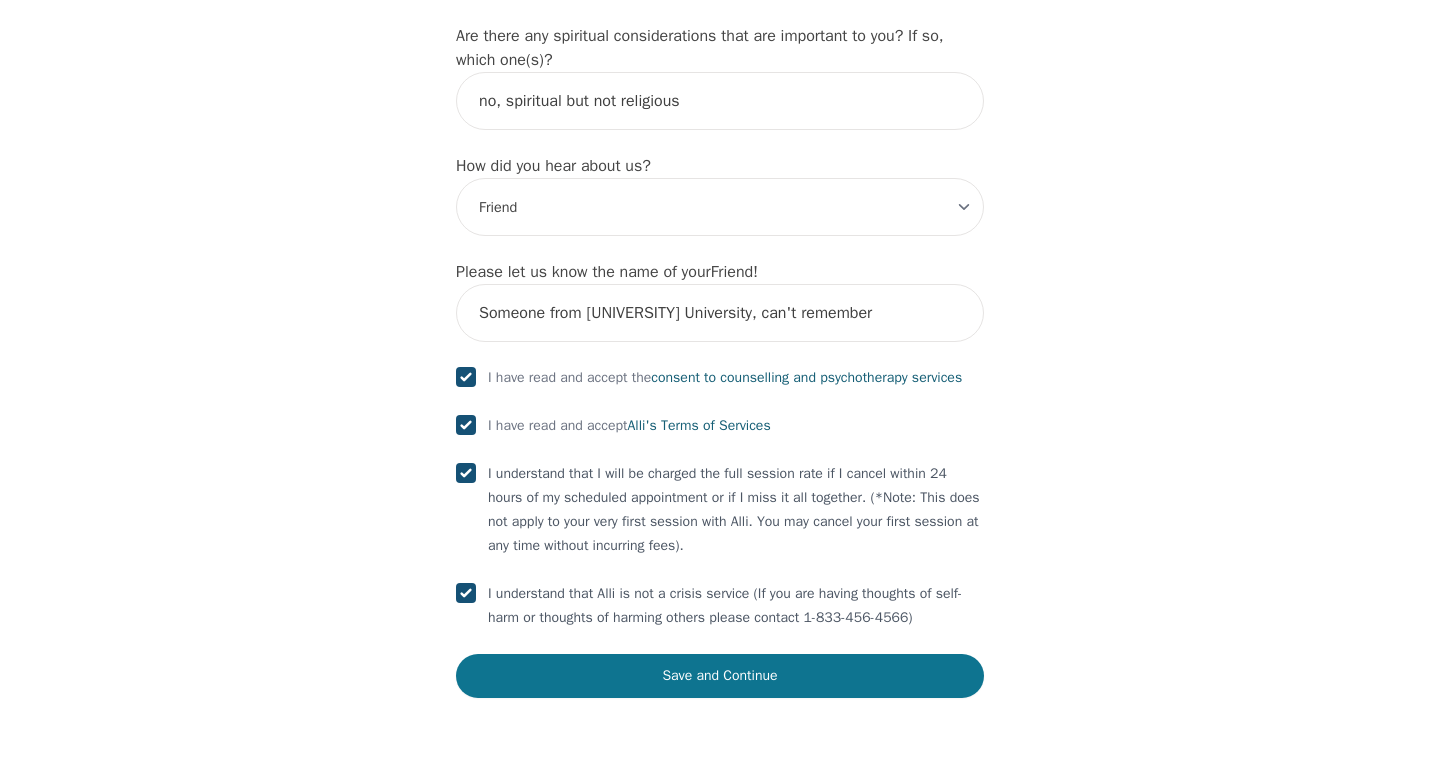 click on "Save and Continue" at bounding box center (720, 676) 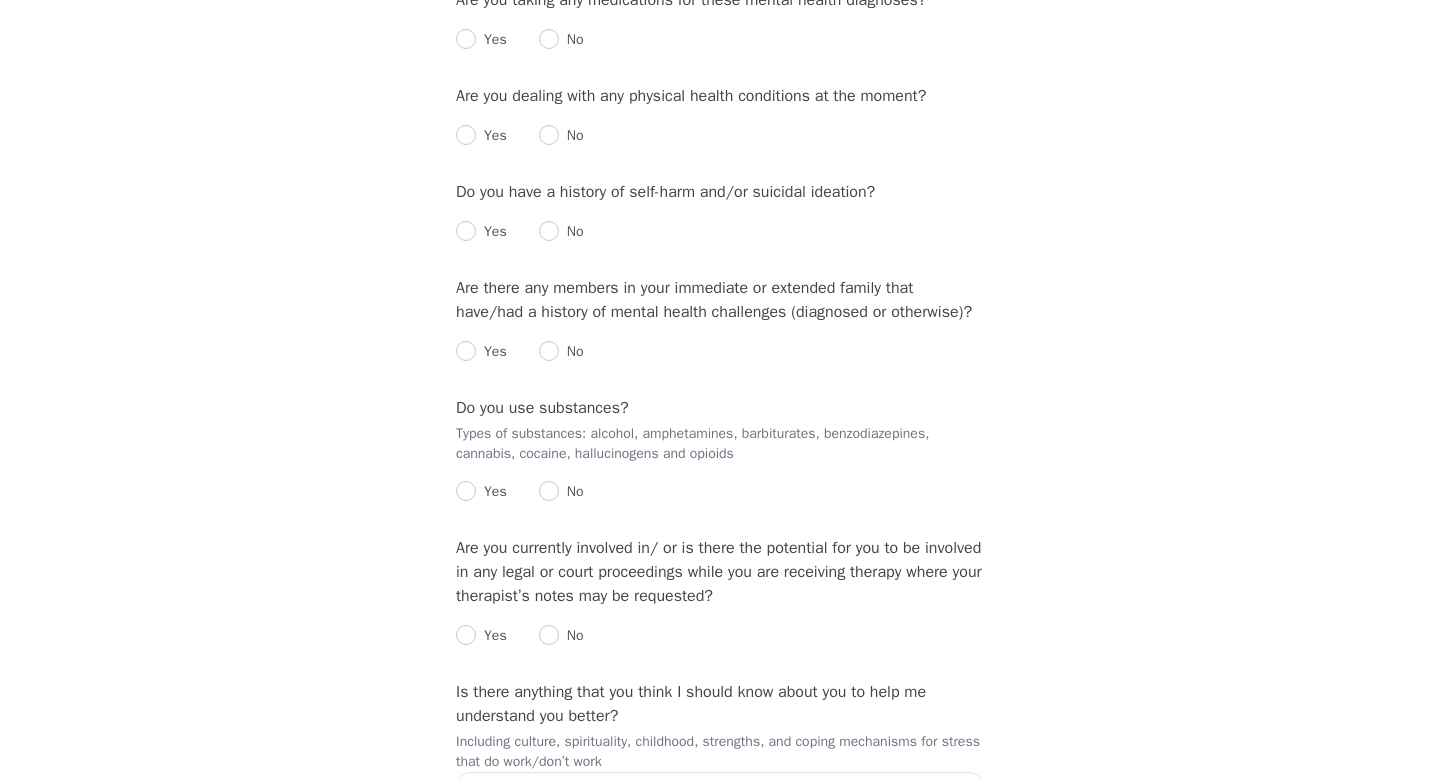 scroll, scrollTop: 0, scrollLeft: 0, axis: both 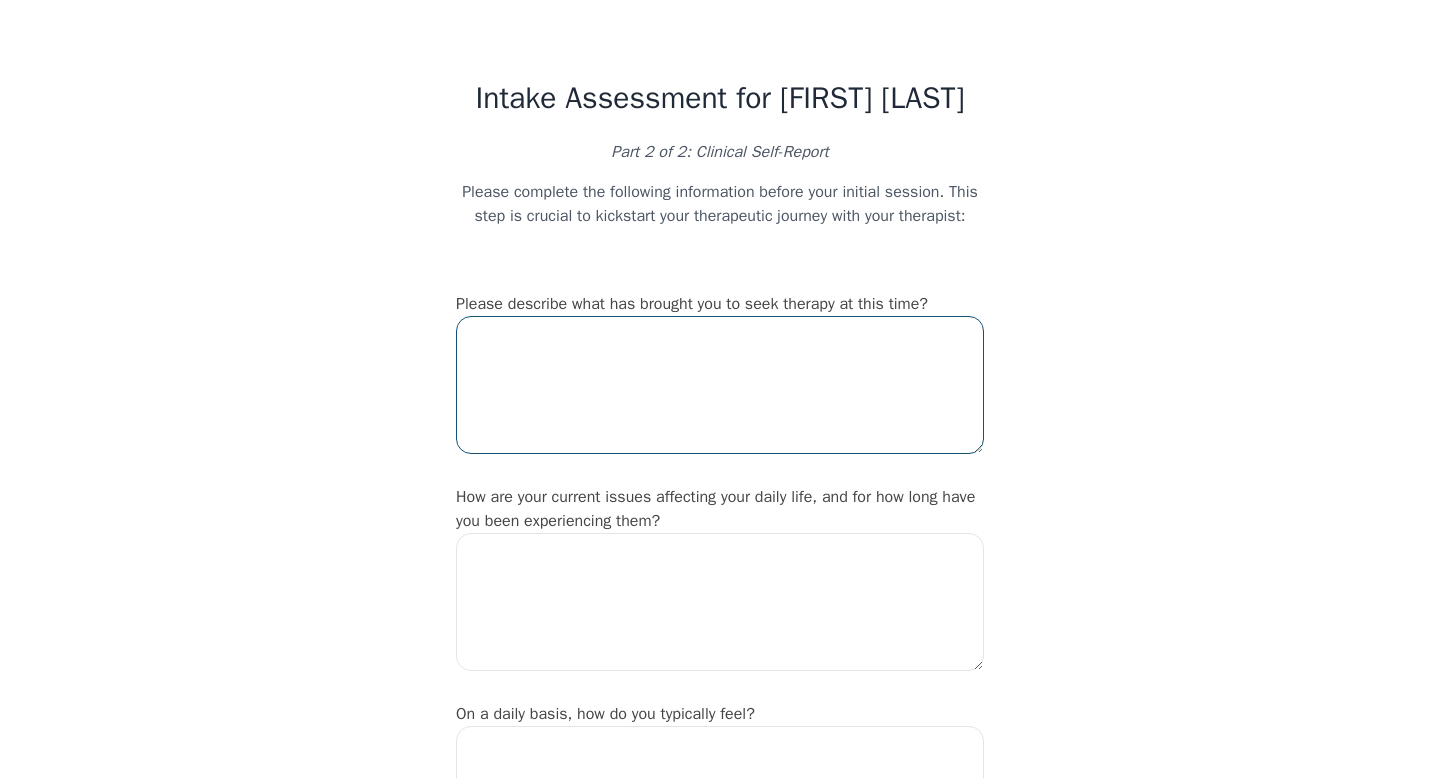 click at bounding box center (720, 385) 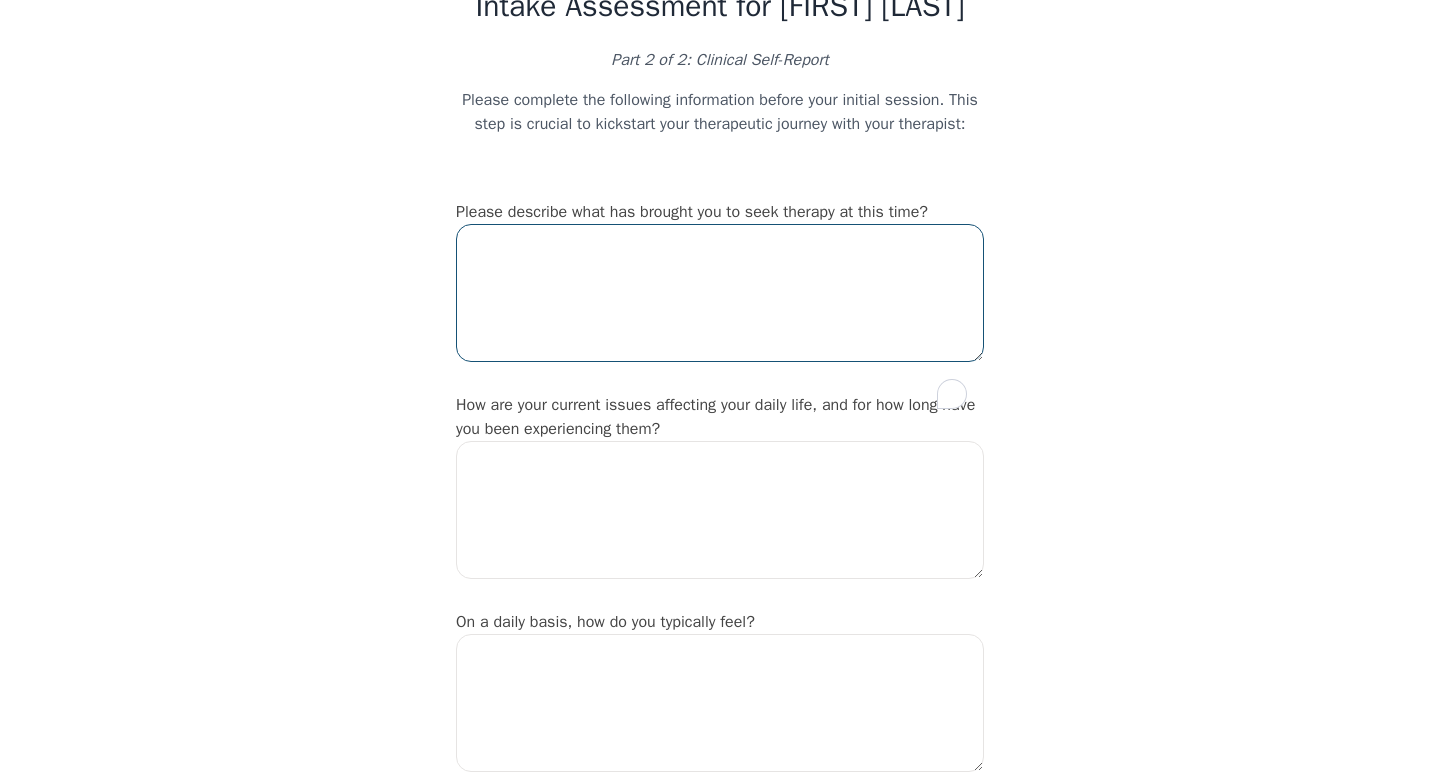 scroll, scrollTop: 148, scrollLeft: 0, axis: vertical 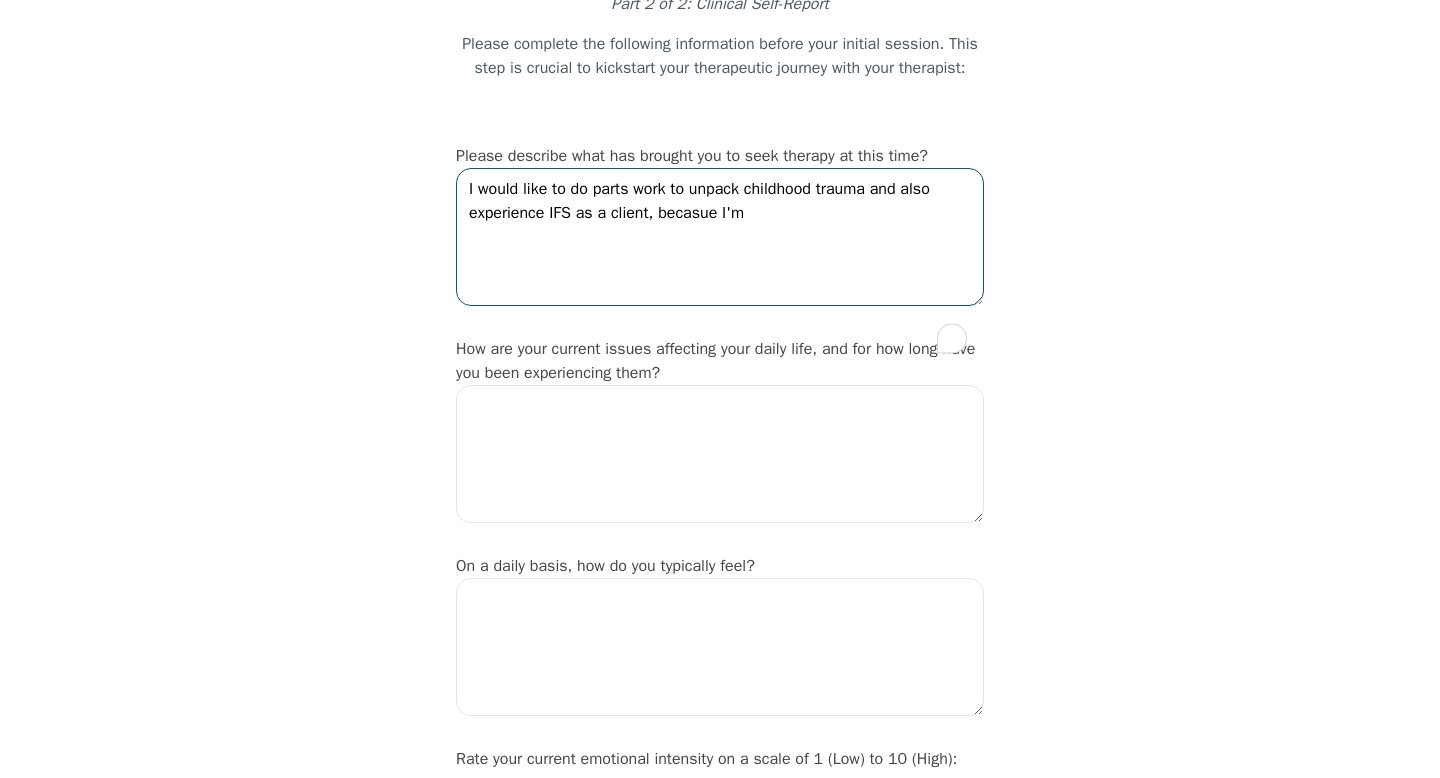 click on "I would like to do parts work to unpack childhood trauma and also experience IFS as a client, becasue I'm" at bounding box center [720, 237] 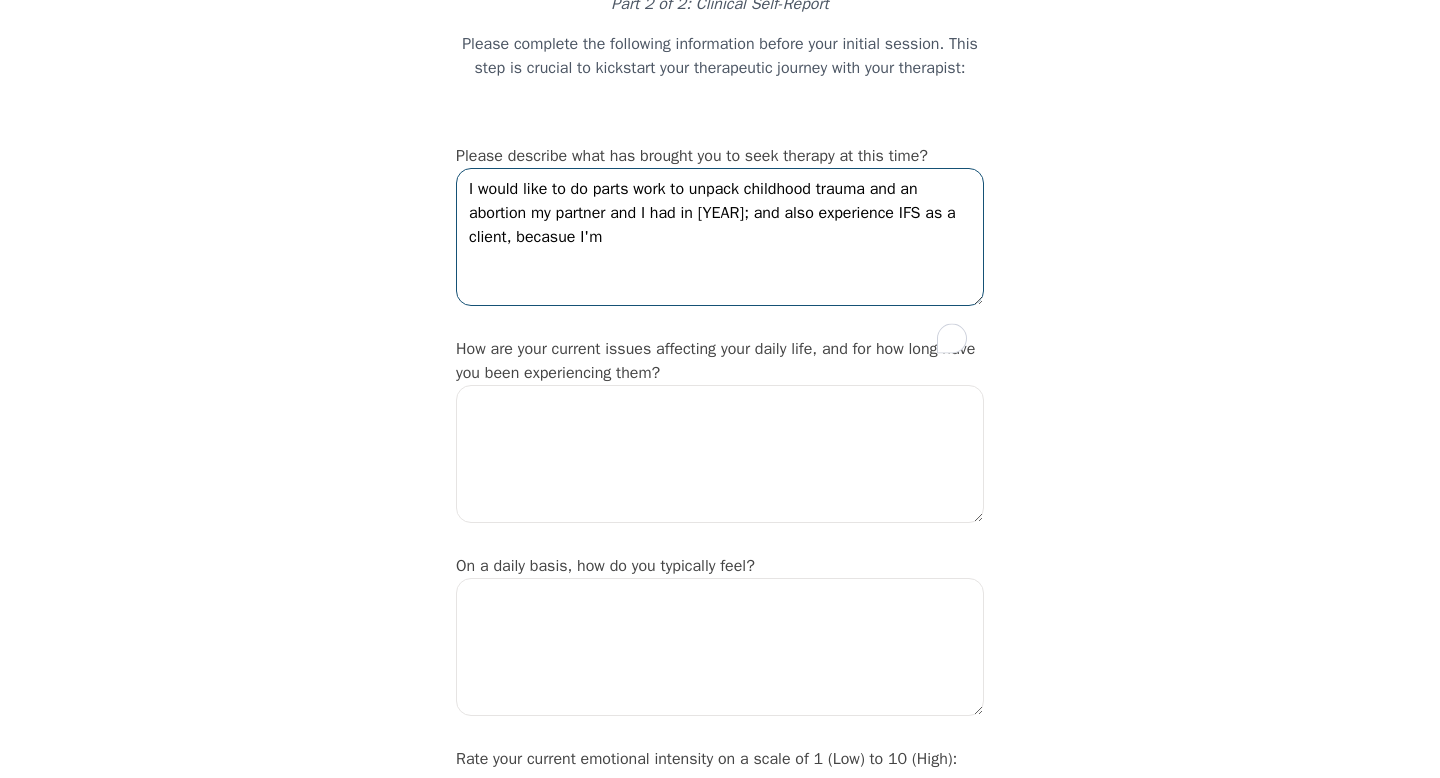 click on "I would like to do parts work to unpack childhood trauma and an abortion my partner and I had in [YEAR]; and also experience IFS as a client, becasue I'm" at bounding box center [720, 237] 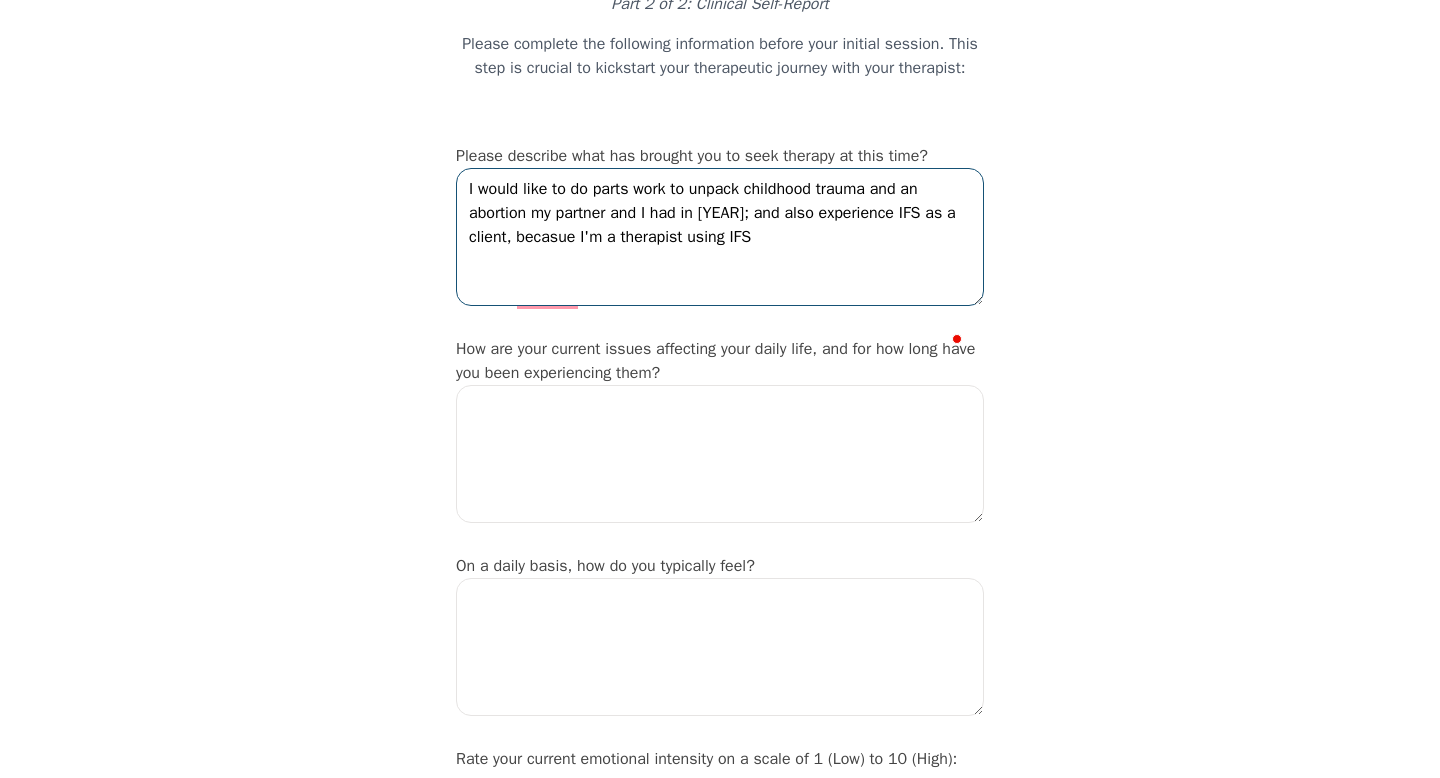 type on "I would like to do parts work to unpack childhood trauma and an abortion my partner and I had in [YEAR]; and also experience IFS as a client, becasue I'm a therapist using IFS" 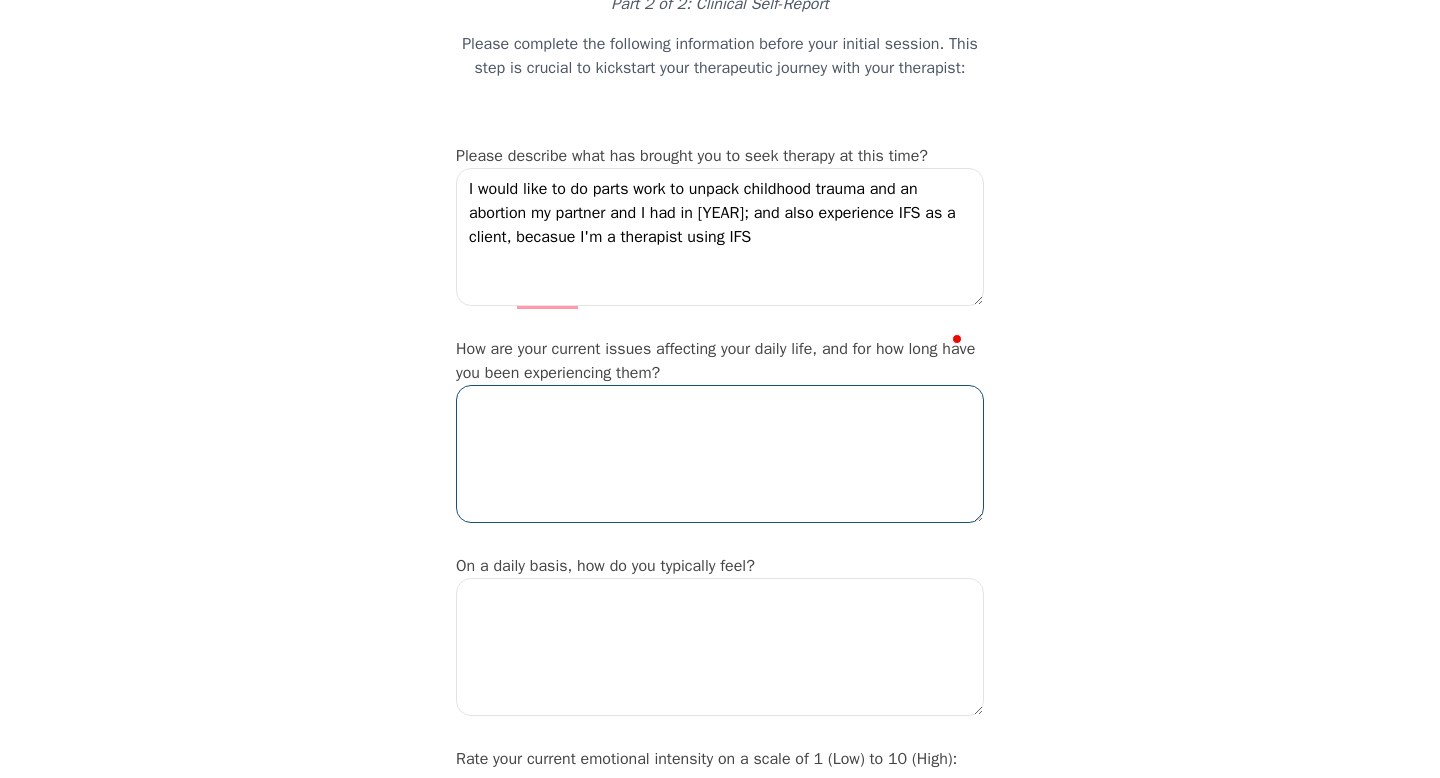 click at bounding box center [720, 454] 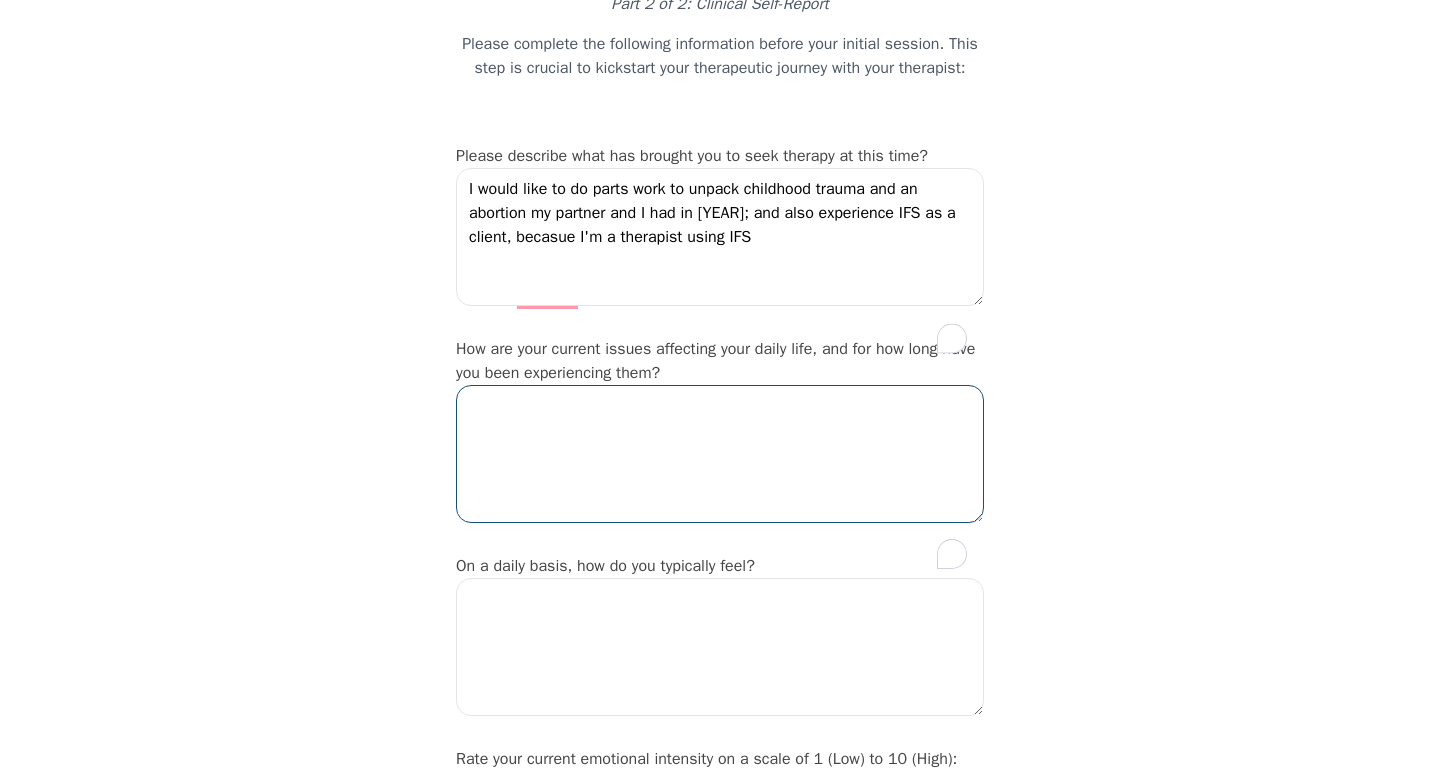 scroll, scrollTop: 289, scrollLeft: 0, axis: vertical 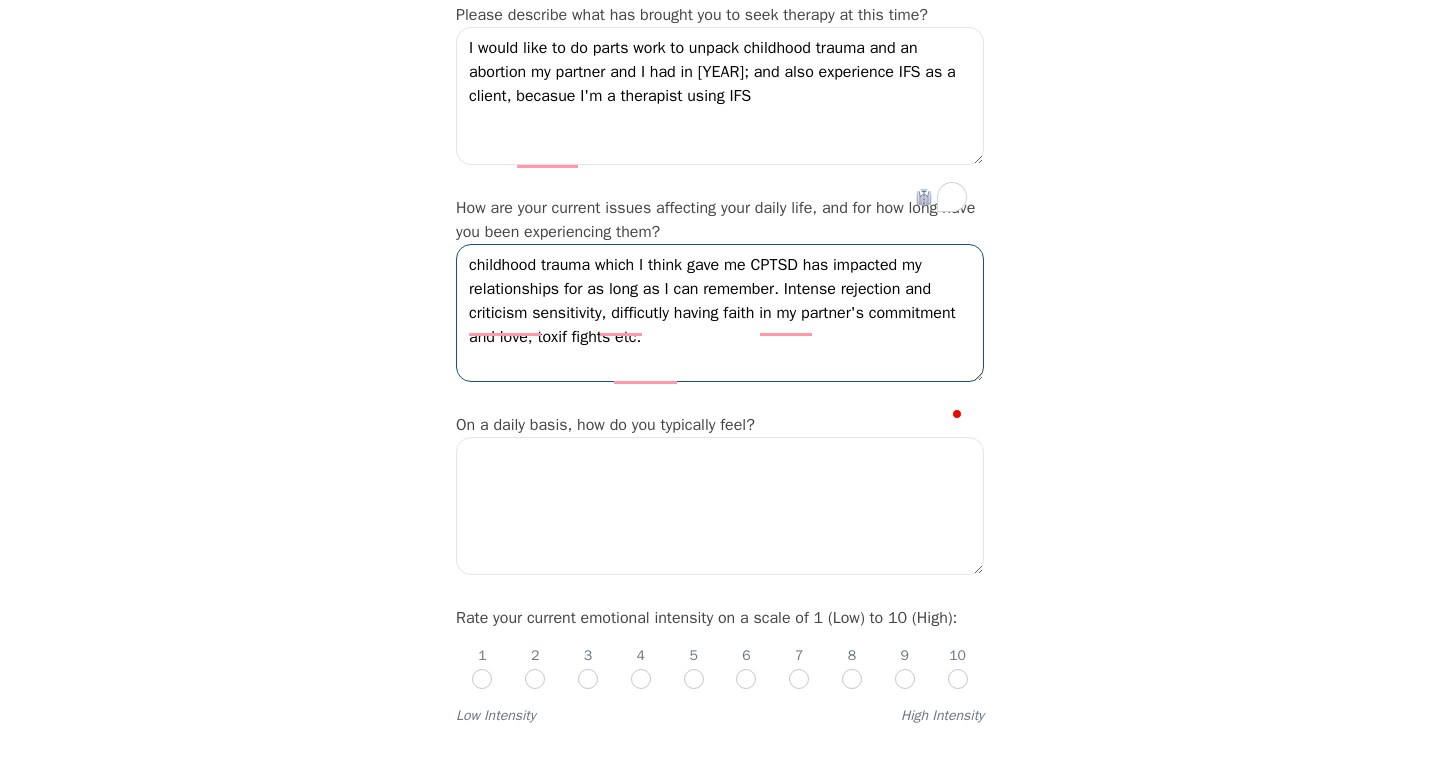 type on "childhood trauma which I think gave me CPTSD has impacted my relationships for as long as I can remember. Intense rejection and criticism sensitivity, difficutly having faith in my partner's commitment and love, toxif fights etc." 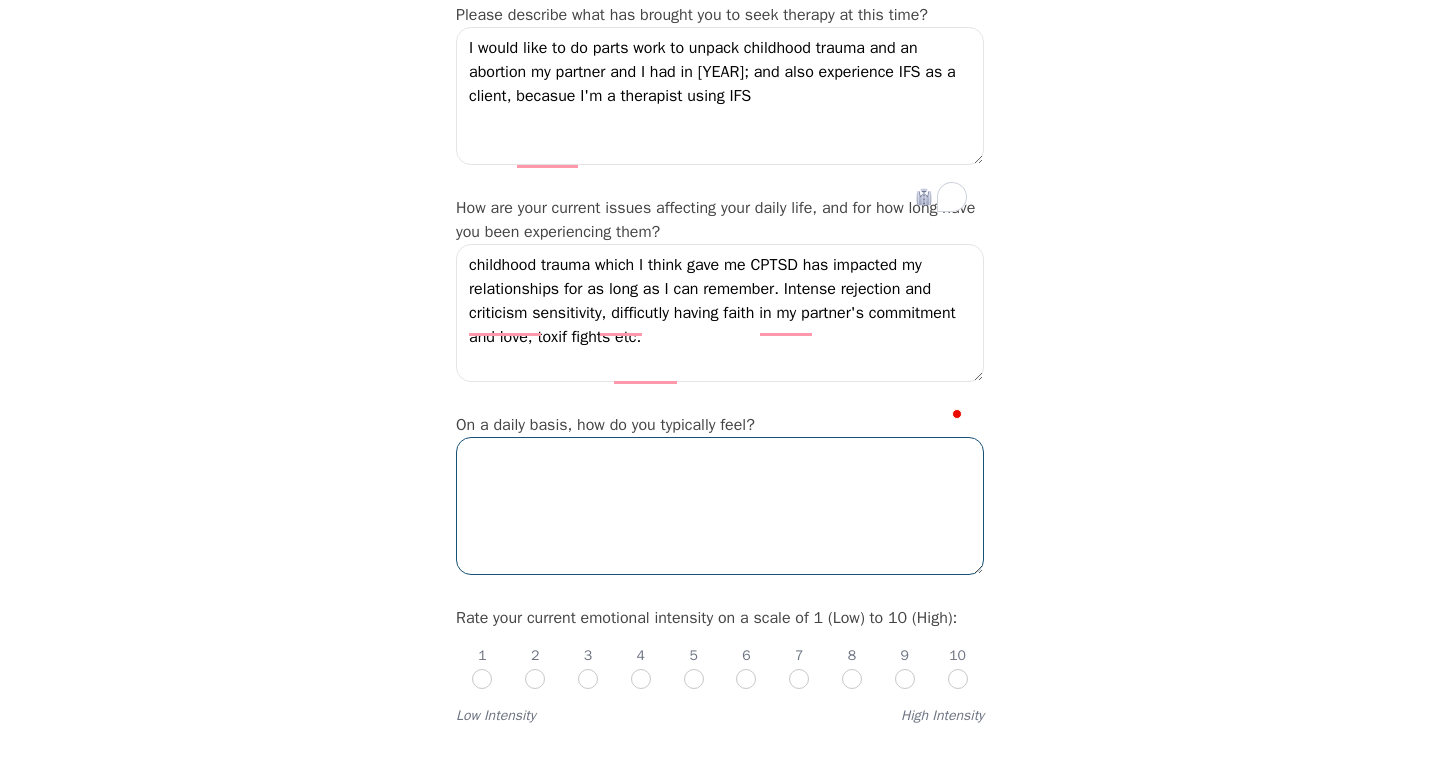 click at bounding box center [720, 506] 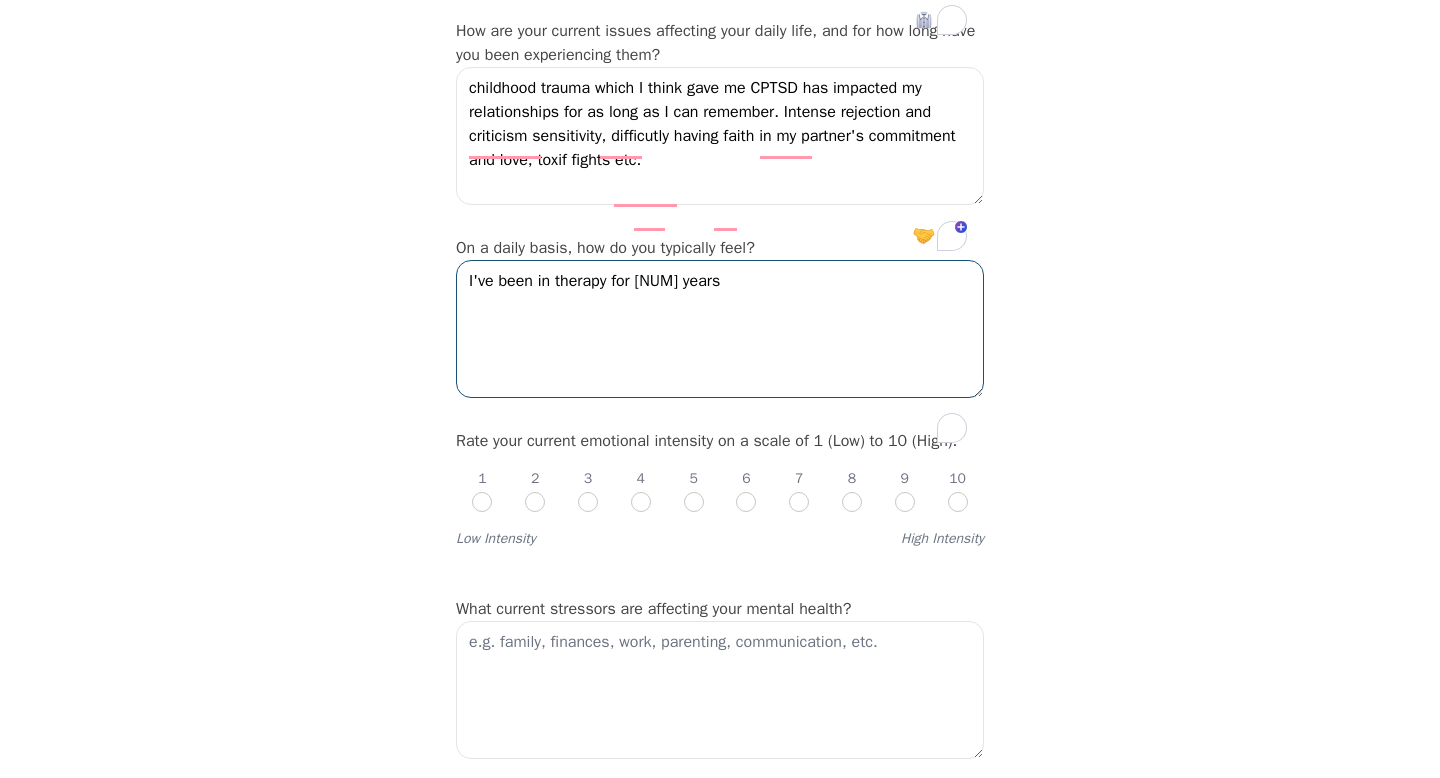 scroll, scrollTop: 529, scrollLeft: 0, axis: vertical 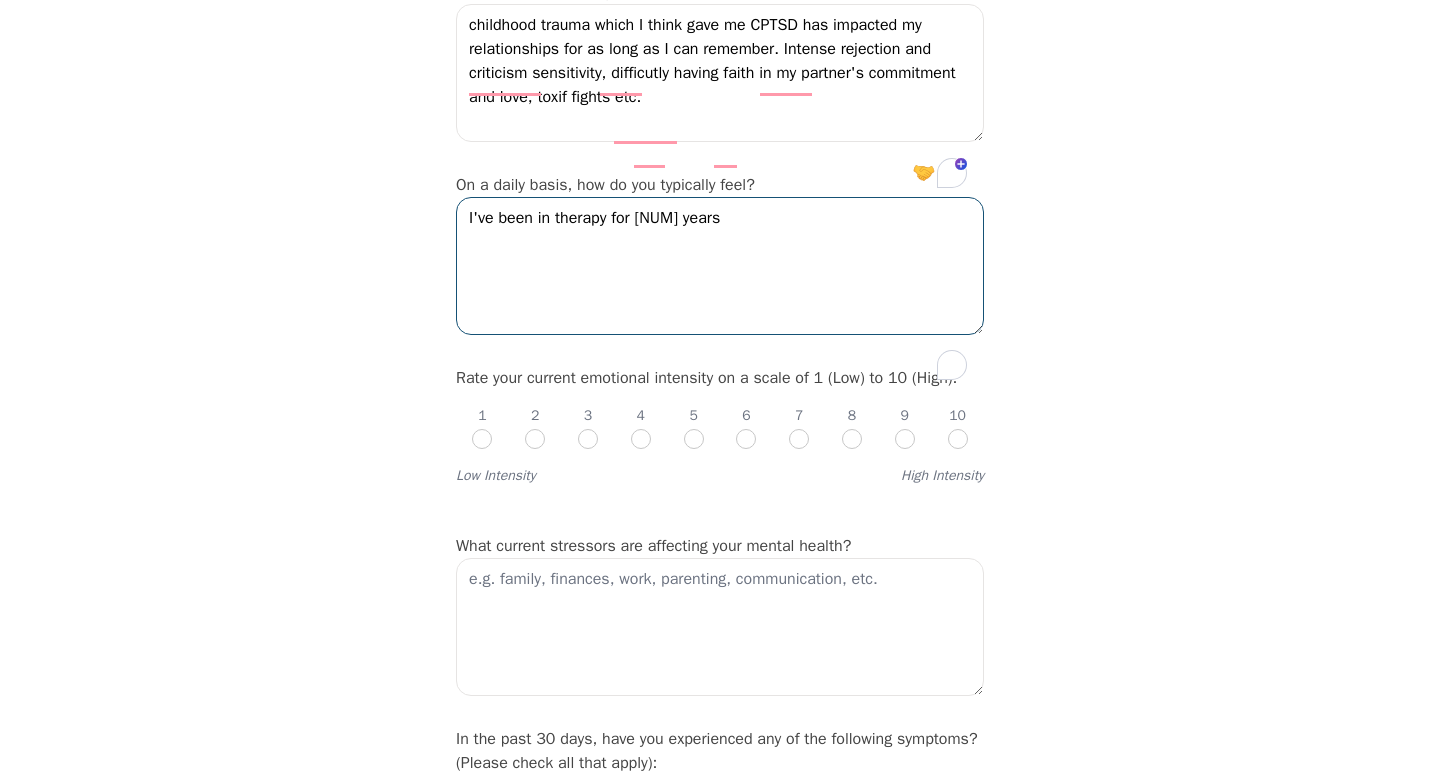 click on "I've been in therapy for [NUM] years" at bounding box center [720, 266] 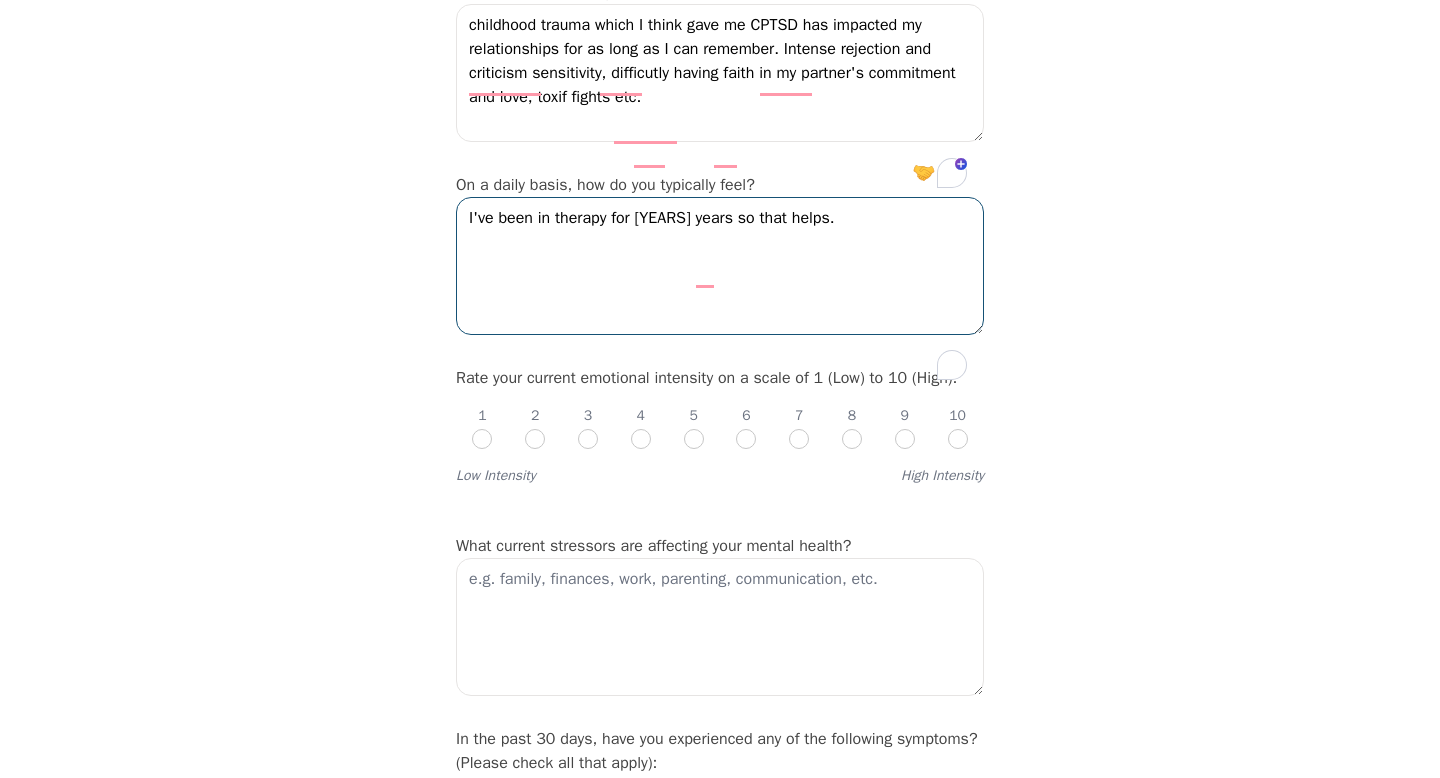 click on "I've been in therapy for [YEARS] years so that helps." at bounding box center [720, 266] 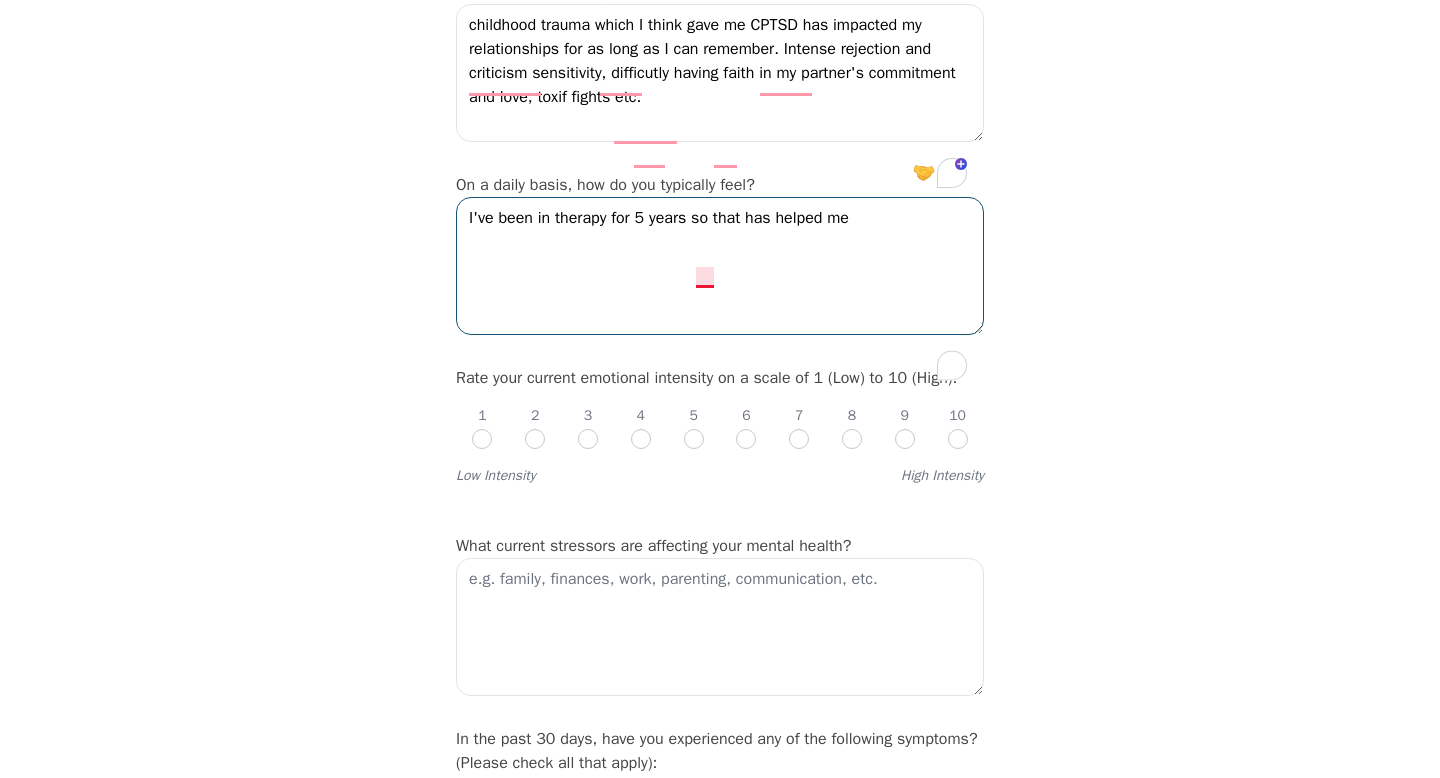 click on "I've been in therapy for 5 years so that has helped me" at bounding box center (720, 266) 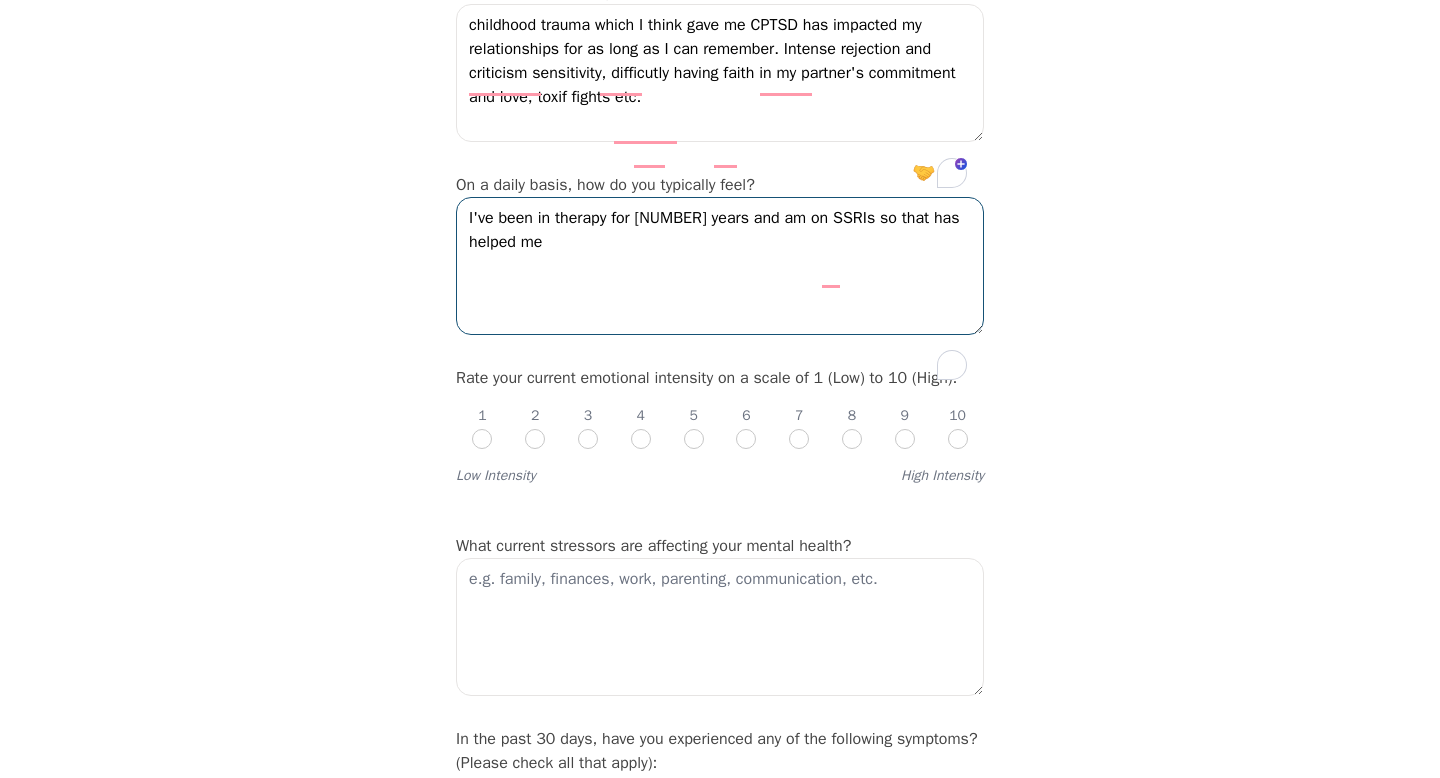 type on "I've been in therapy for [NUMBER] years and am on SSRIs so that has helped me" 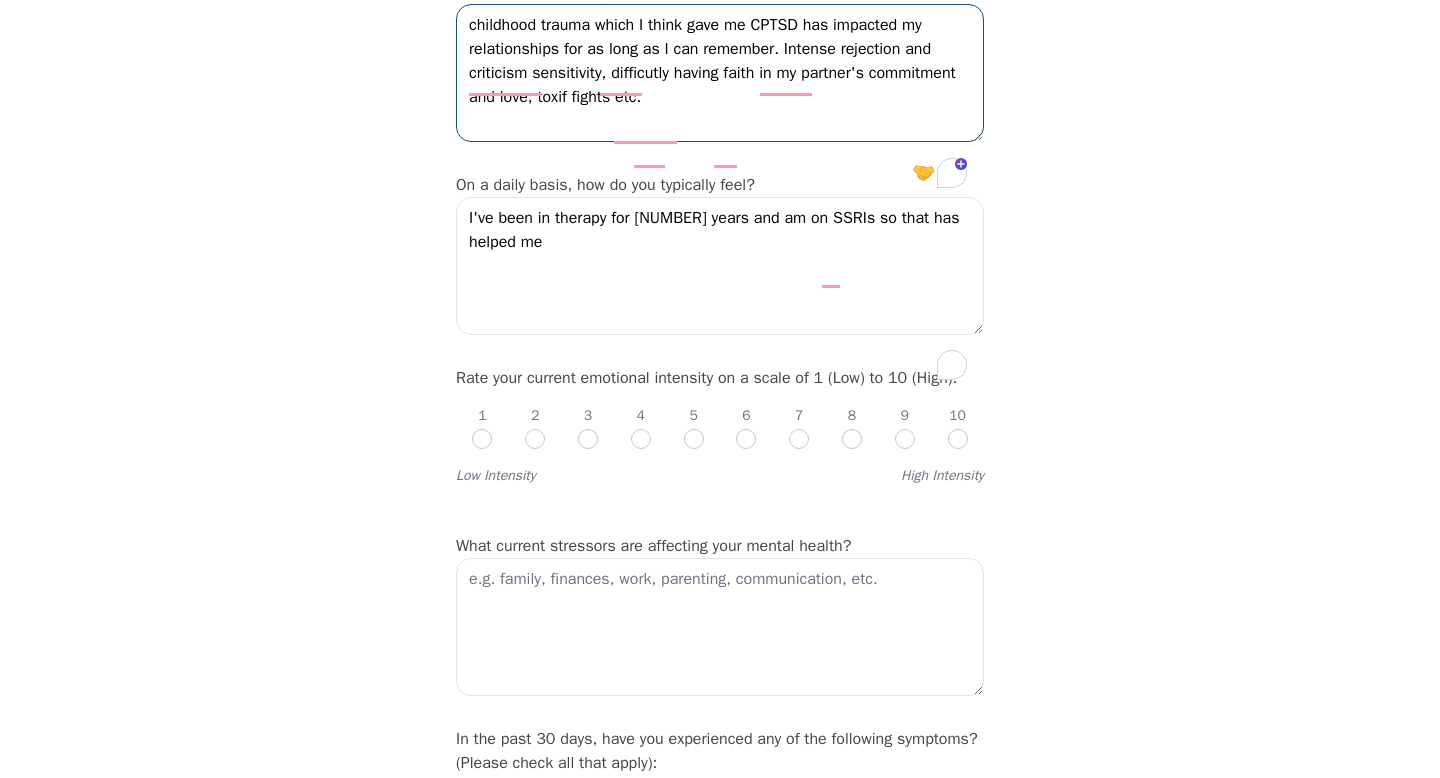 click on "childhood trauma which I think gave me CPTSD has impacted my relationships for as long as I can remember. Intense rejection and criticism sensitivity, difficutly having faith in my partner's commitment and love, toxif fights etc." at bounding box center [720, 73] 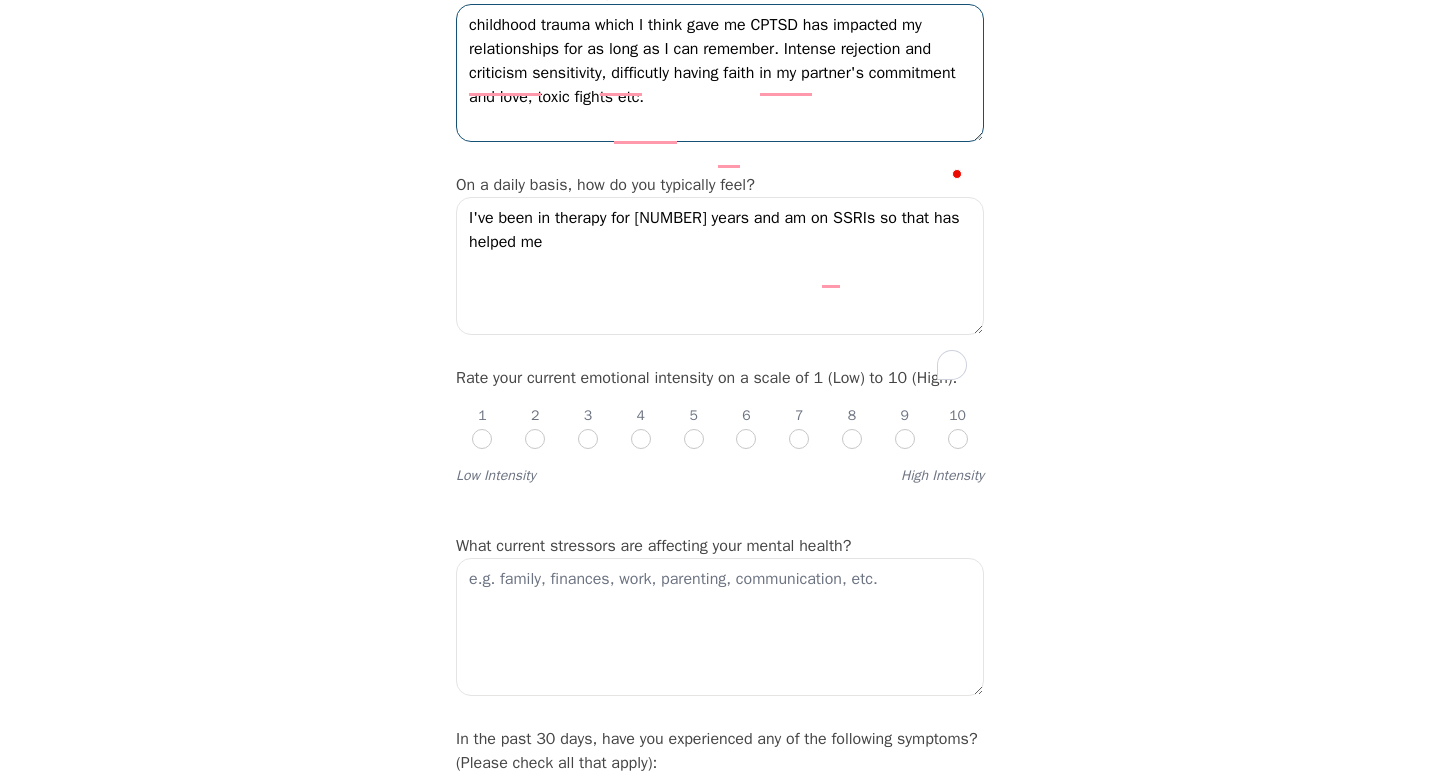 click on "childhood trauma which I think gave me CPTSD has impacted my relationships for as long as I can remember. Intense rejection and criticism sensitivity, difficutly having faith in my partner's commitment and love, toxic fights etc." at bounding box center (720, 73) 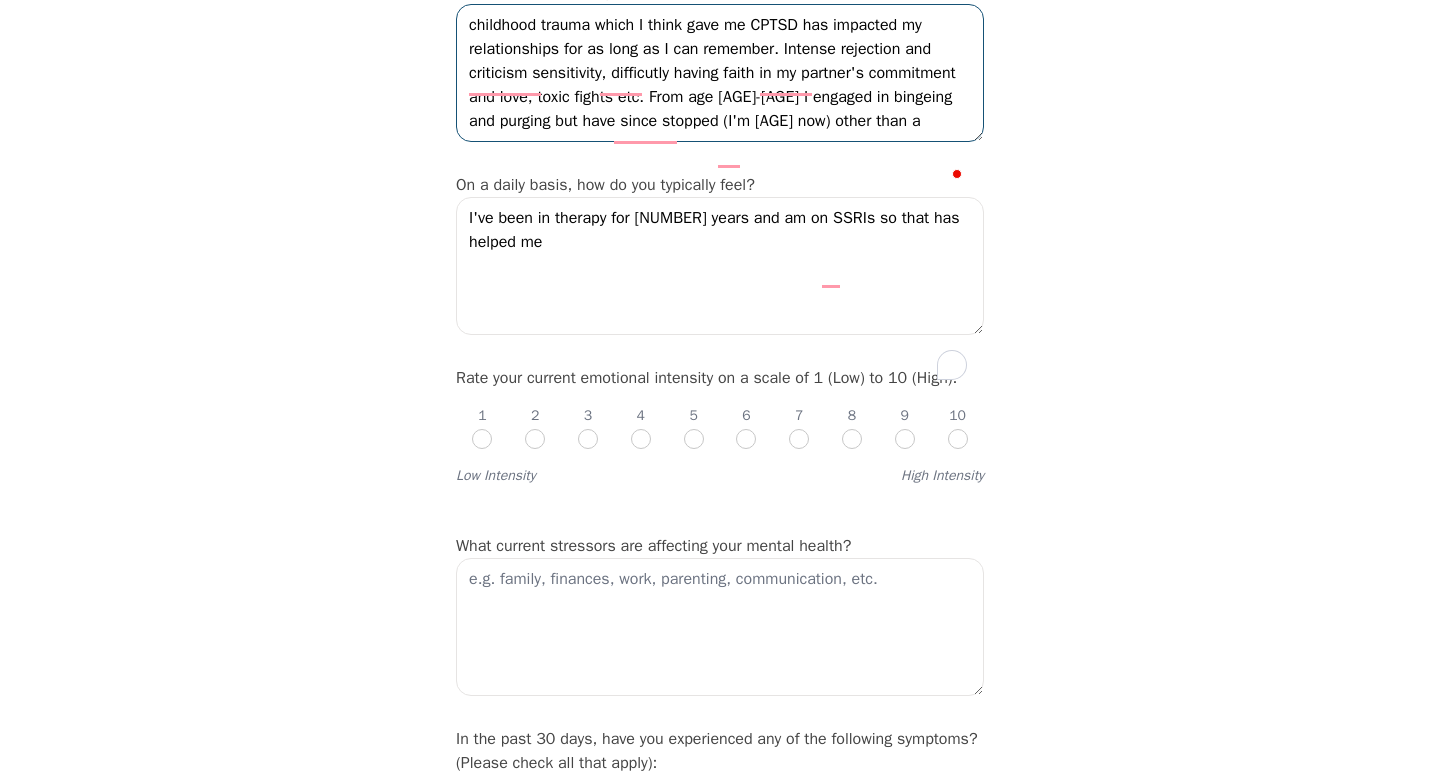 scroll, scrollTop: 13, scrollLeft: 0, axis: vertical 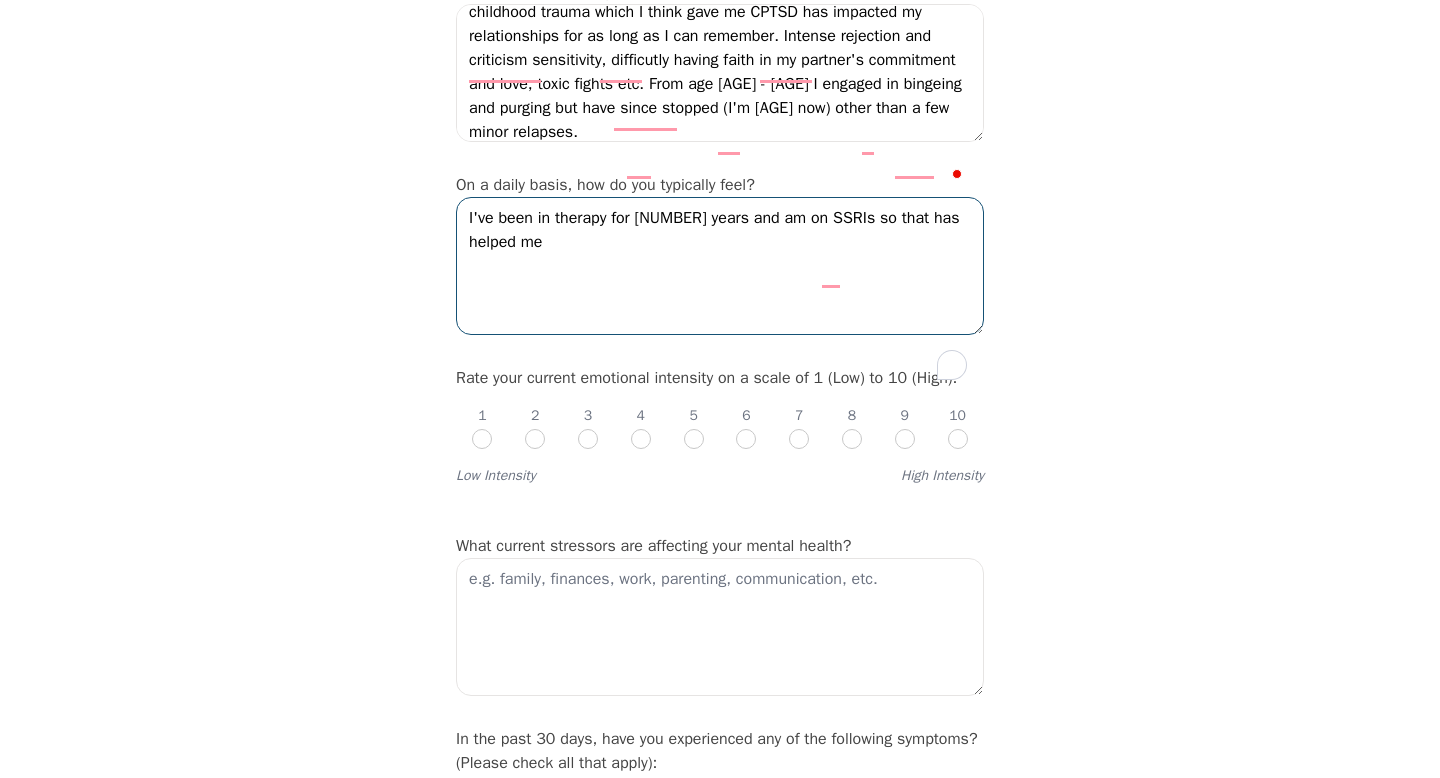 click on "I've been in therapy for [NUMBER] years and am on SSRIs so that has helped me" at bounding box center (720, 266) 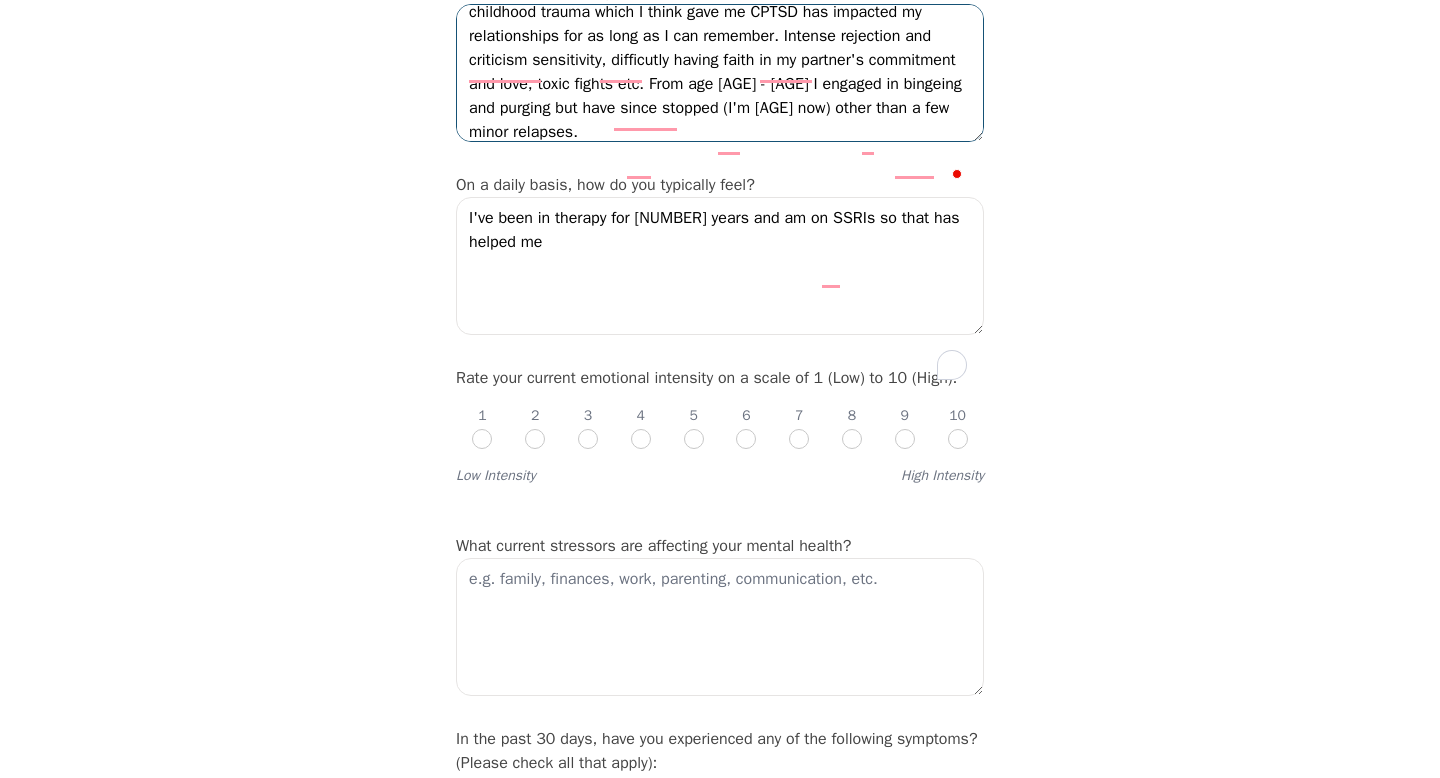 click on "childhood trauma which I think gave me CPTSD has impacted my relationships for as long as I can remember. Intense rejection and criticism sensitivity, difficutly having faith in my partner's commitment and love, toxic fights etc. From age [AGE] - [AGE] I engaged in bingeing and purging but have since stopped (I'm [AGE] now) other than a few minor relapses." at bounding box center (720, 73) 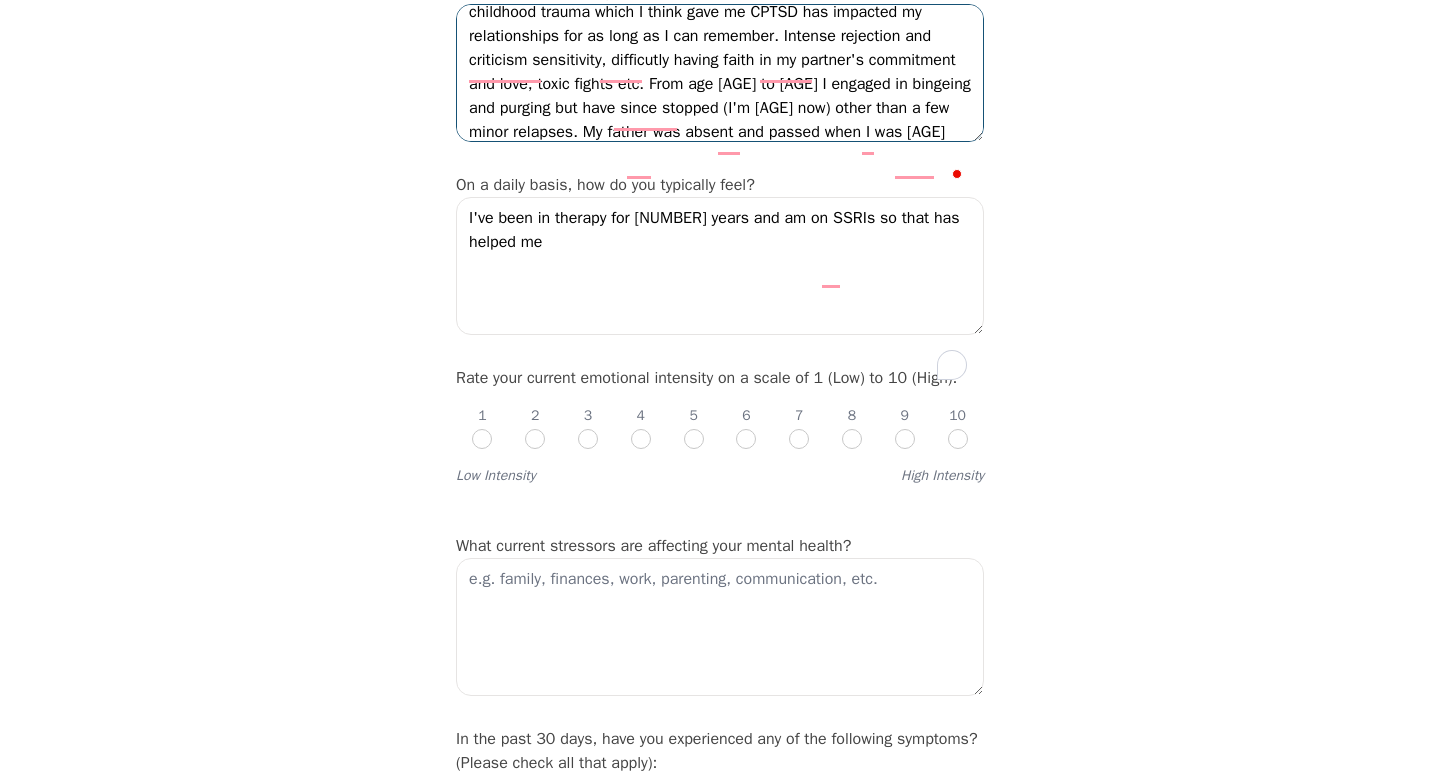 scroll, scrollTop: 37, scrollLeft: 0, axis: vertical 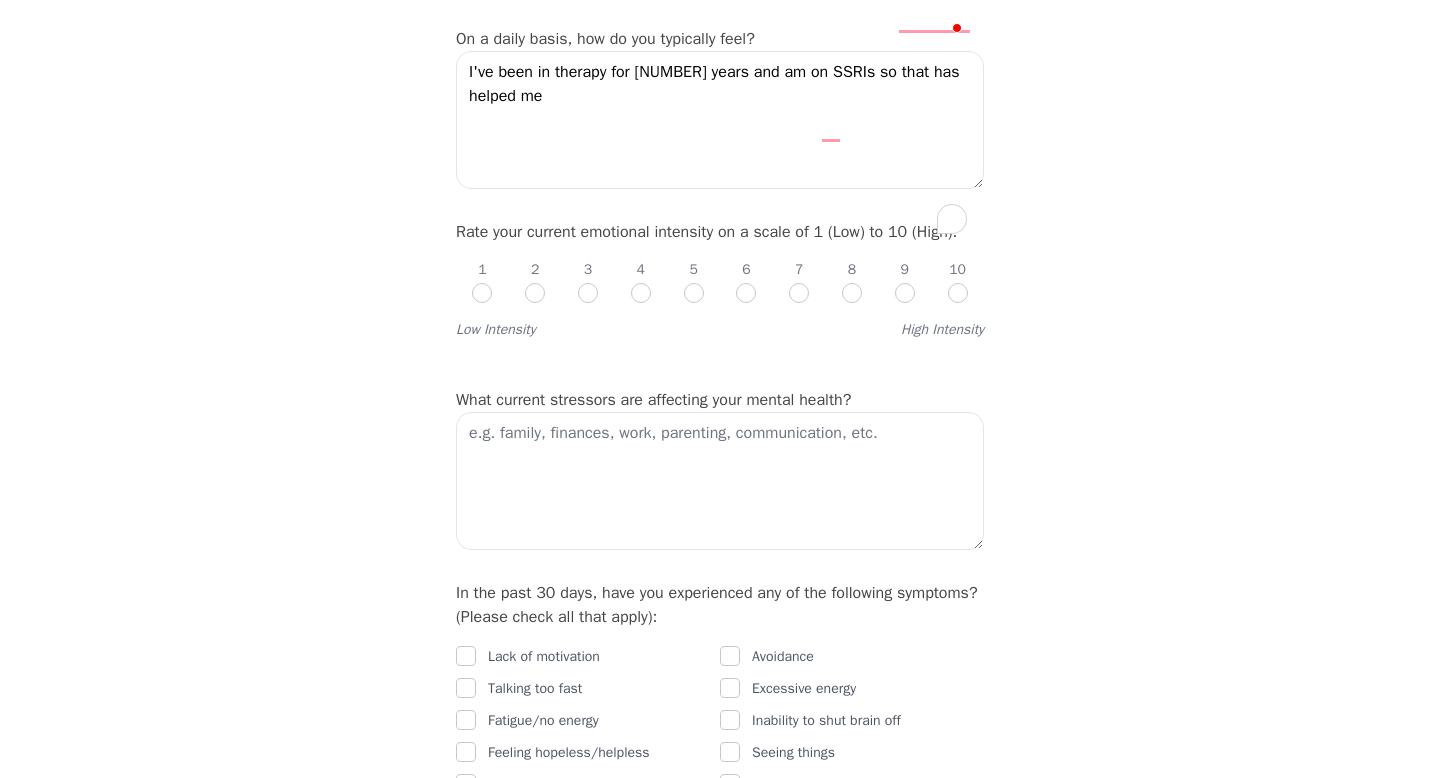 type on "childhood trauma which I think gave me CPTSD has impacted my relationships for as long as I can remember. Intense rejection and criticism sensitivity, difficutly having faith in my partner's commitment and love, toxic fights etc. From age [AGE]-[AGE] I engaged in bingeing and purging but have since stopped (I'm [AGE] now) other than a few minor relapses. My father was absent and passed when I was [AGE], my mother has been emotionally abusive my whole life, sometime physically, and likely has BPD." 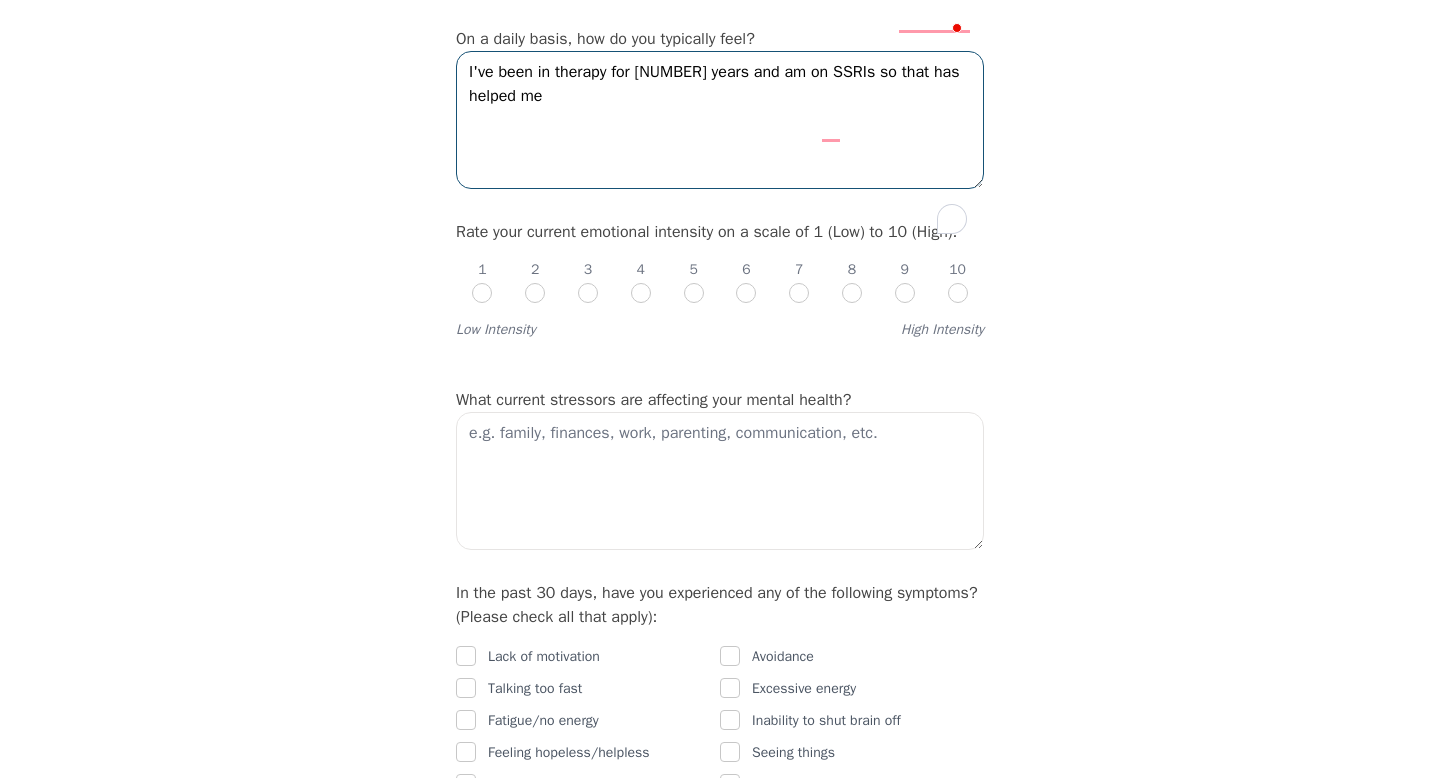 click on "I've been in therapy for [NUMBER] years and am on SSRIs so that has helped me" at bounding box center [720, 120] 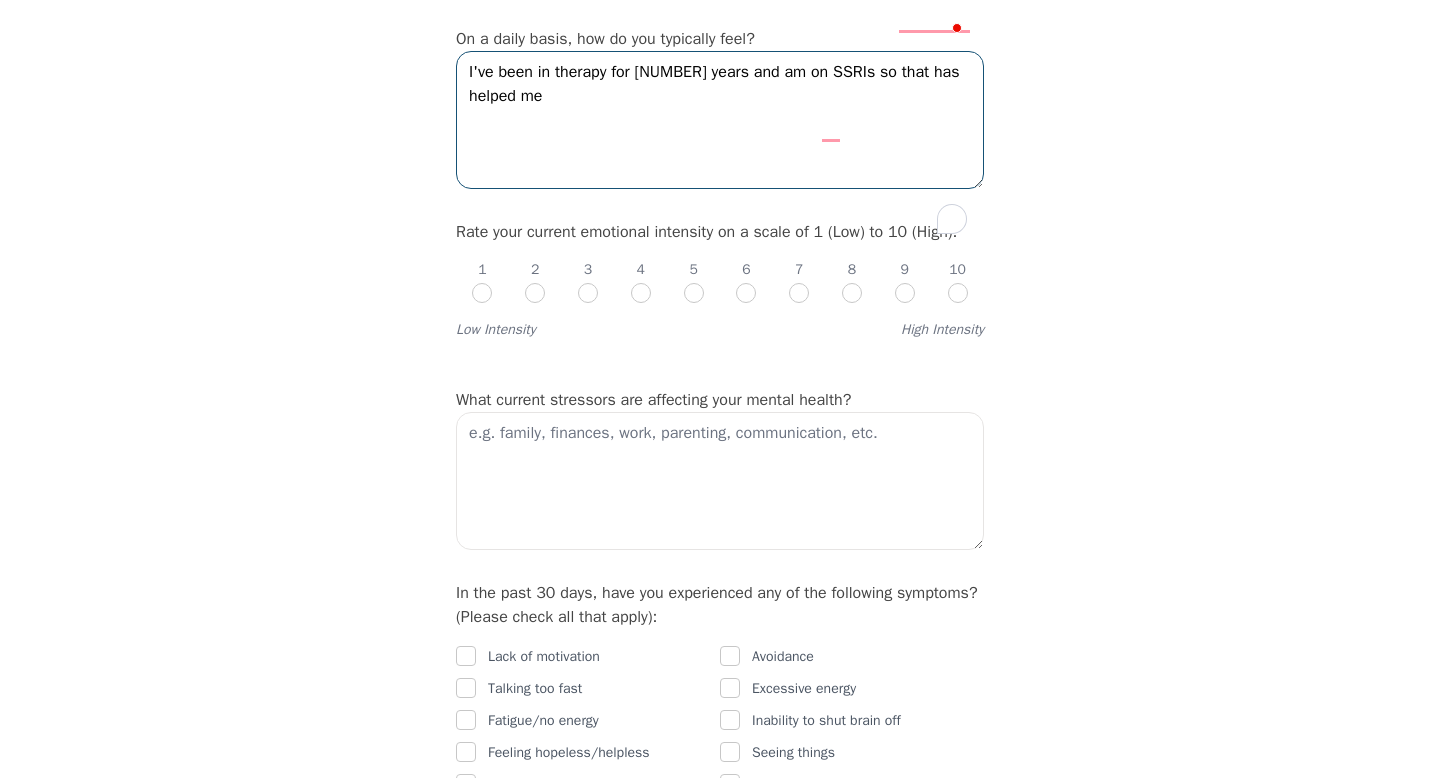 click on "I've been in therapy for [NUMBER] years and am on SSRIs so that has helped me" at bounding box center [720, 120] 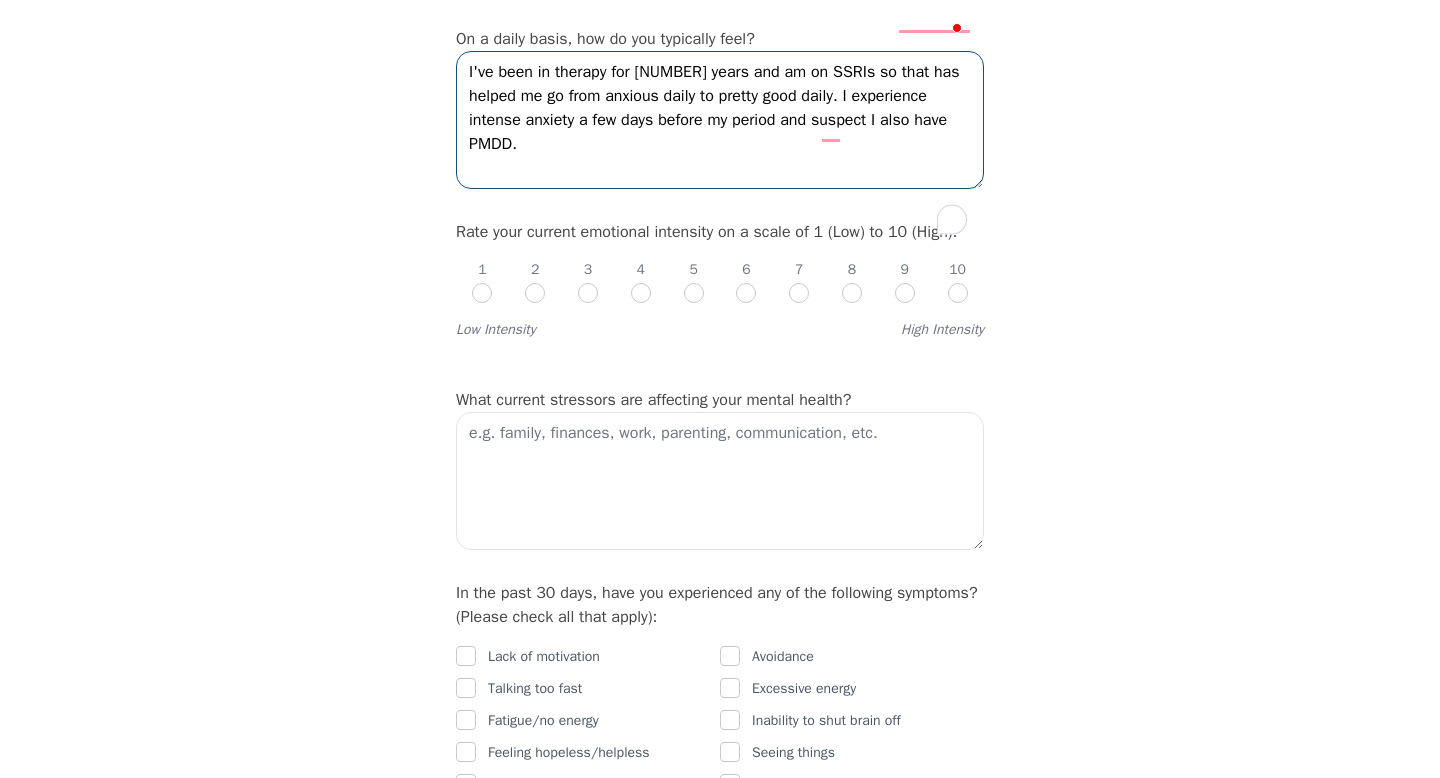 type on "I've been in therapy for [NUMBER] years and am on SSRIs so that has helped me go from anxious daily to pretty good daily. I experience intense anxiety a few days before my period and suspect I also have PMDD." 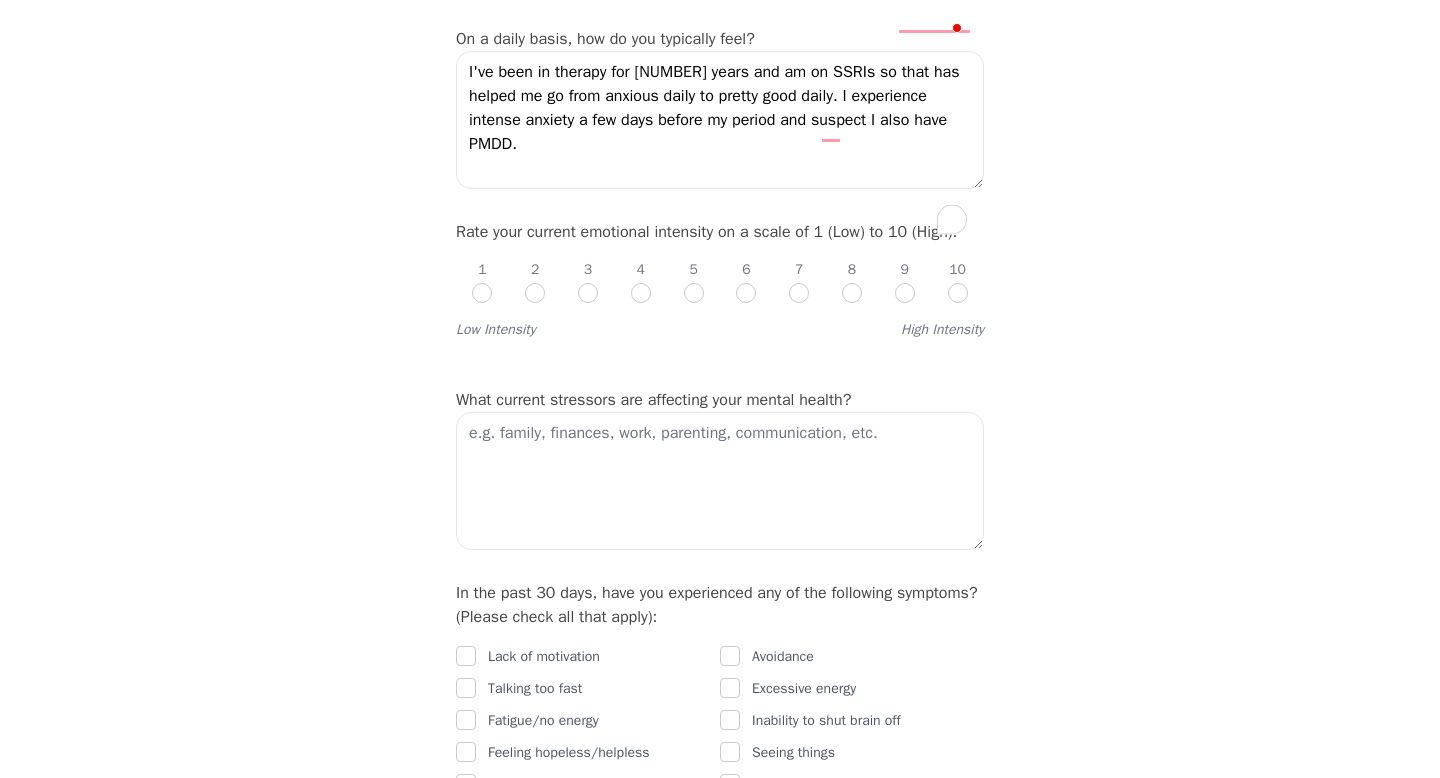 click on "8" at bounding box center [852, 282] 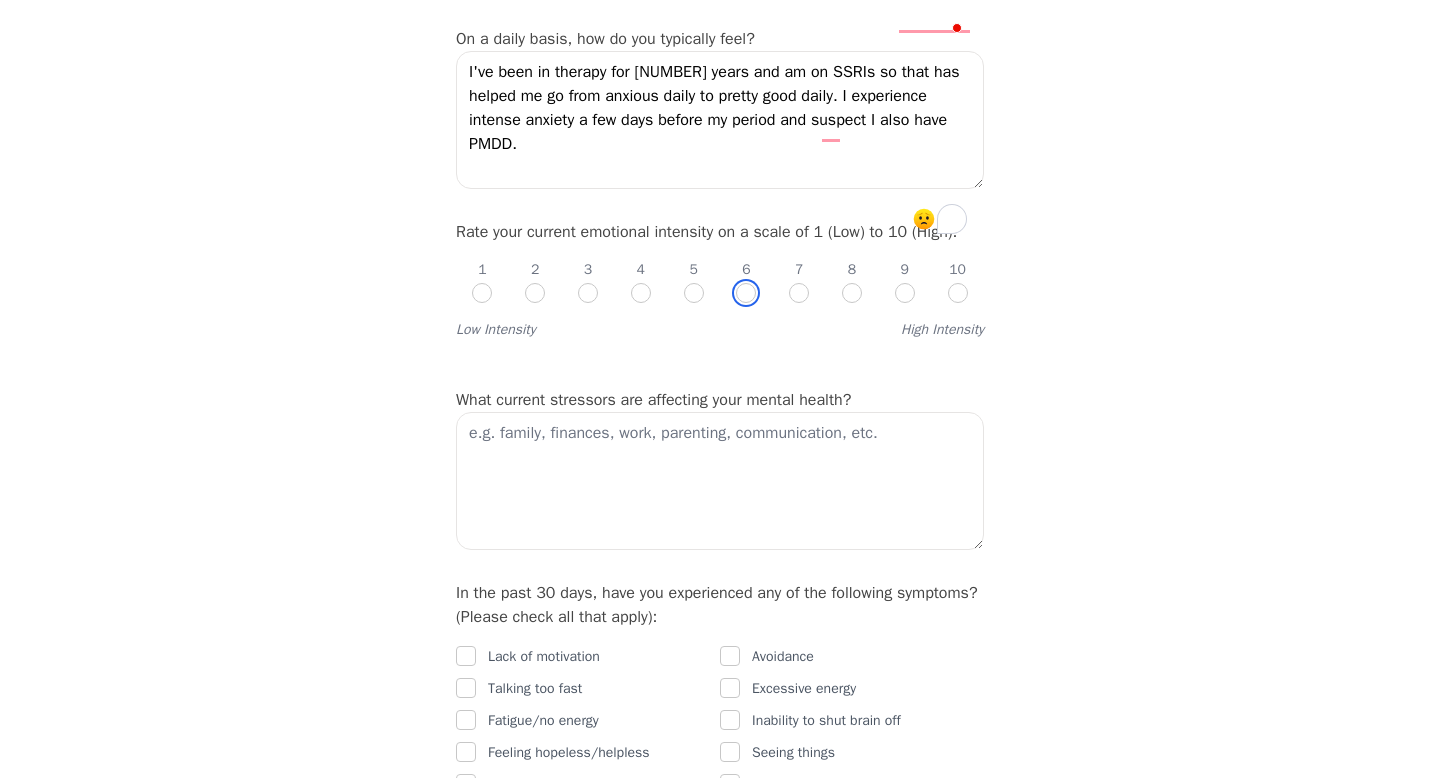 click at bounding box center [746, 293] 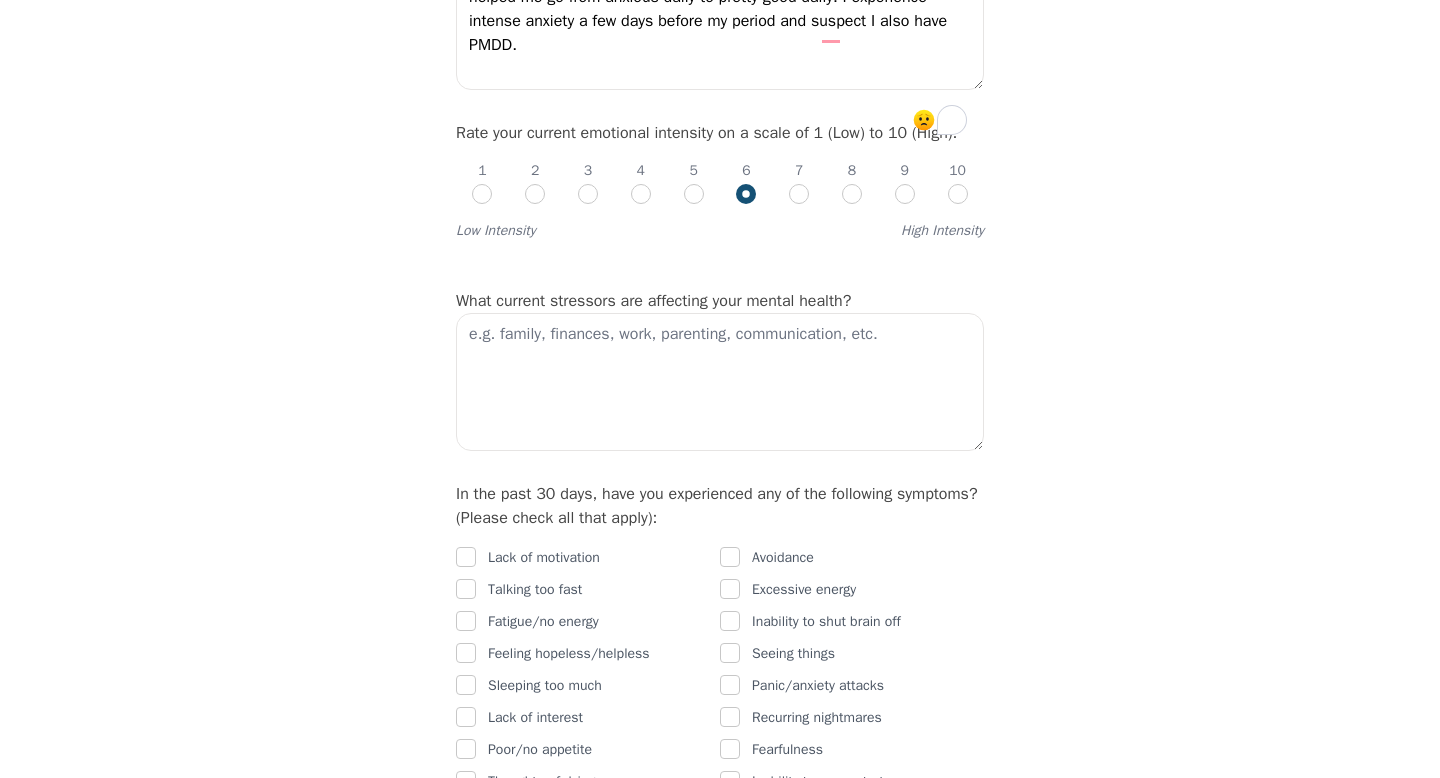 scroll, scrollTop: 783, scrollLeft: 0, axis: vertical 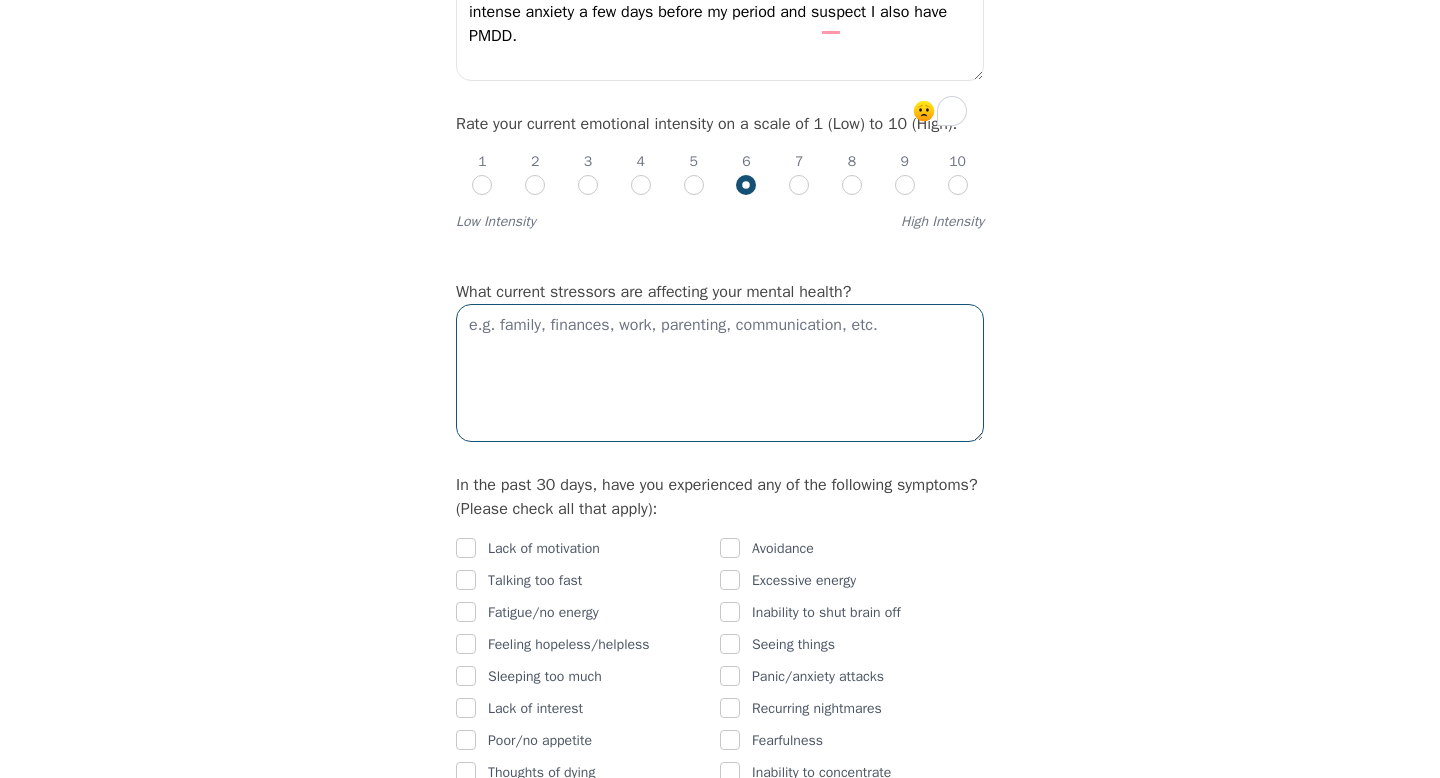 click at bounding box center [720, 373] 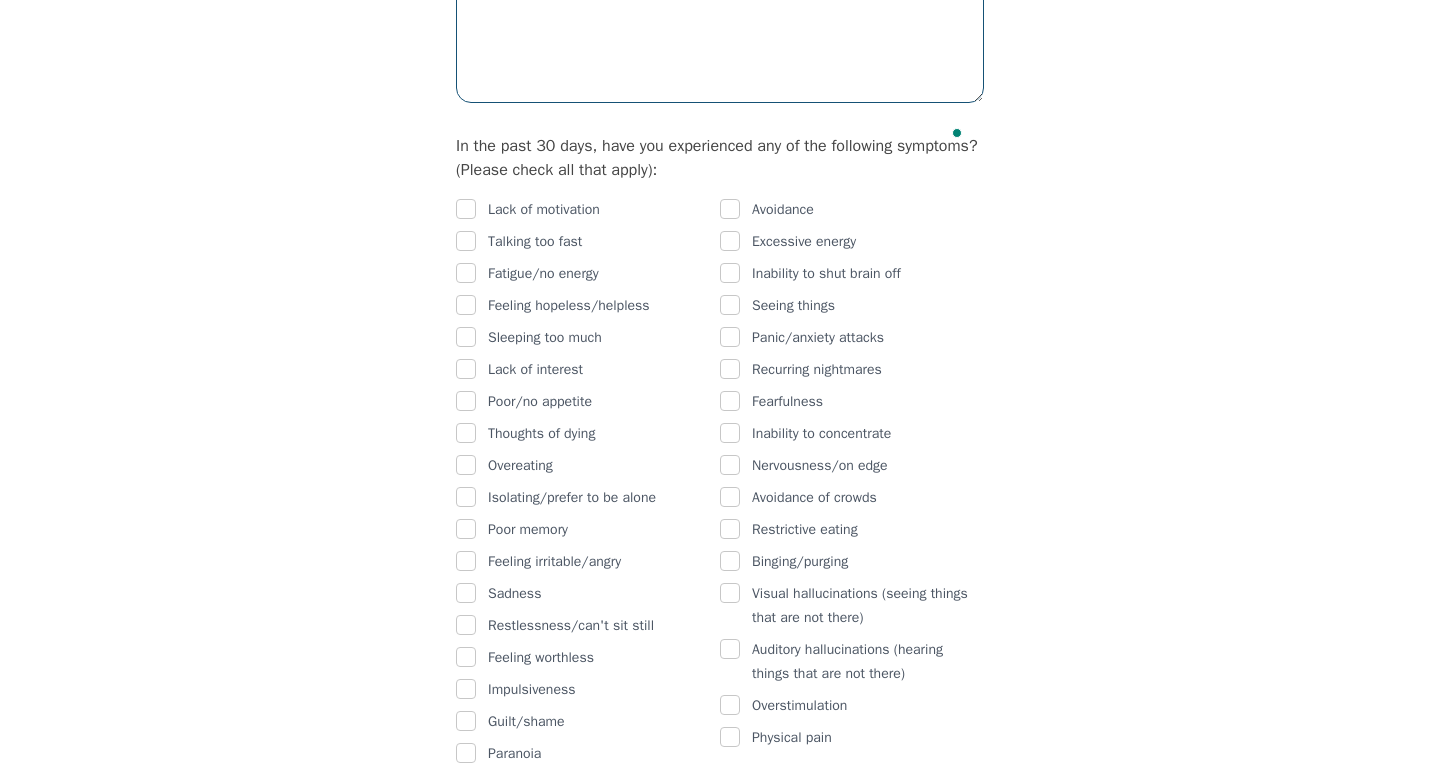 scroll, scrollTop: 1154, scrollLeft: 0, axis: vertical 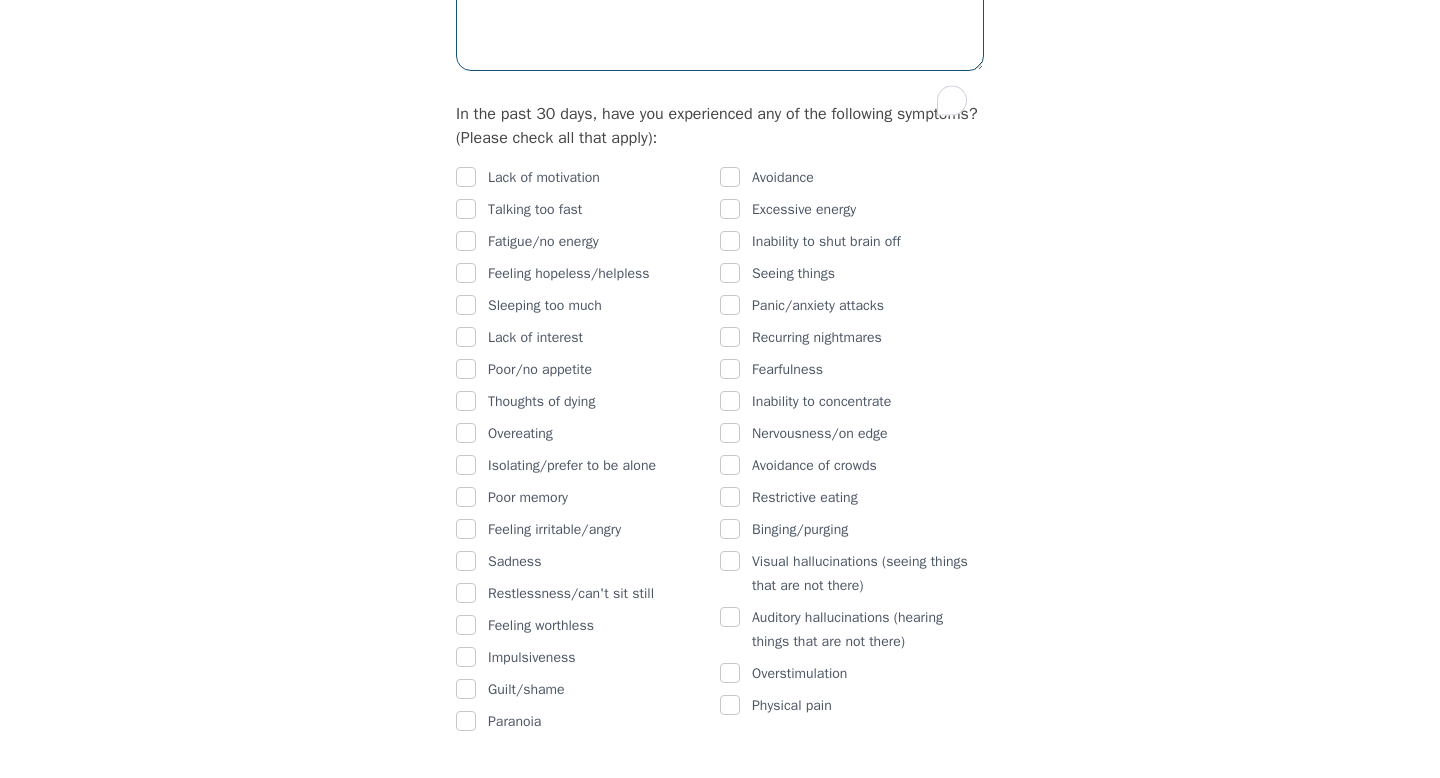 type on "see above" 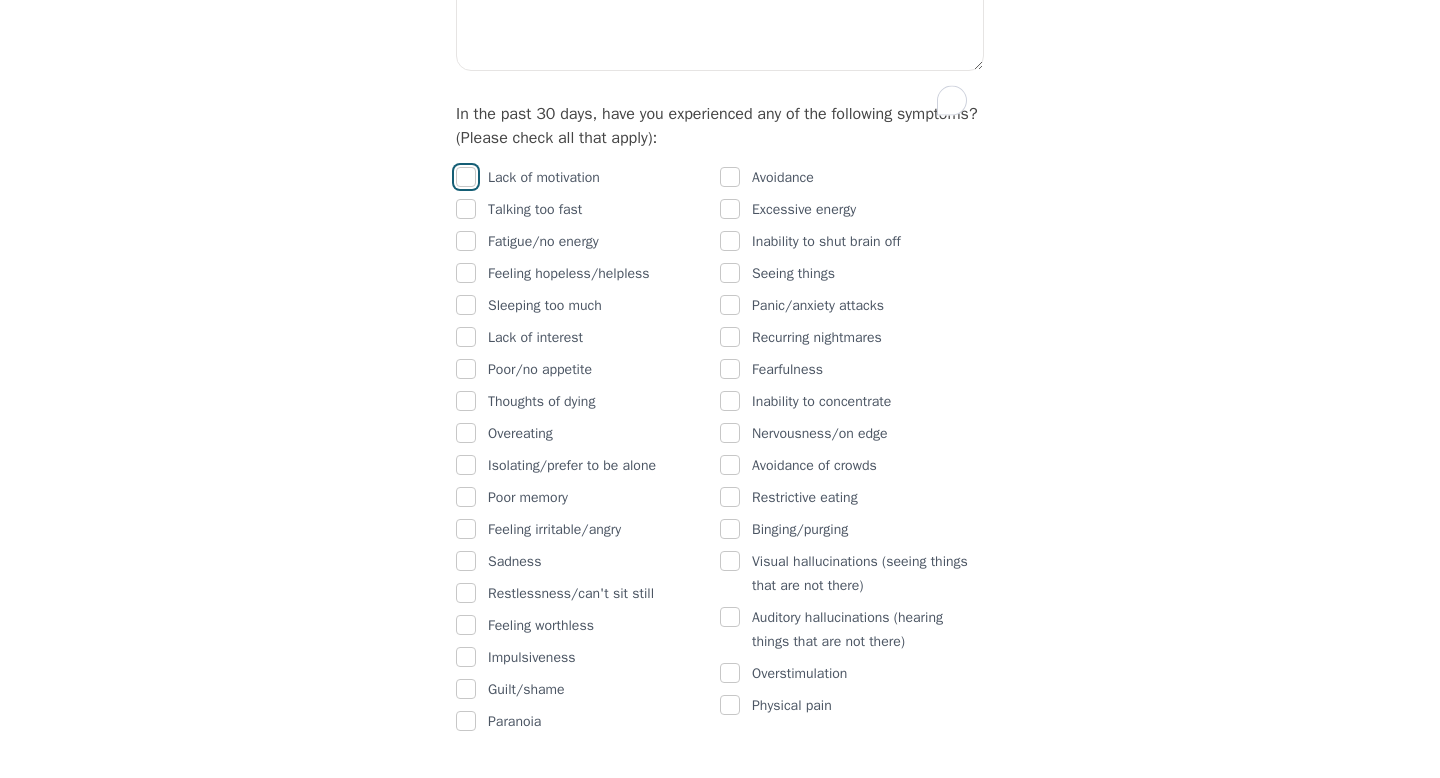 click at bounding box center (466, 177) 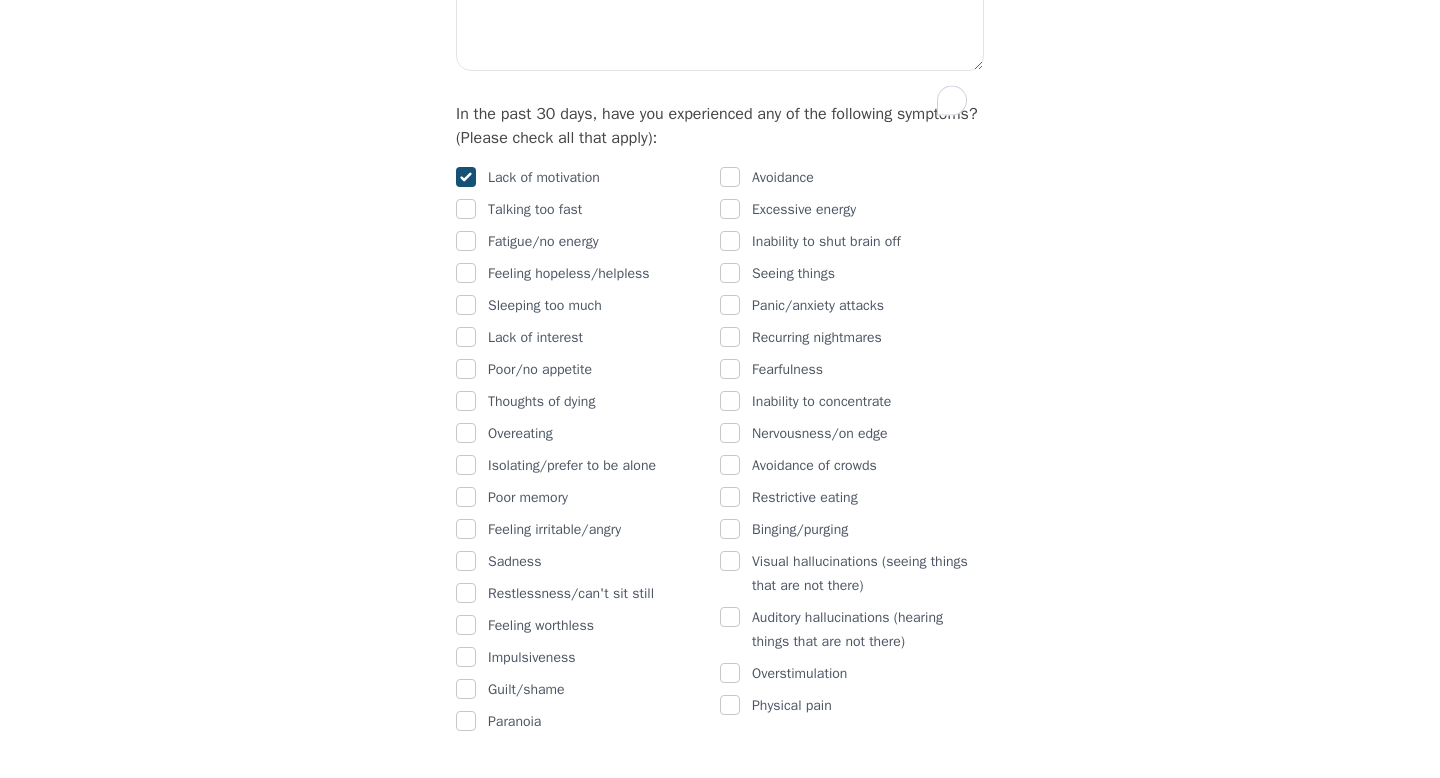 checkbox on "true" 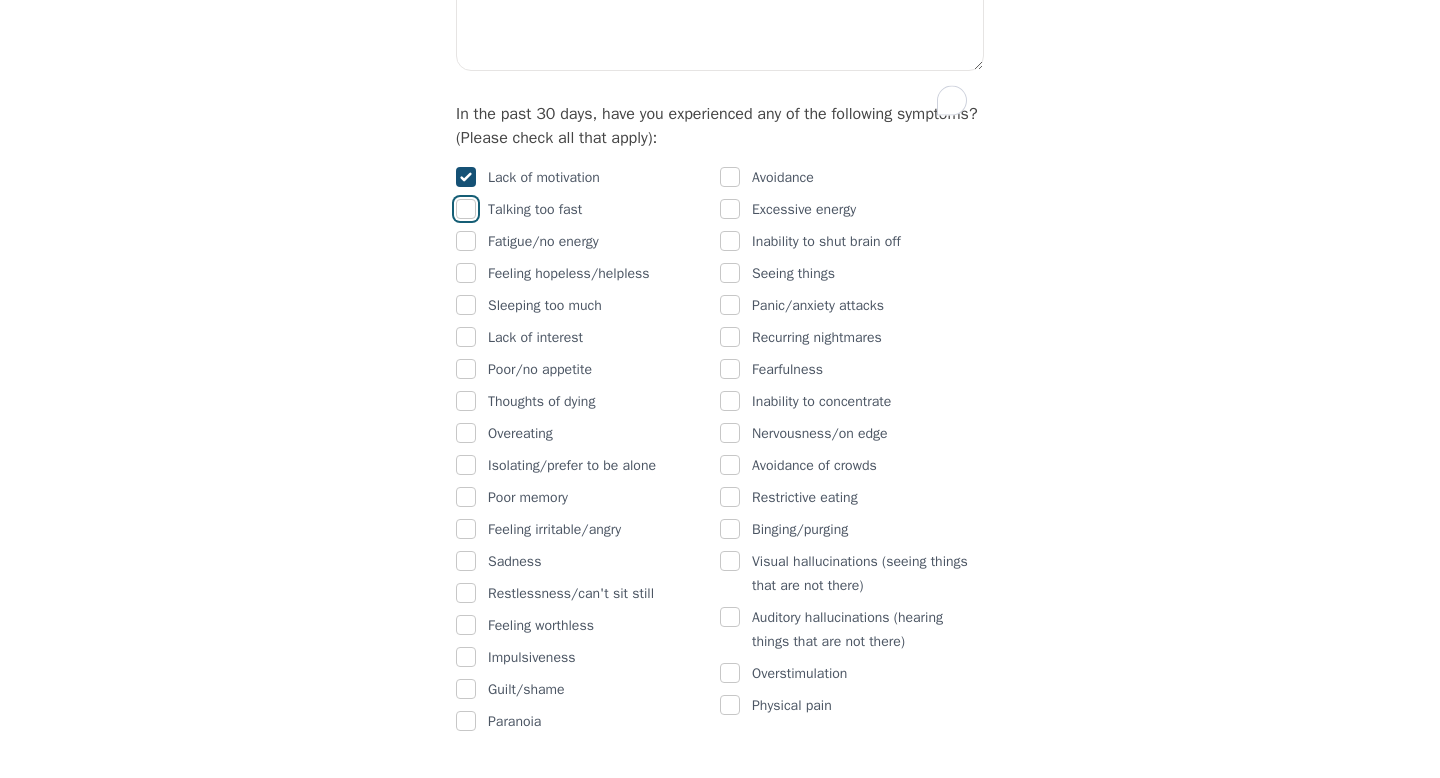 click at bounding box center (466, 209) 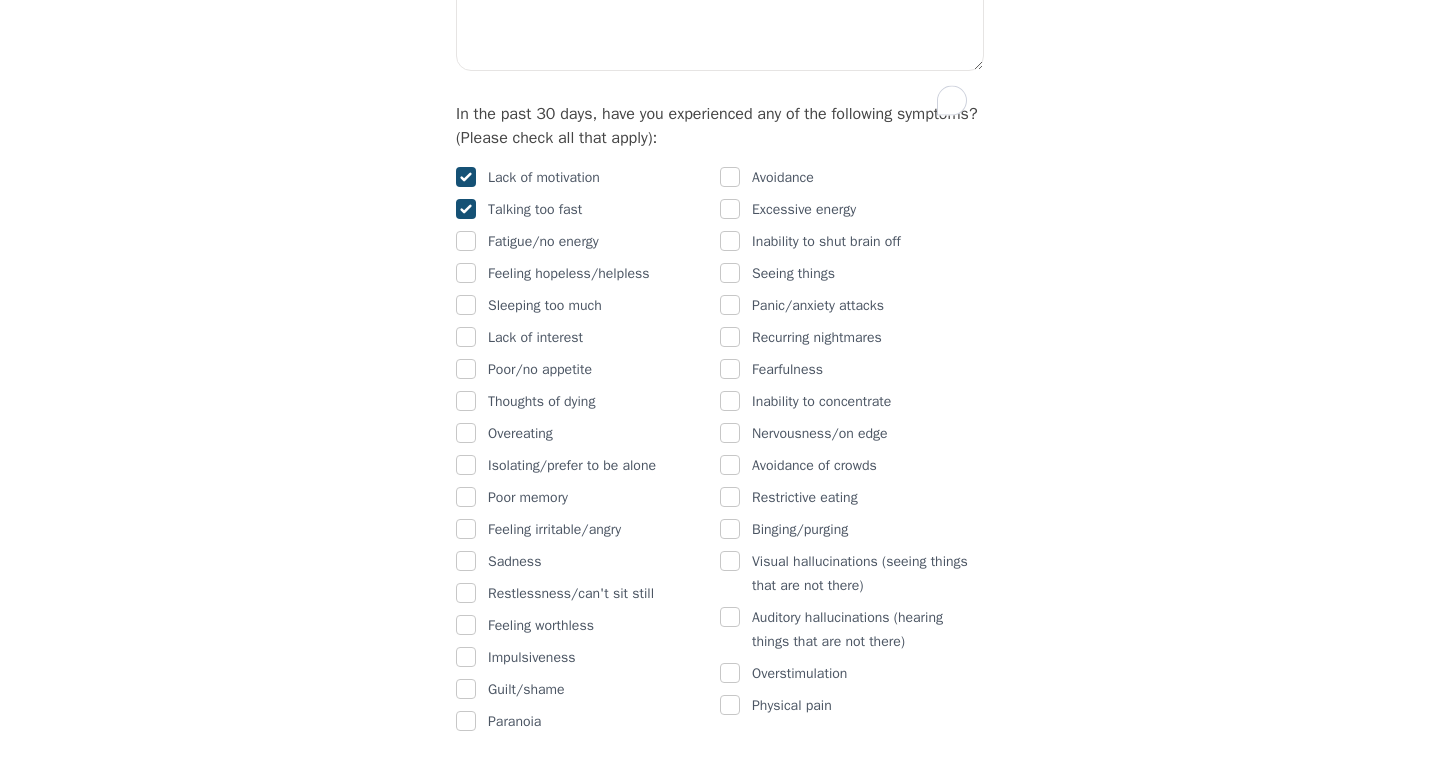 scroll, scrollTop: 1176, scrollLeft: 0, axis: vertical 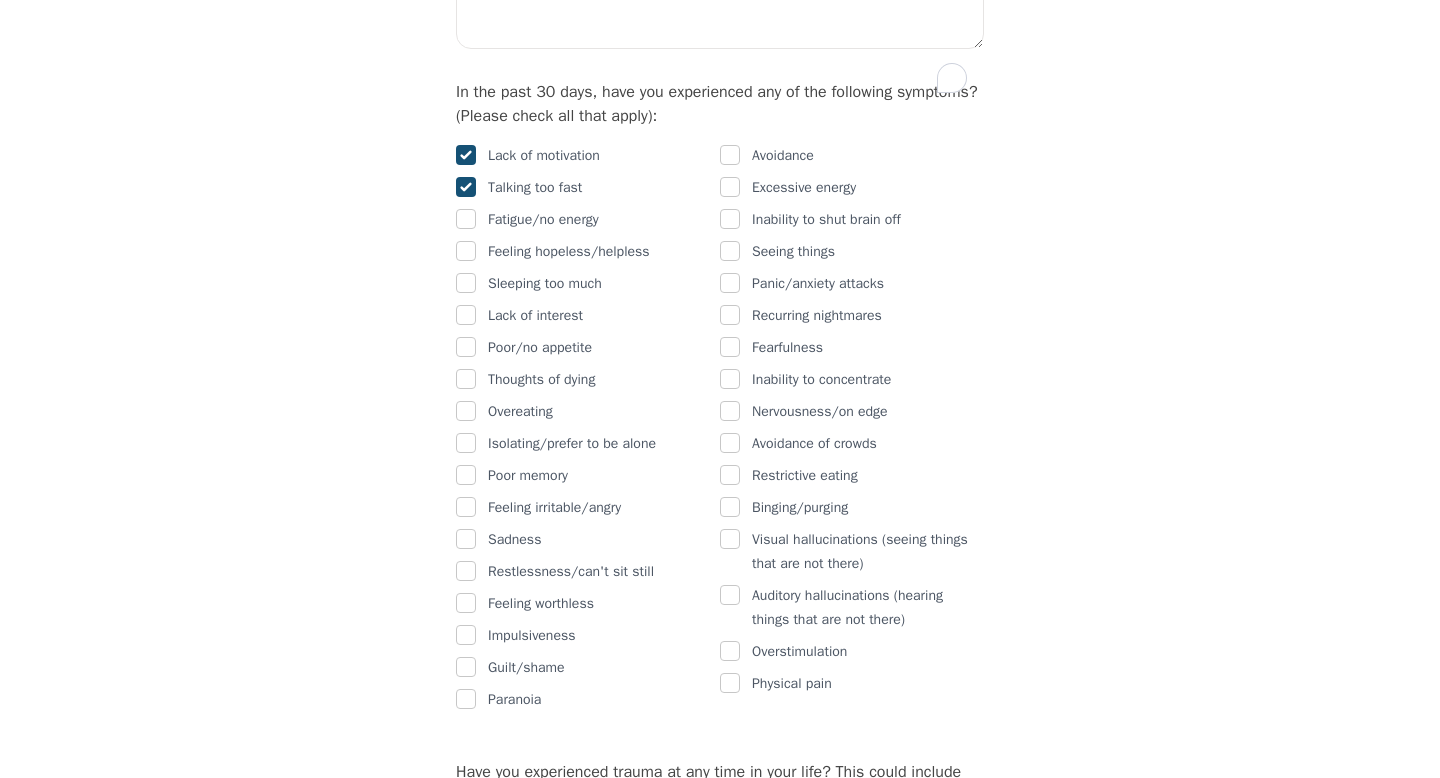 click at bounding box center (466, 187) 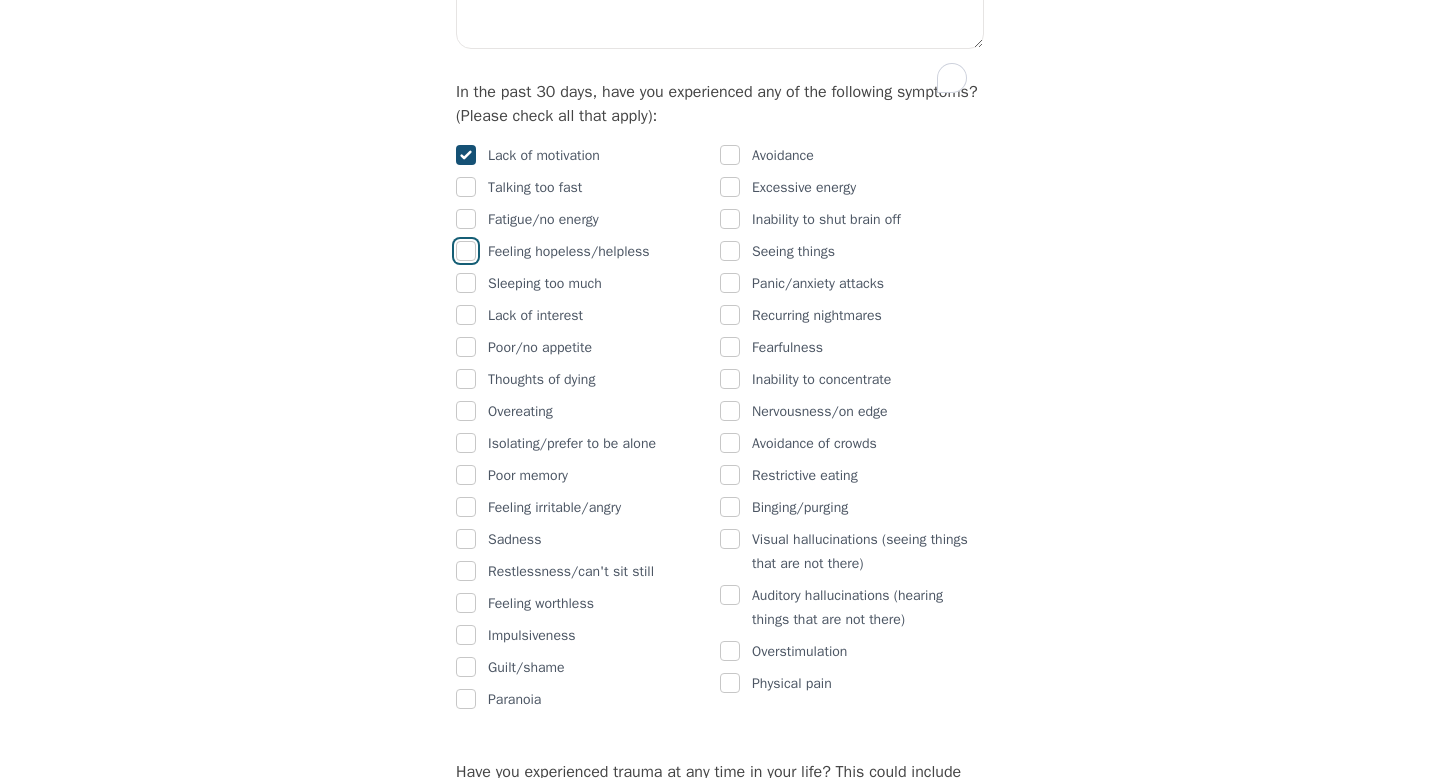 click at bounding box center [466, 251] 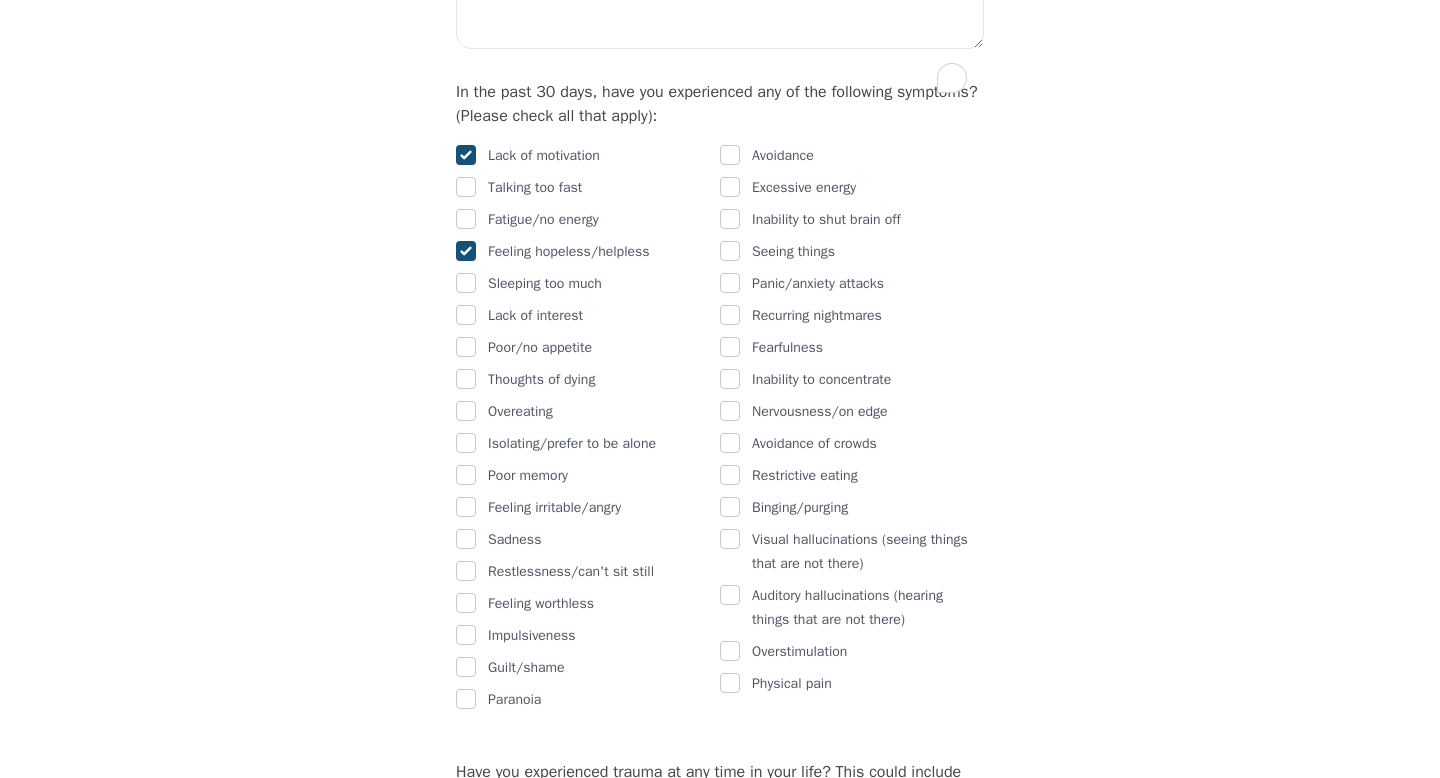 scroll, scrollTop: 1275, scrollLeft: 0, axis: vertical 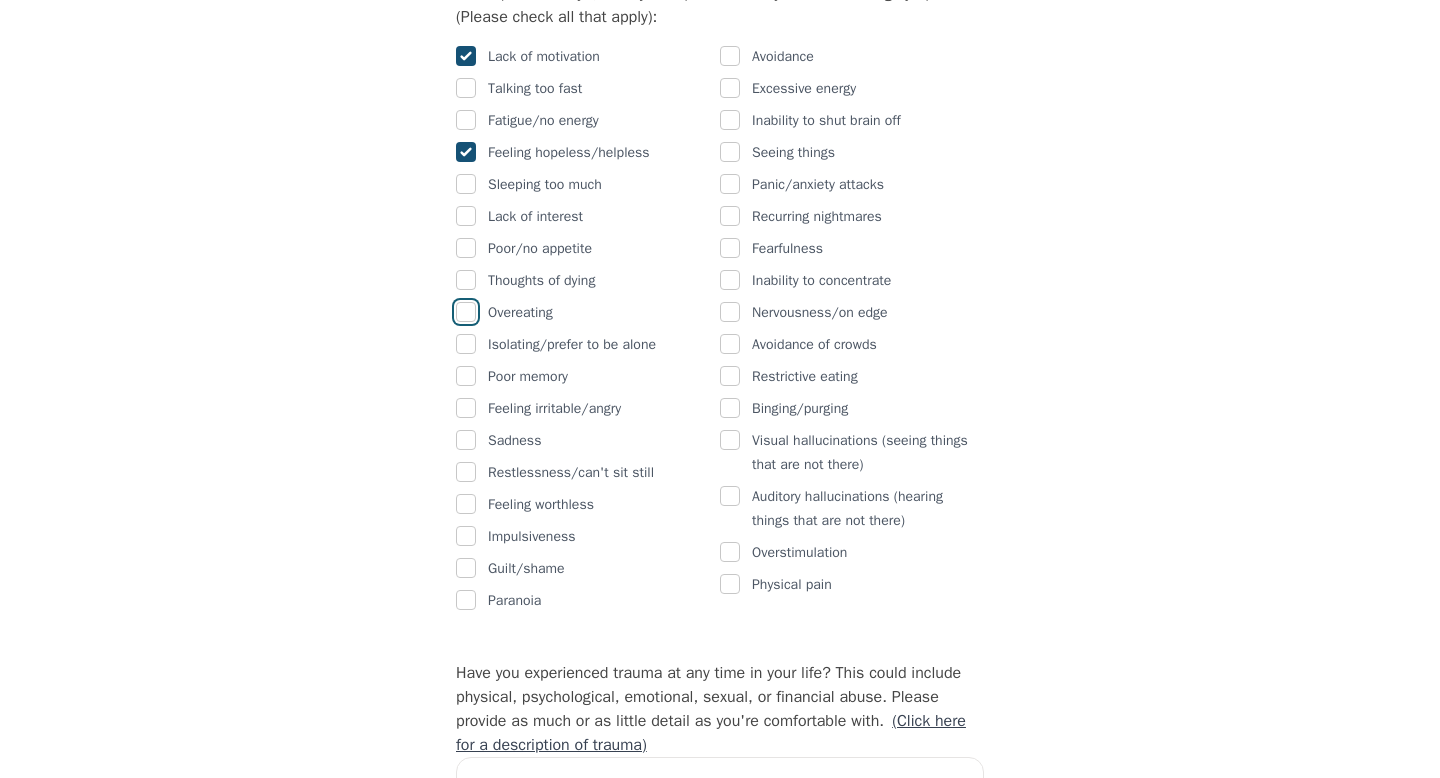 click at bounding box center [466, 312] 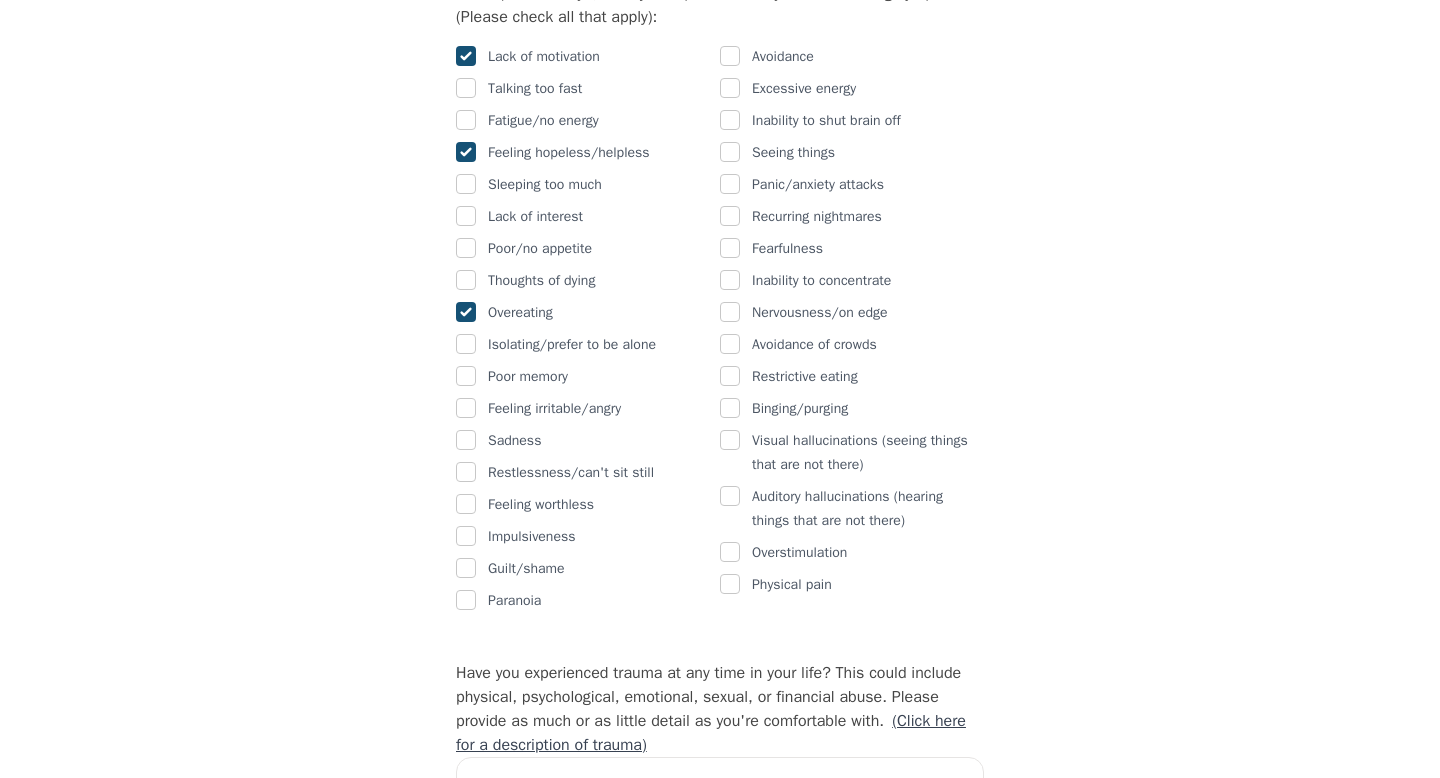checkbox on "true" 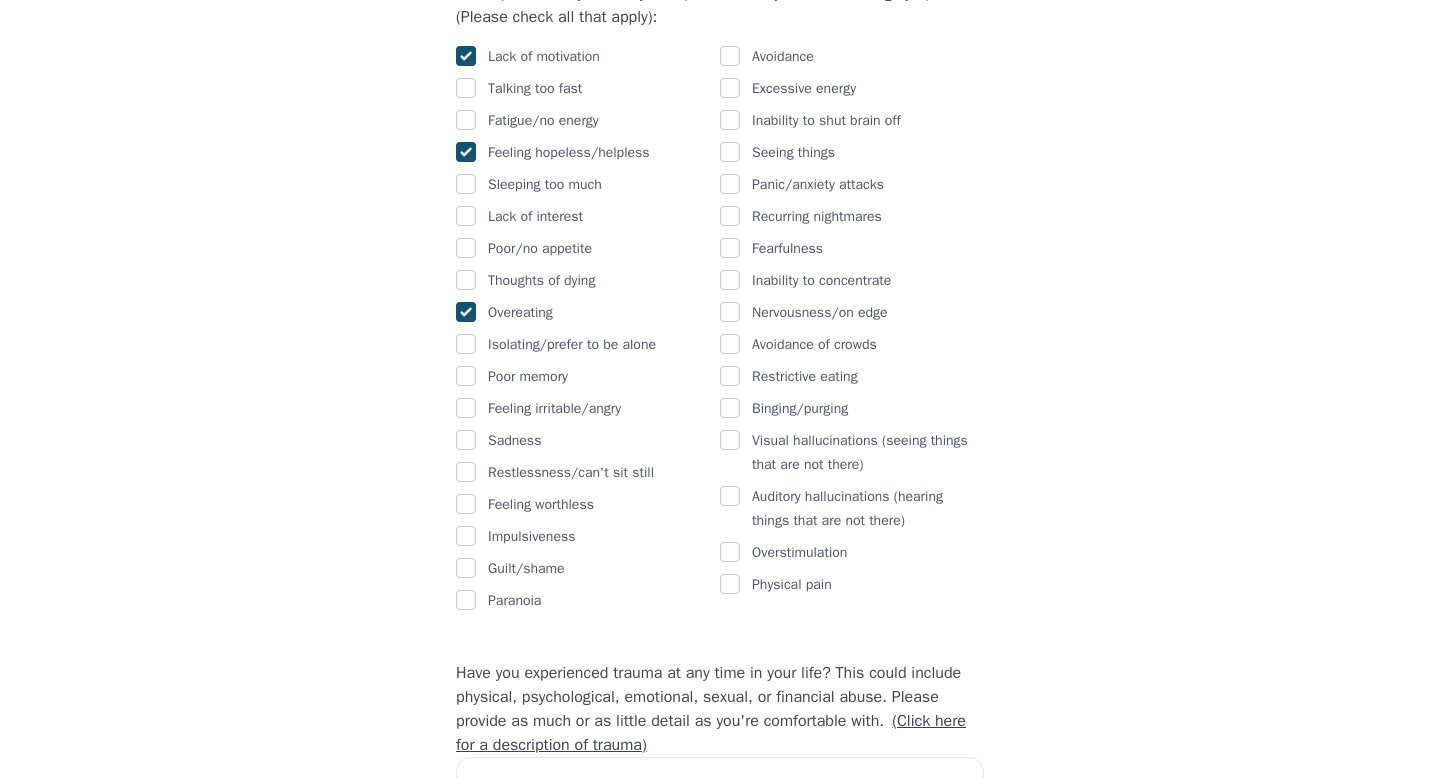 scroll, scrollTop: 1355, scrollLeft: 0, axis: vertical 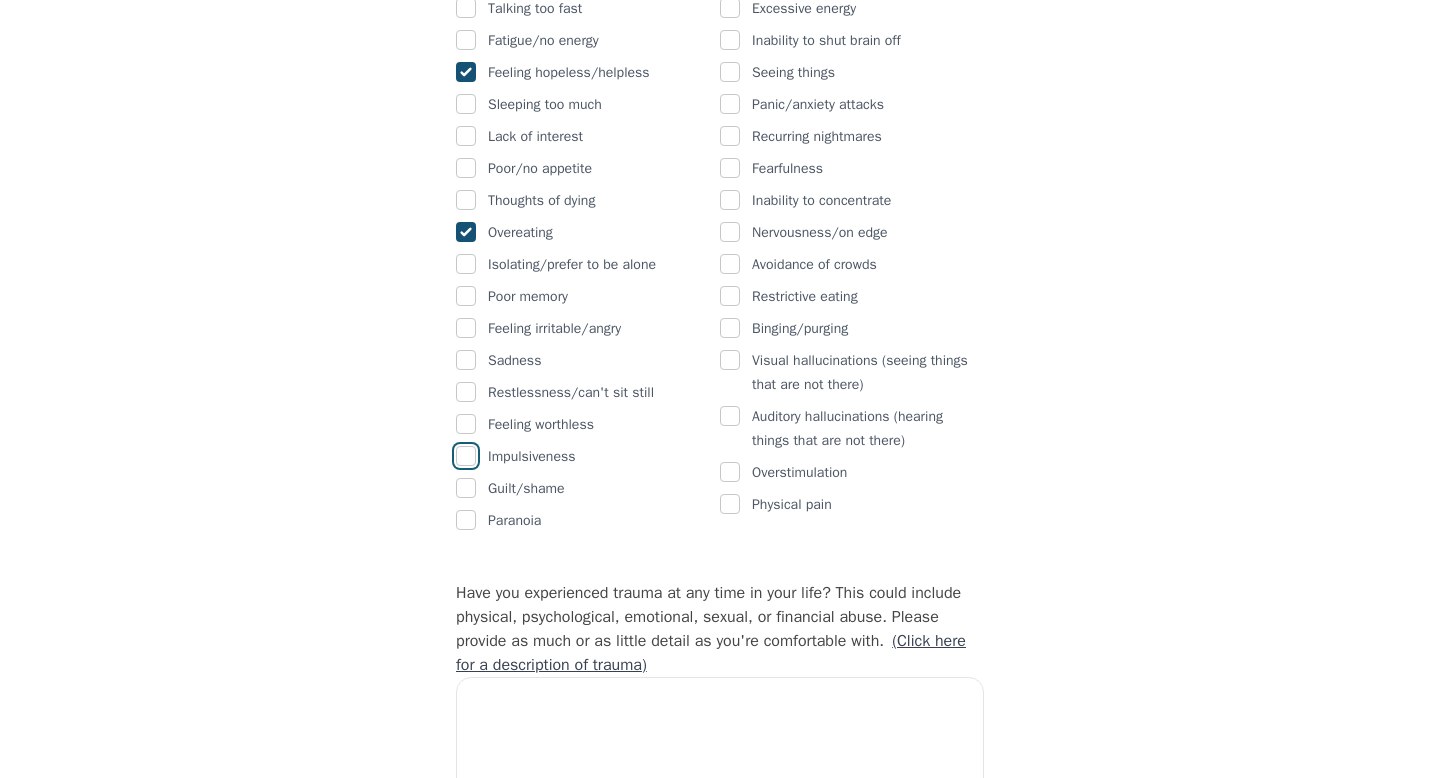 click at bounding box center (466, 456) 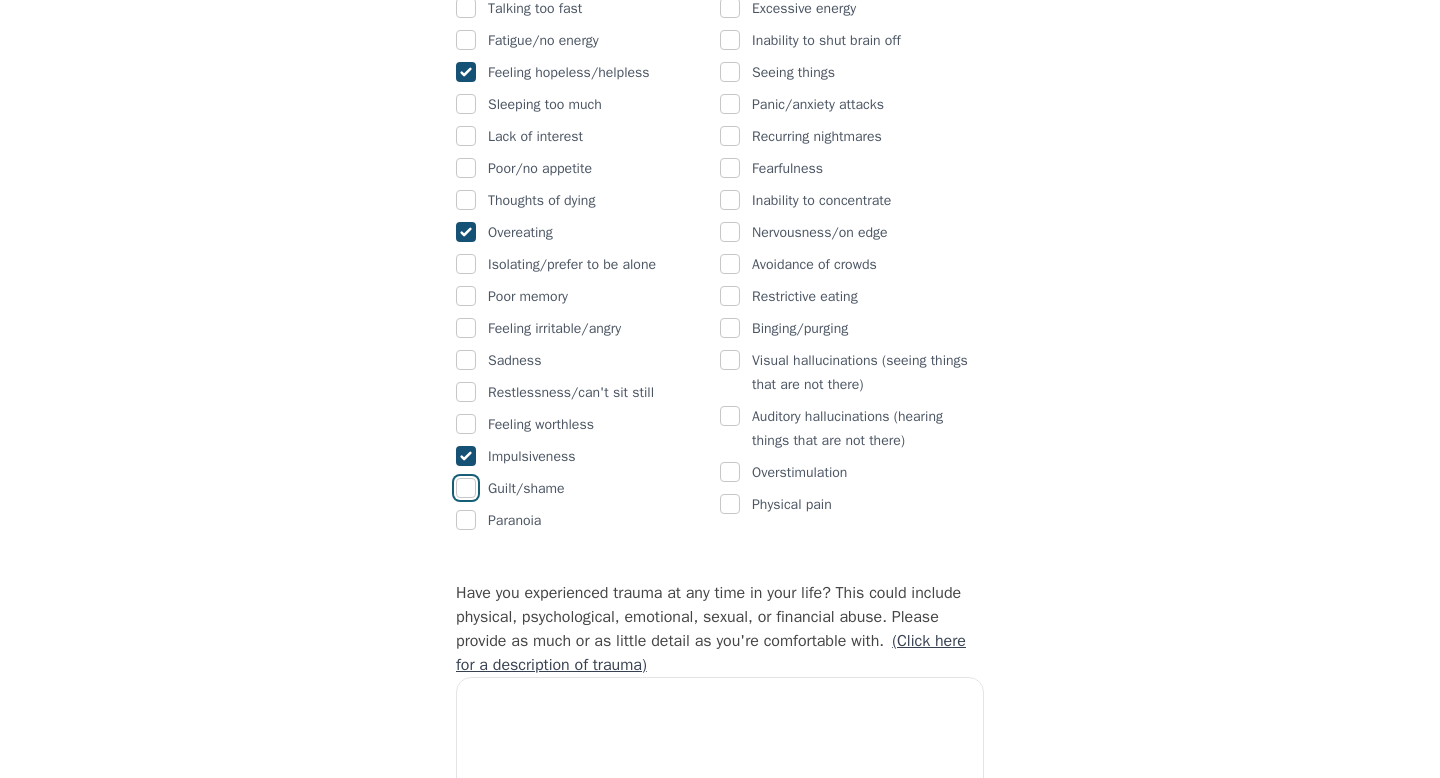 click at bounding box center (466, 488) 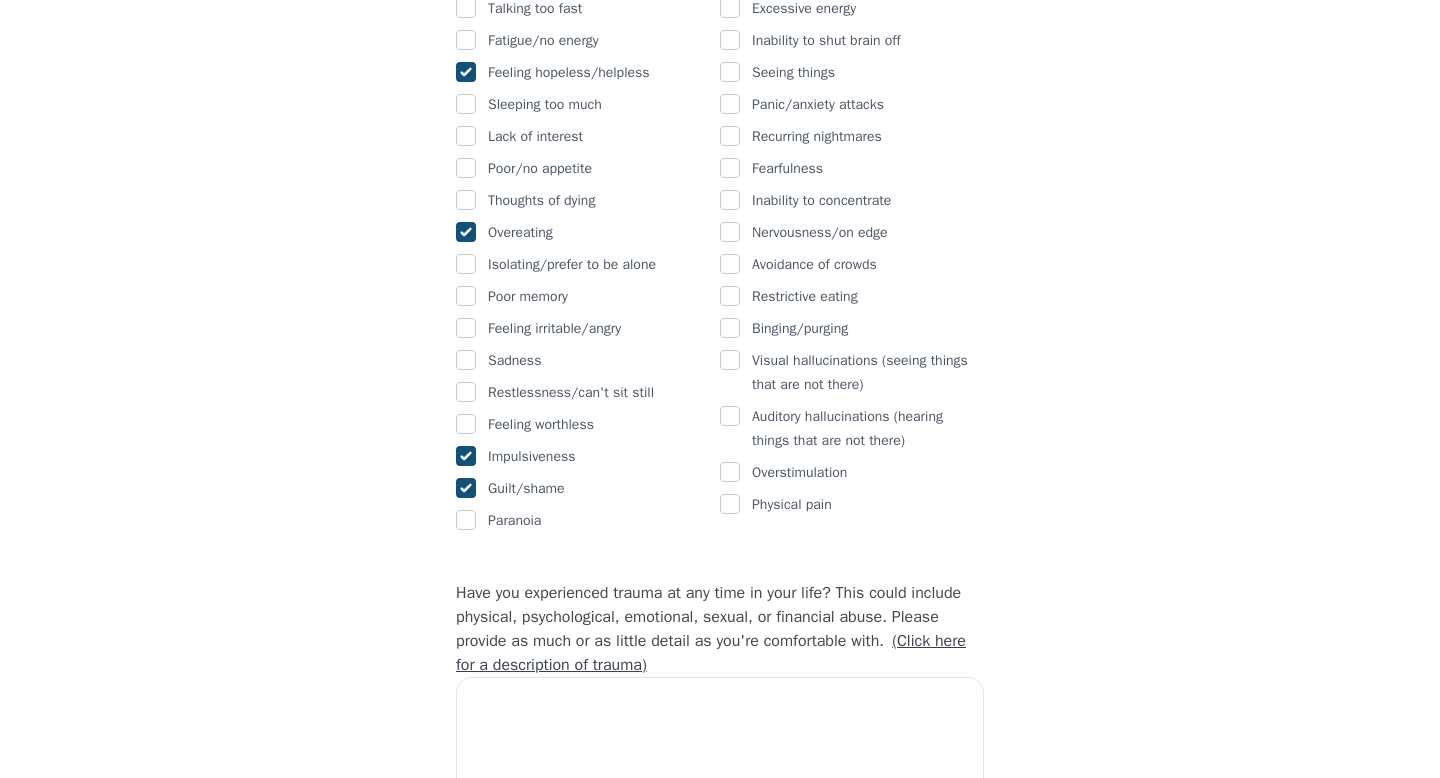 checkbox on "true" 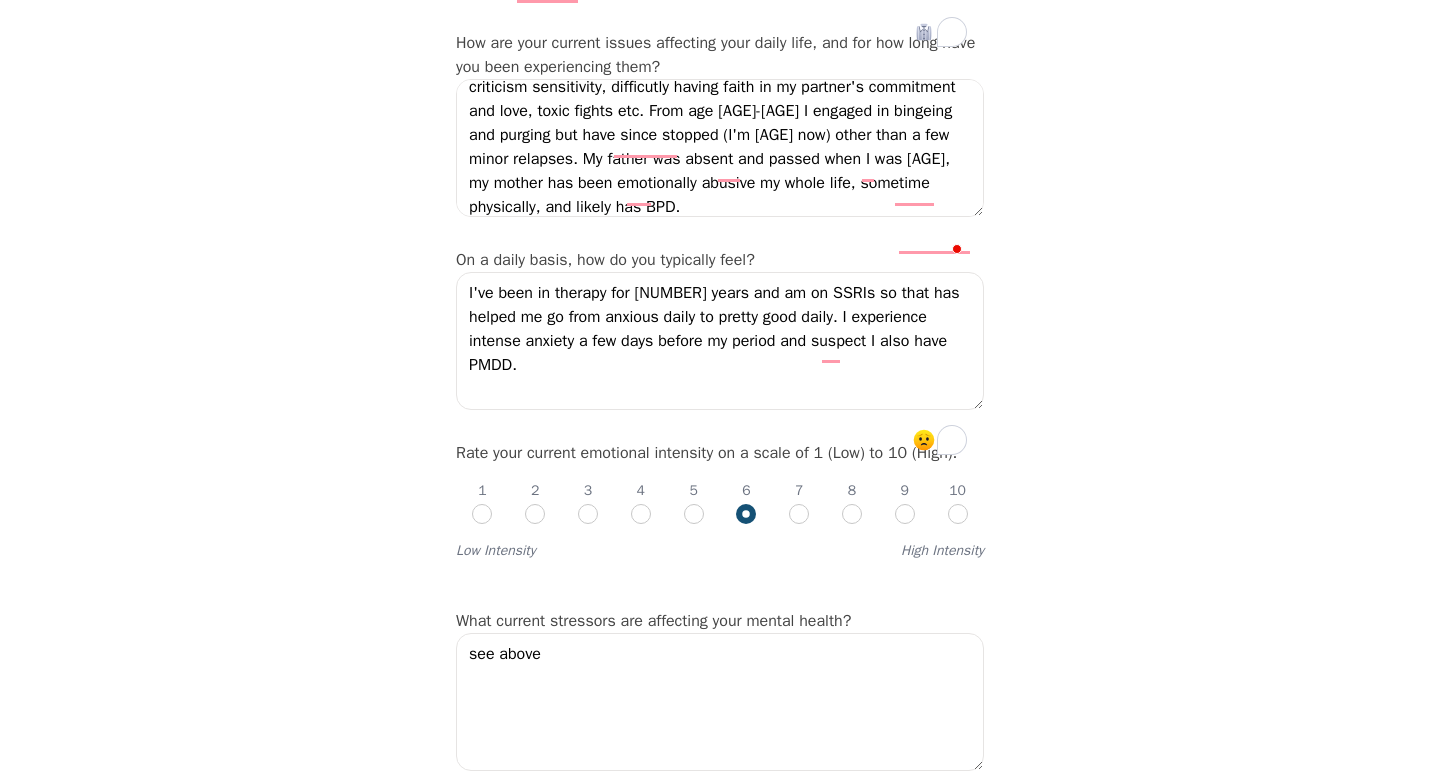 scroll, scrollTop: 436, scrollLeft: 0, axis: vertical 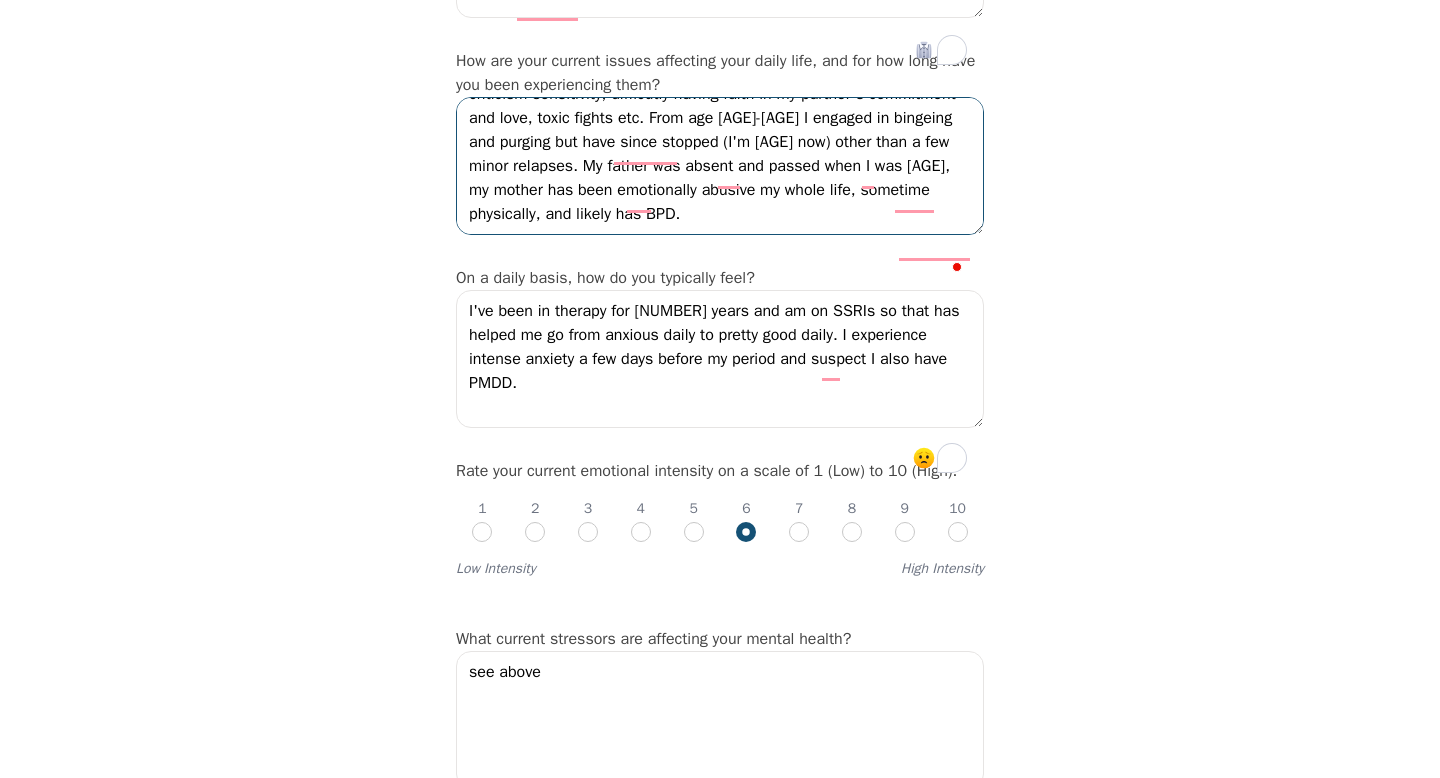 click on "childhood trauma which I think gave me CPTSD has impacted my relationships for as long as I can remember. Intense rejection and criticism sensitivity, difficutly having faith in my partner's commitment and love, toxic fights etc. From age [AGE]-[AGE] I engaged in bingeing and purging but have since stopped (I'm [AGE] now) other than a few minor relapses. My father was absent and passed when I was [AGE], my mother has been emotionally abusive my whole life, sometime physically, and likely has BPD." at bounding box center (720, 166) 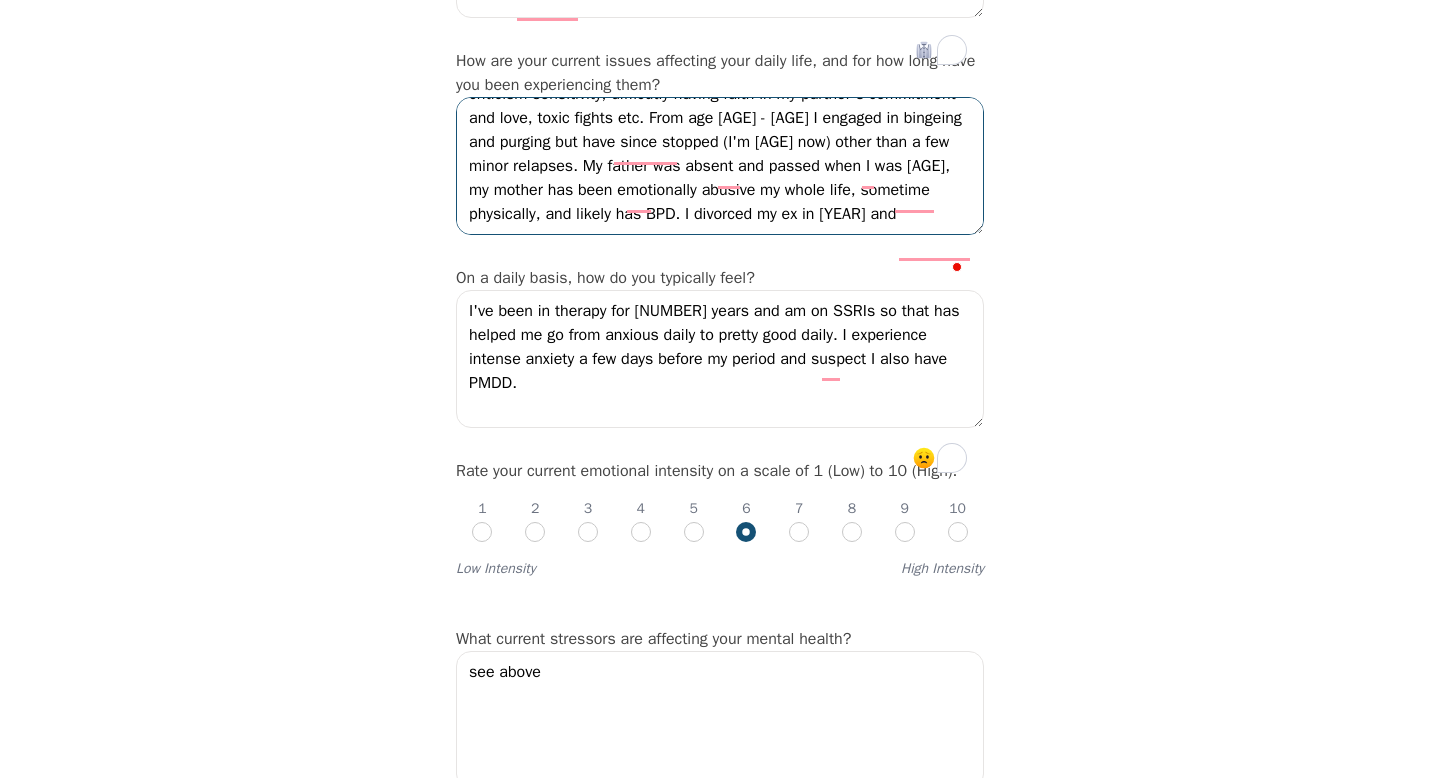 drag, startPoint x: 872, startPoint y: 274, endPoint x: 917, endPoint y: 274, distance: 45 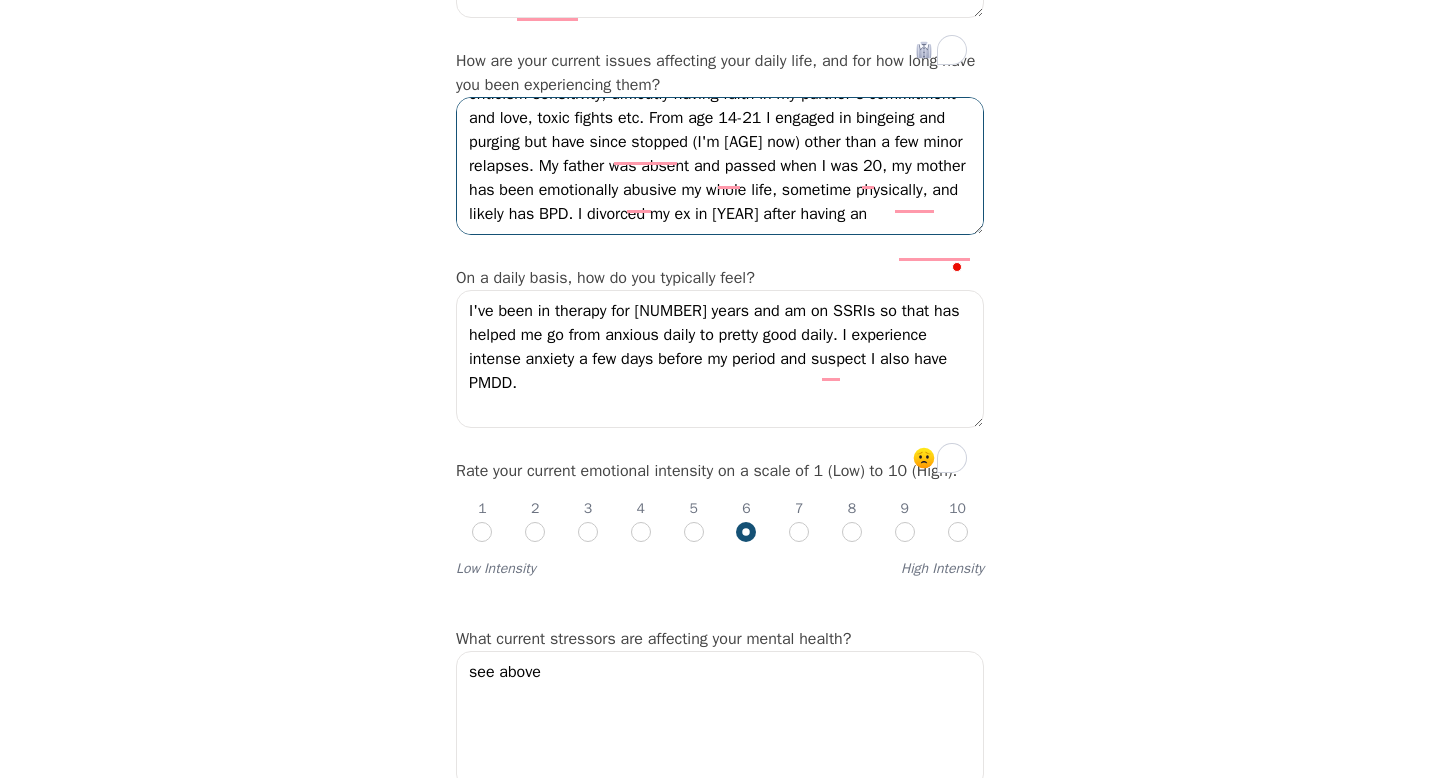 scroll, scrollTop: 85, scrollLeft: 0, axis: vertical 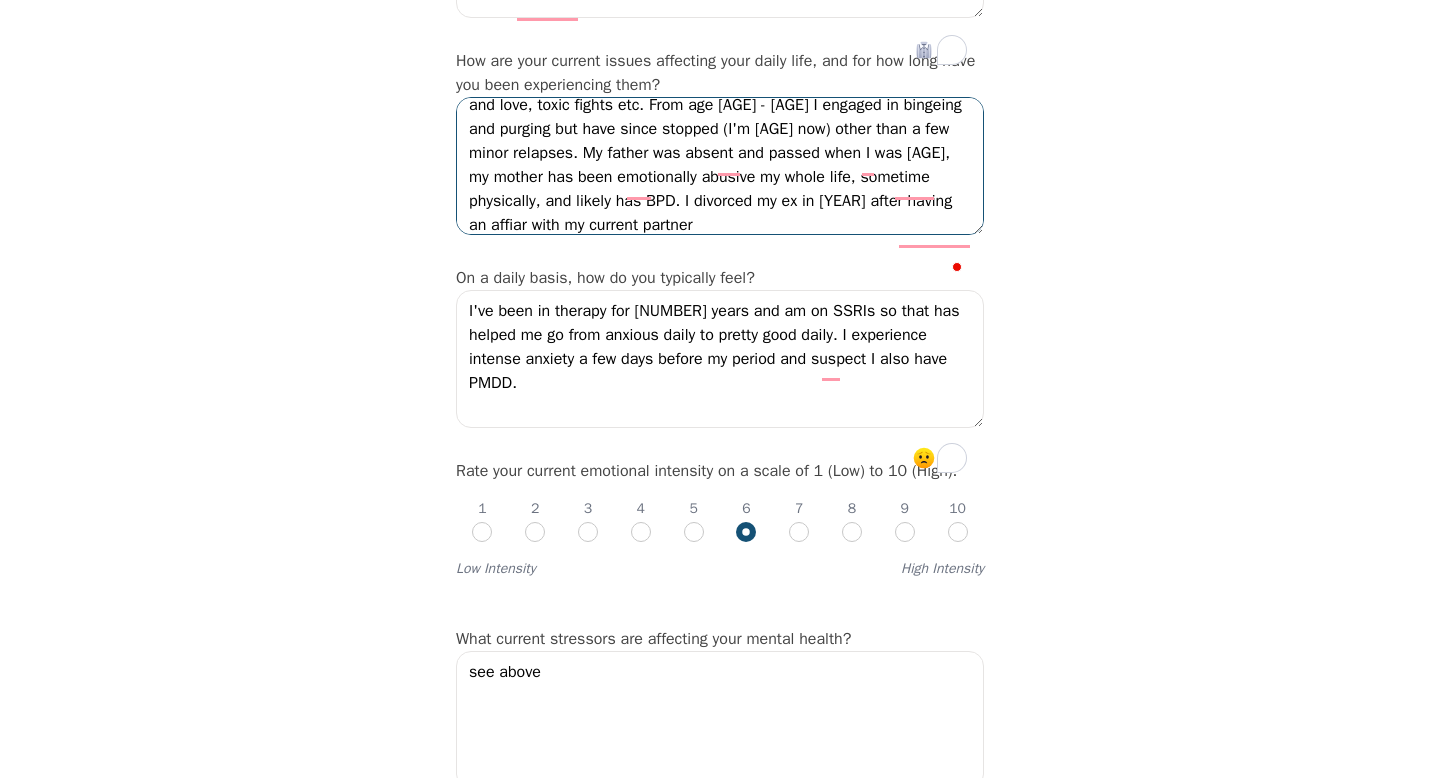 click on "childhood trauma which I think gave me CPTSD has impacted my relationships for as long as I can remember. Intense rejection and criticism sensitivity, difficutly having faith in my partner's commitment and love, toxic fights etc. From age [AGE] - [AGE] I engaged in bingeing and purging but have since stopped (I'm [AGE] now) other than a few minor relapses. My father was absent and passed when I was [AGE], my mother has been emotionally abusive my whole life, sometime physically, and likely has BPD. I divorced my ex in [YEAR] after having an affiar with my current partner" at bounding box center (720, 166) 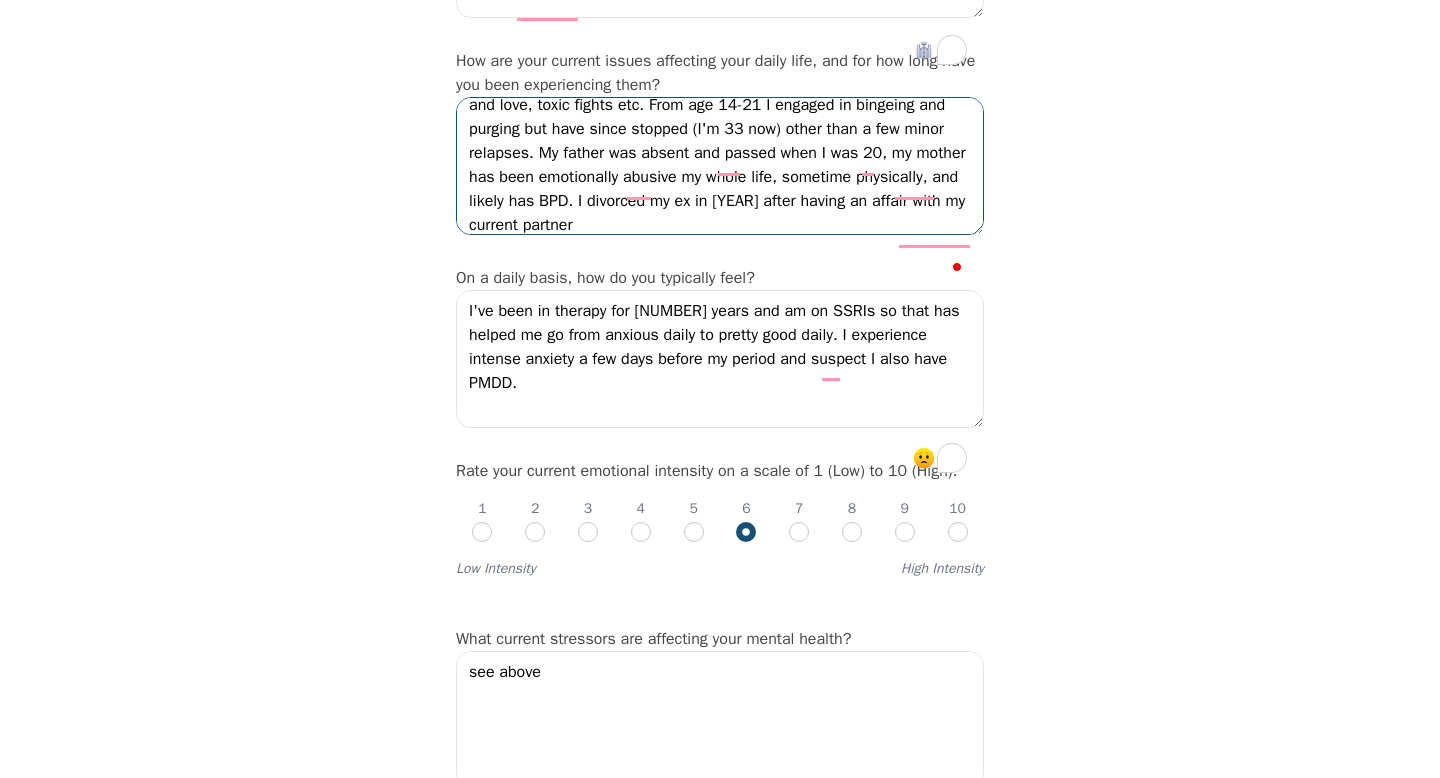 click on "childhood trauma which I think gave me CPTSD has impacted my relationships for as long as I can remember. Intense rejection and criticism sensitivity, difficutly having faith in my partner's commitment and love, toxic fights etc. From age 14-21 I engaged in bingeing and purging but have since stopped (I'm 33 now) other than a few minor relapses. My father was absent and passed when I was 20, my mother has been emotionally abusive my whole life, sometime physically, and likely has BPD. I divorced my ex in [YEAR] after having an affair with my current partner" at bounding box center [720, 166] 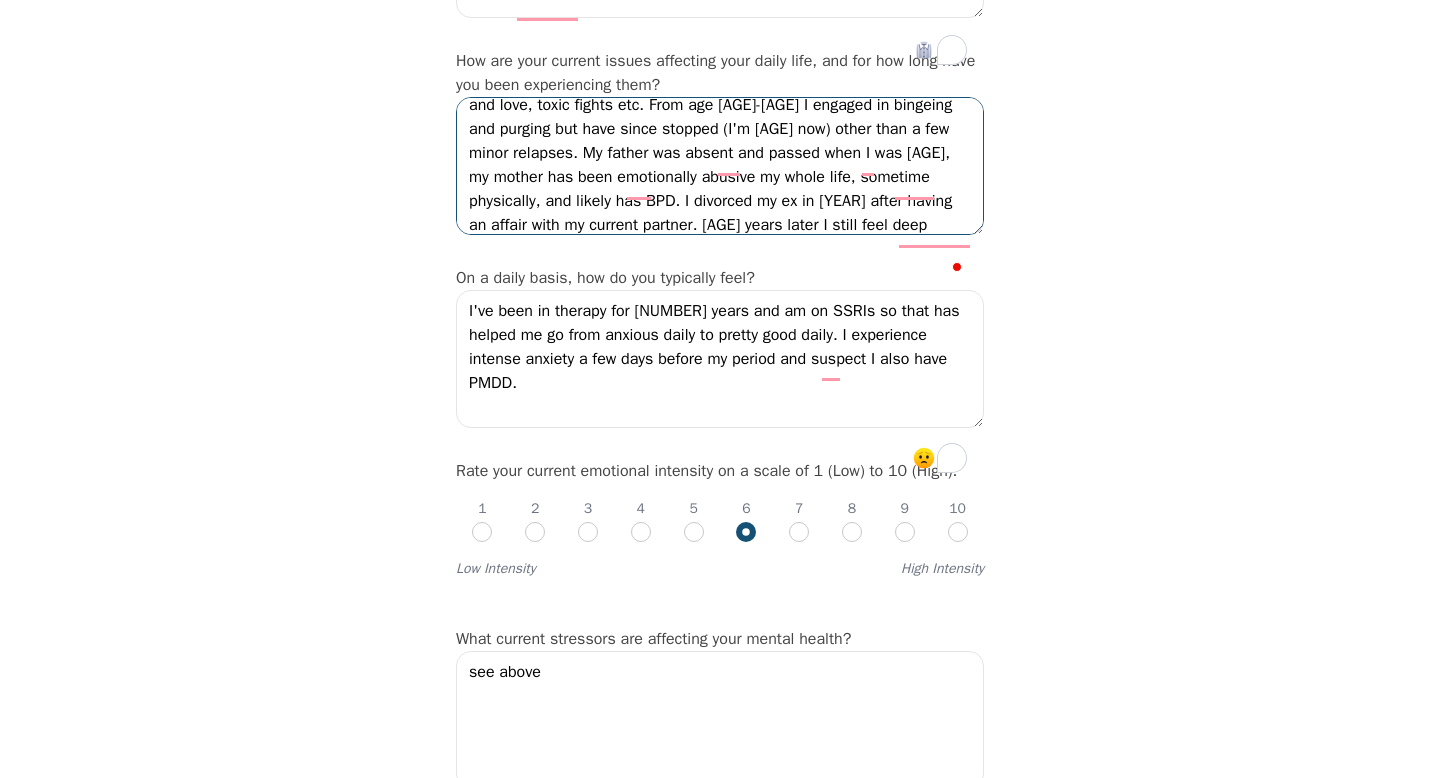 scroll, scrollTop: 109, scrollLeft: 0, axis: vertical 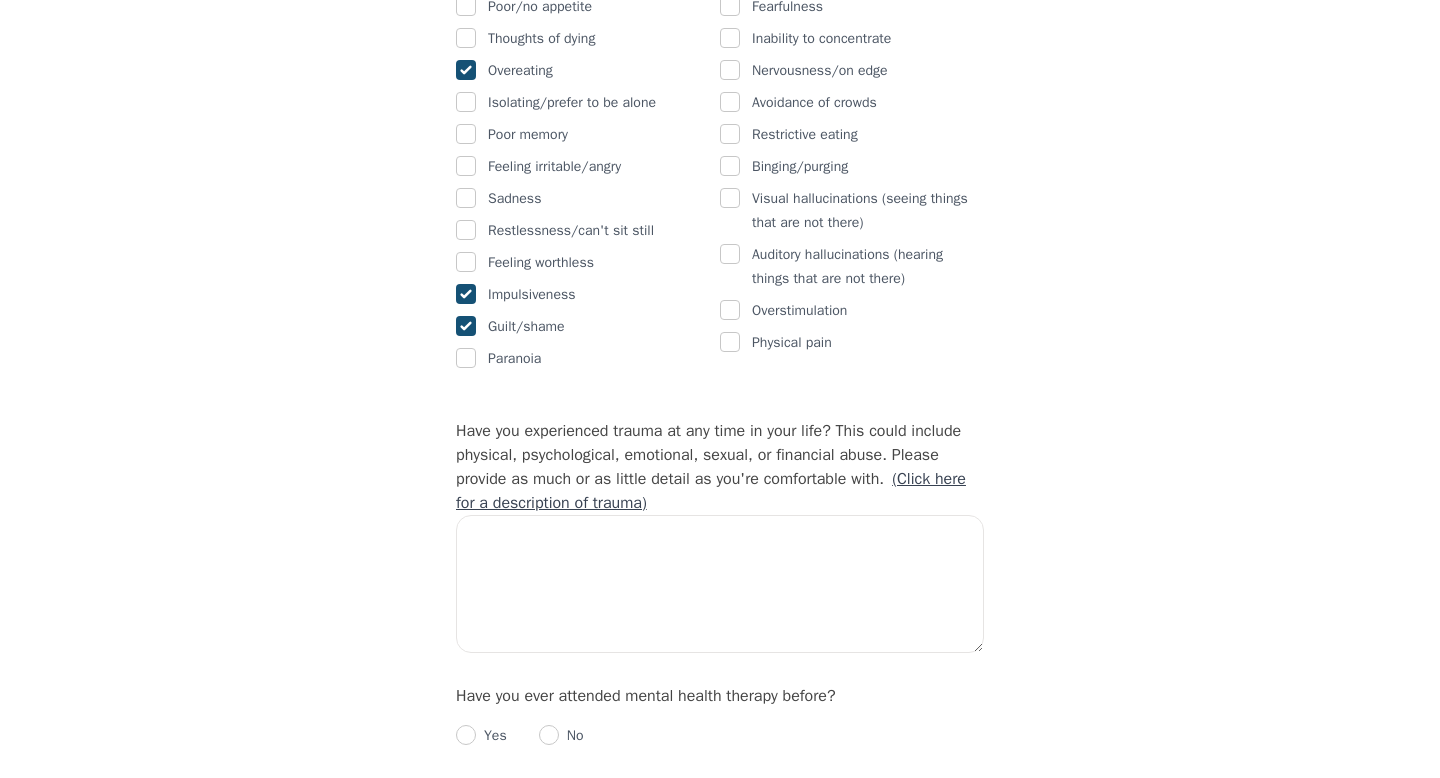 type on "childhood trauma which I think gave me CPTSD has impacted my relationships for as long as I can remember. Intense rejection and criticism sensitivity, difficutly having faith in my partner's commitment and love, toxic fights etc. From age [AGE]-[AGE] I engaged in bingeing and purging but have since stopped (I'm [AGE] now) other than a few minor relapses. My father was absent and passed when I was [AGE], my mother has been emotionally abusive my whole life, sometime physically, and likely has BPD. I divorced my ex in [YEAR] after having an affair with my current partner. [YEAR] years later I still feel deep sadness, guilt, and shame about this, and often dream of my ex and his family." 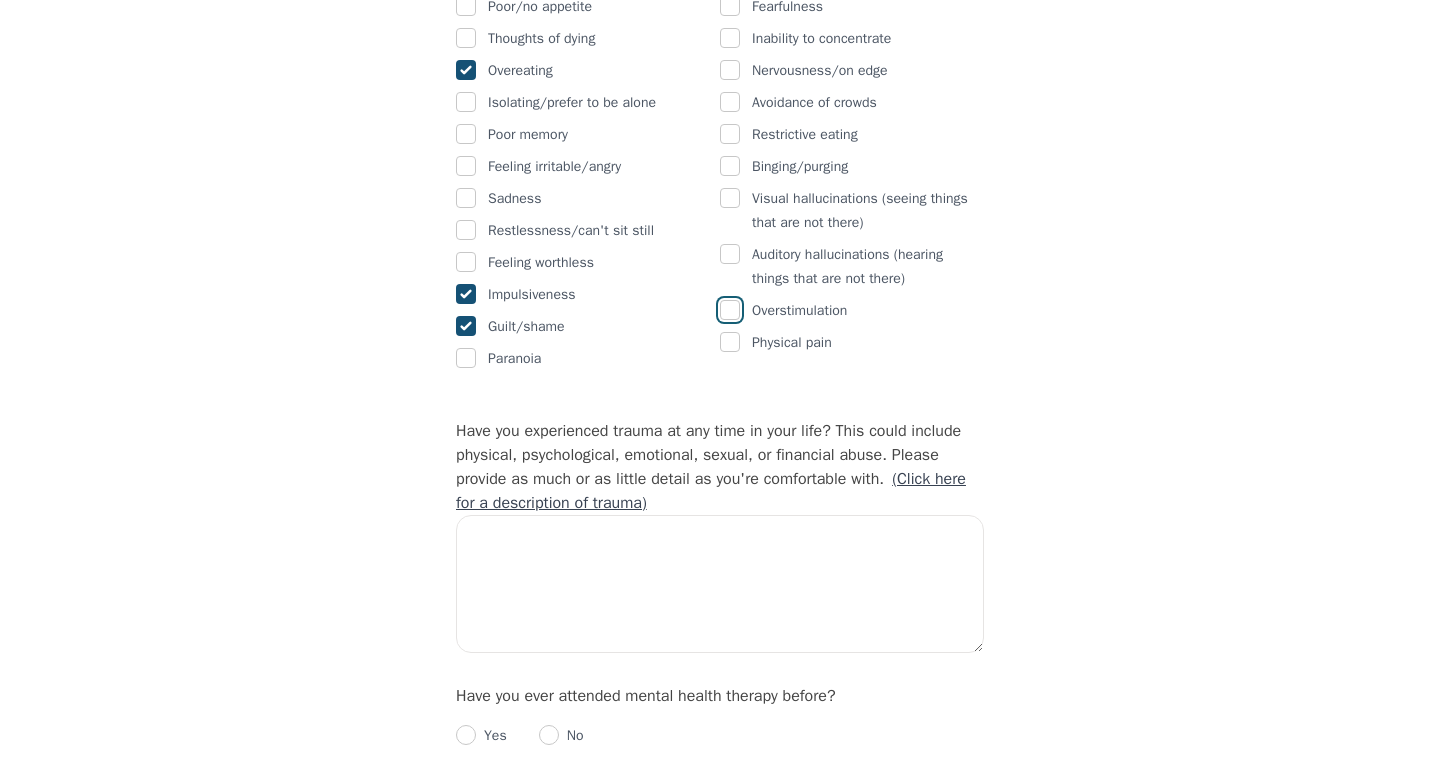 click at bounding box center (730, 310) 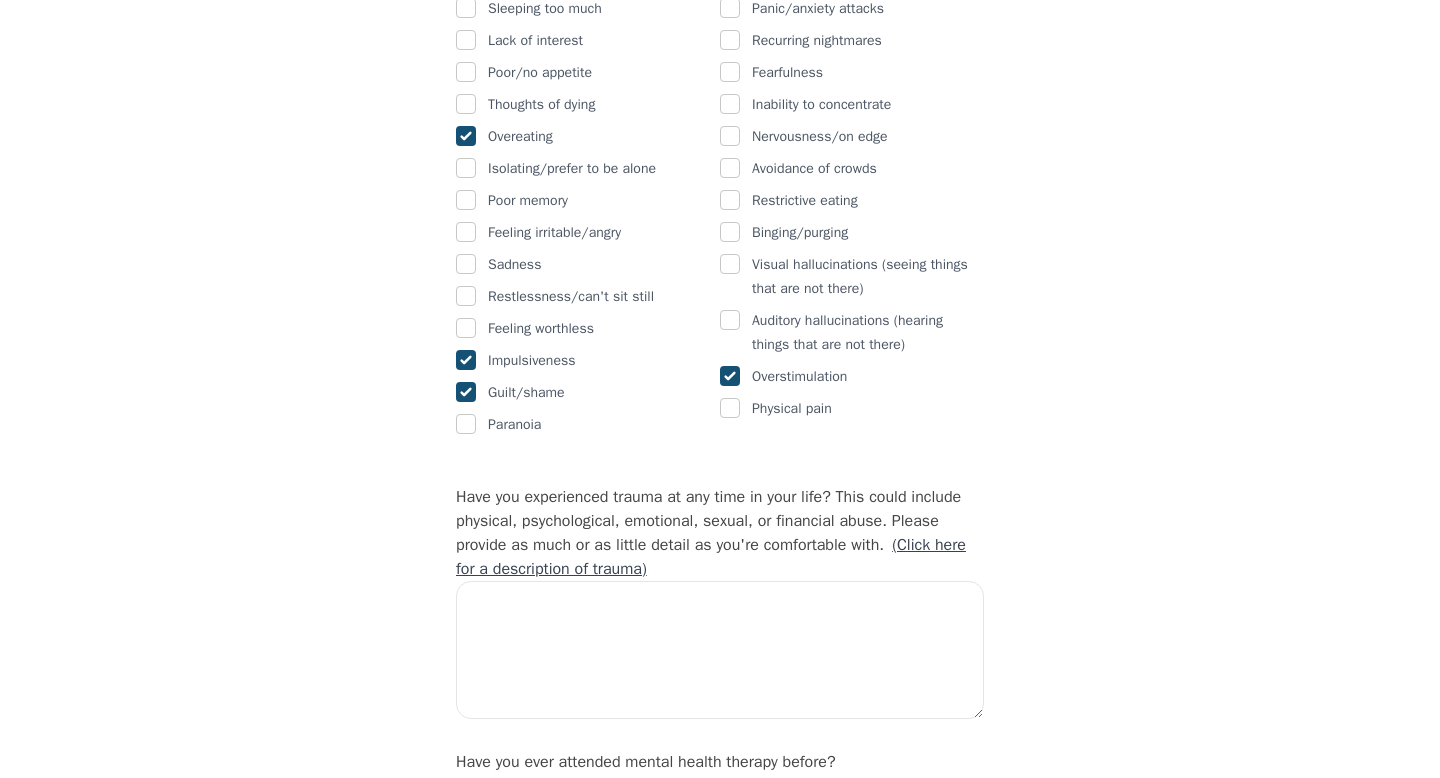scroll, scrollTop: 1442, scrollLeft: 0, axis: vertical 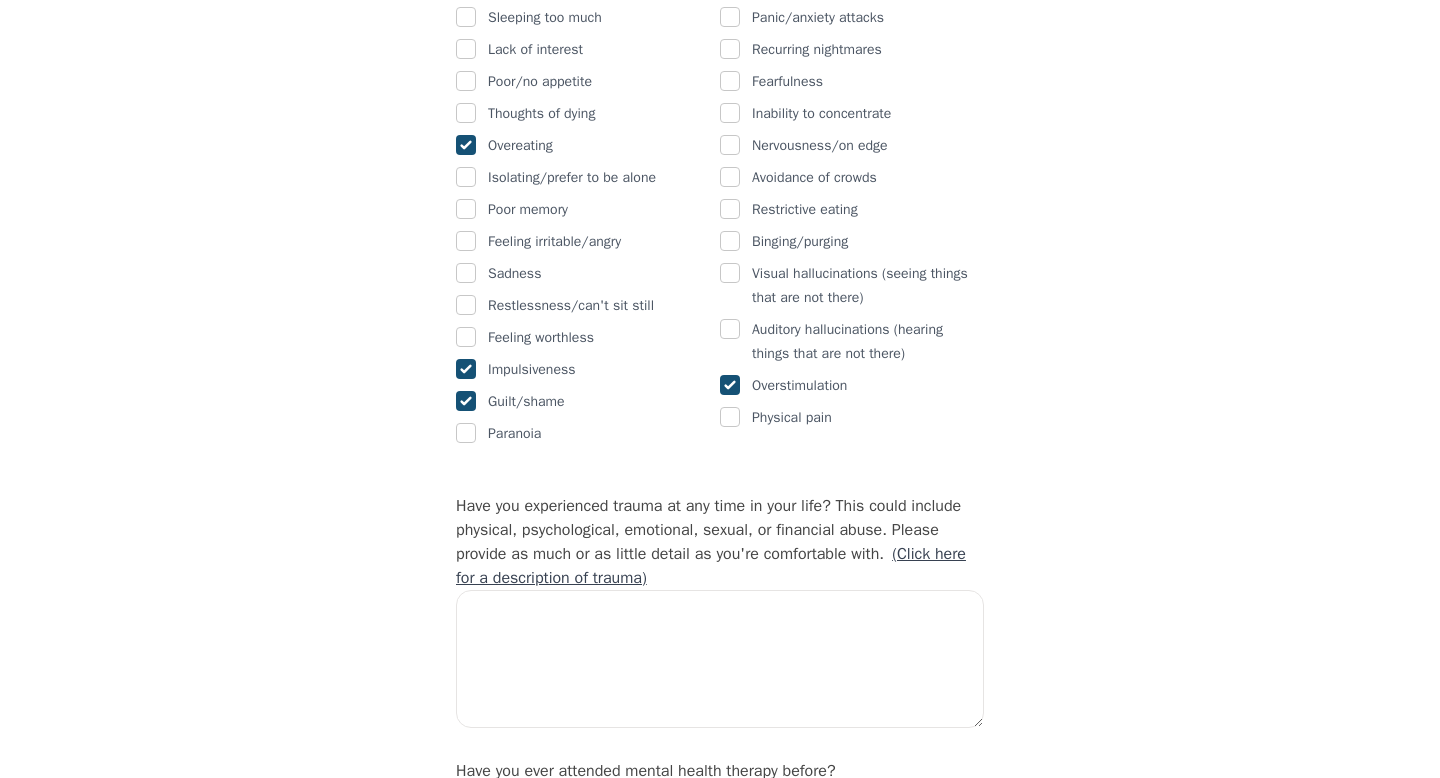 click on "Nervousness/on edge" at bounding box center [852, 146] 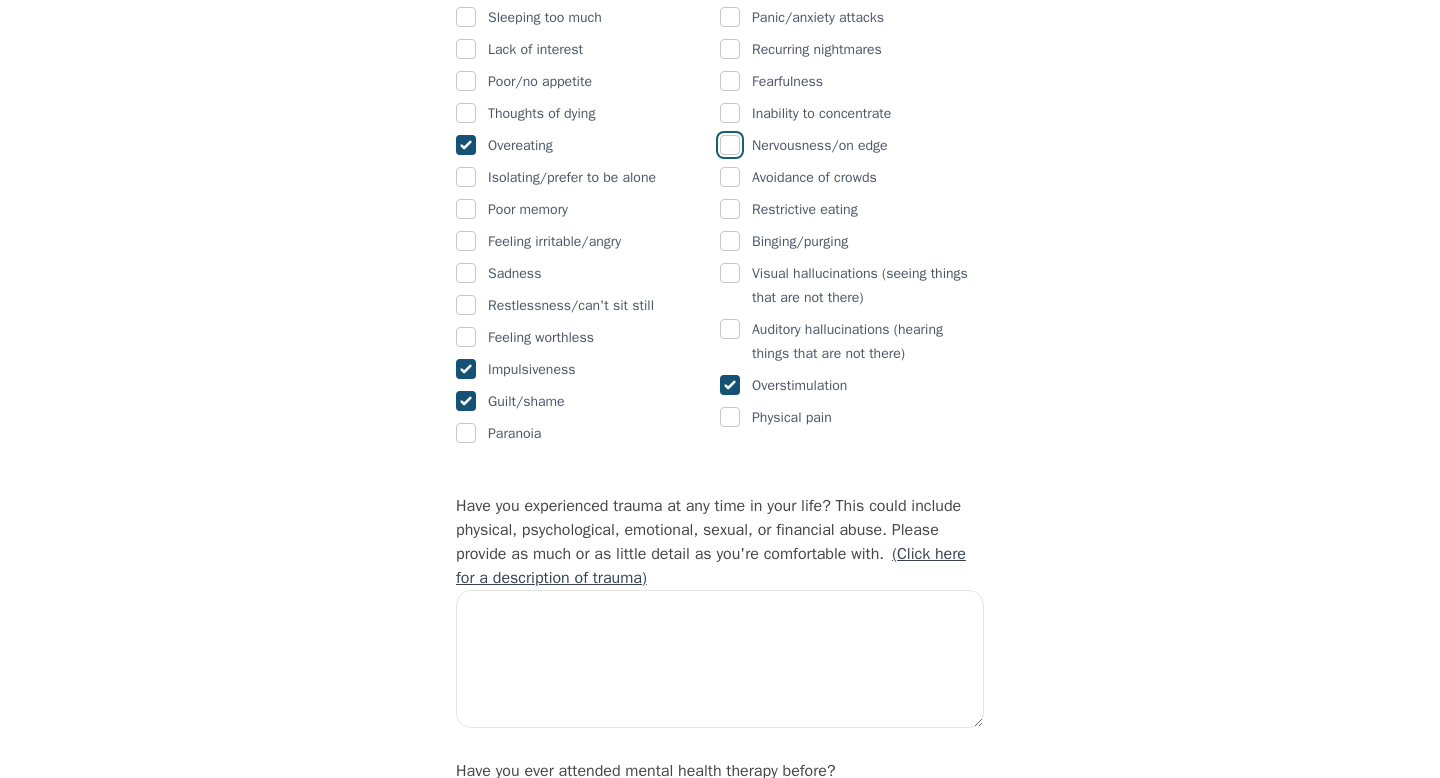 click at bounding box center [730, 145] 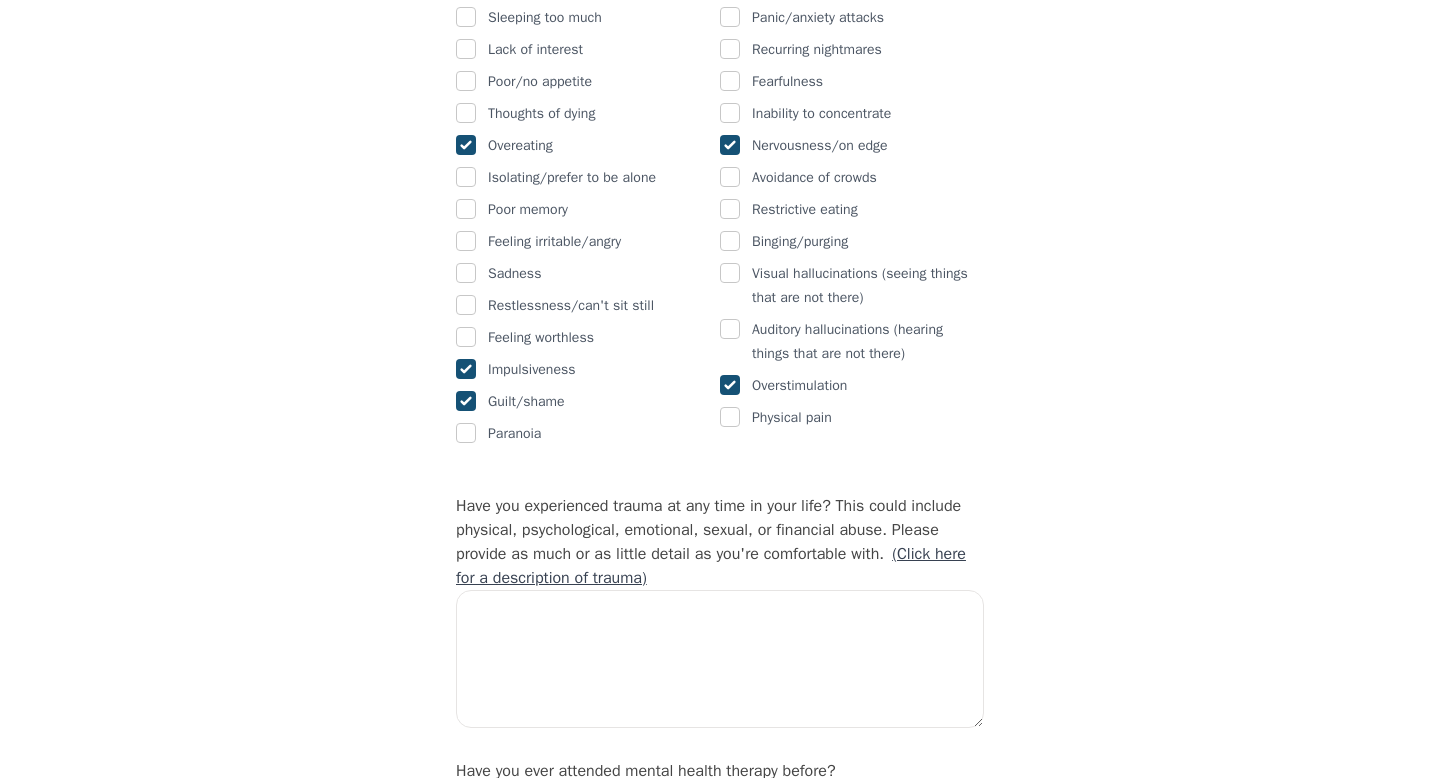 checkbox on "true" 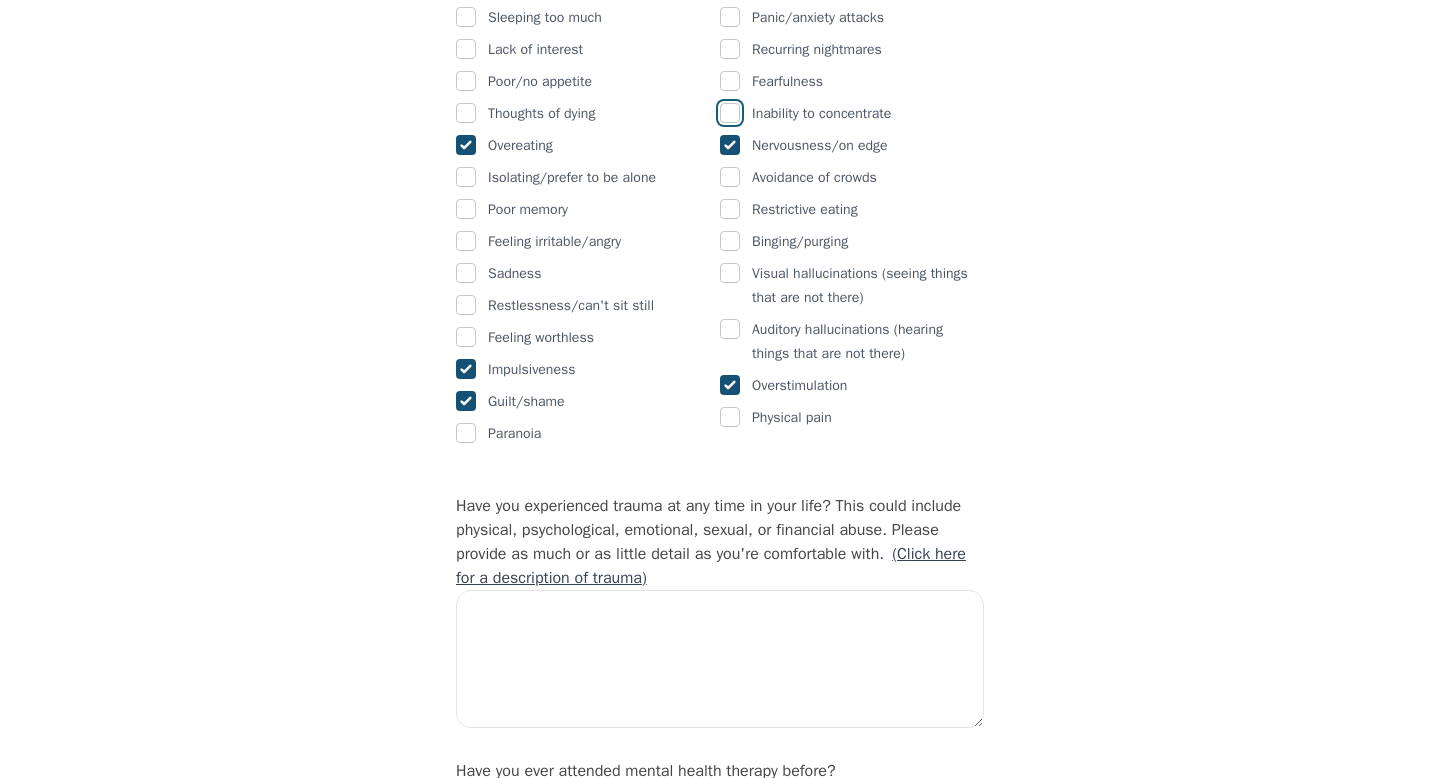 click at bounding box center [730, 113] 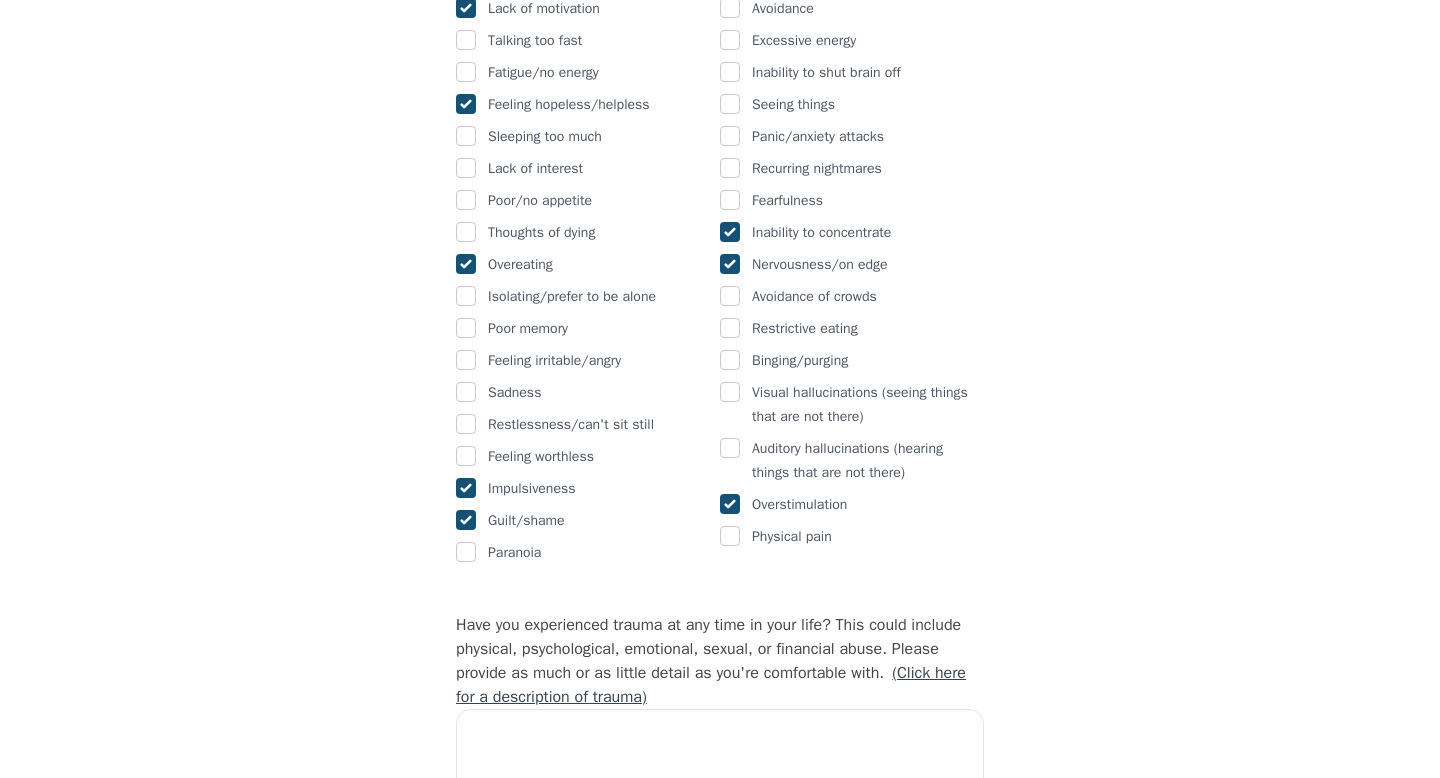scroll, scrollTop: 1292, scrollLeft: 0, axis: vertical 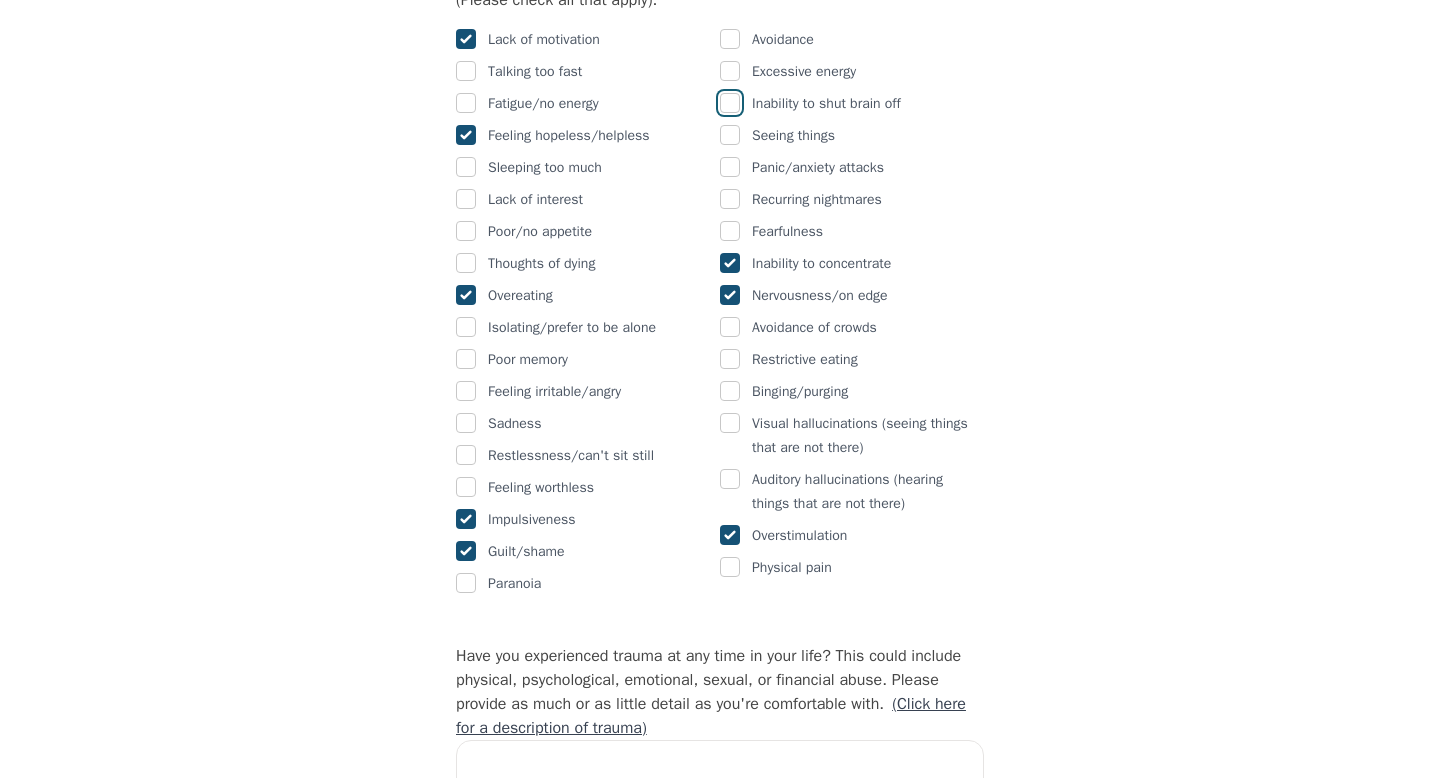 click at bounding box center (730, 103) 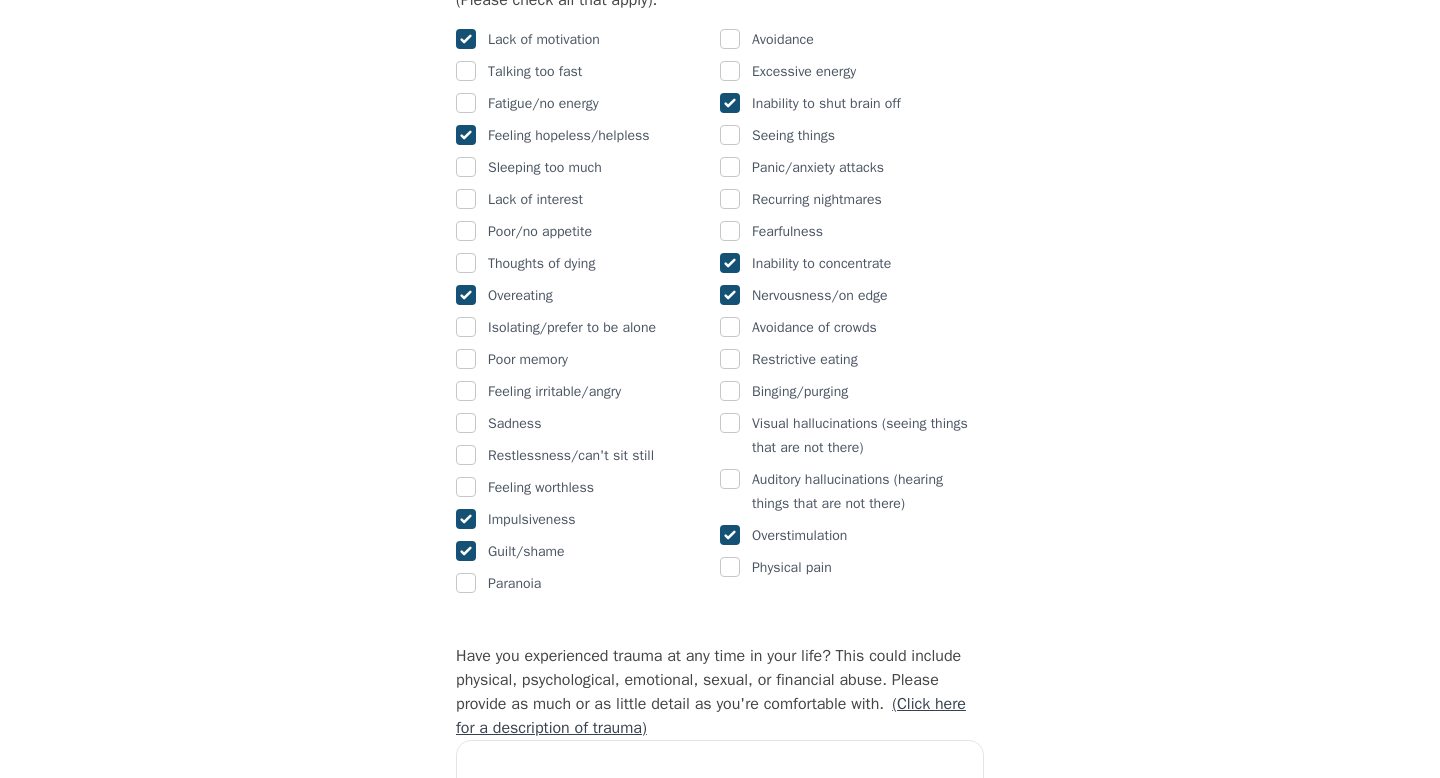 checkbox on "true" 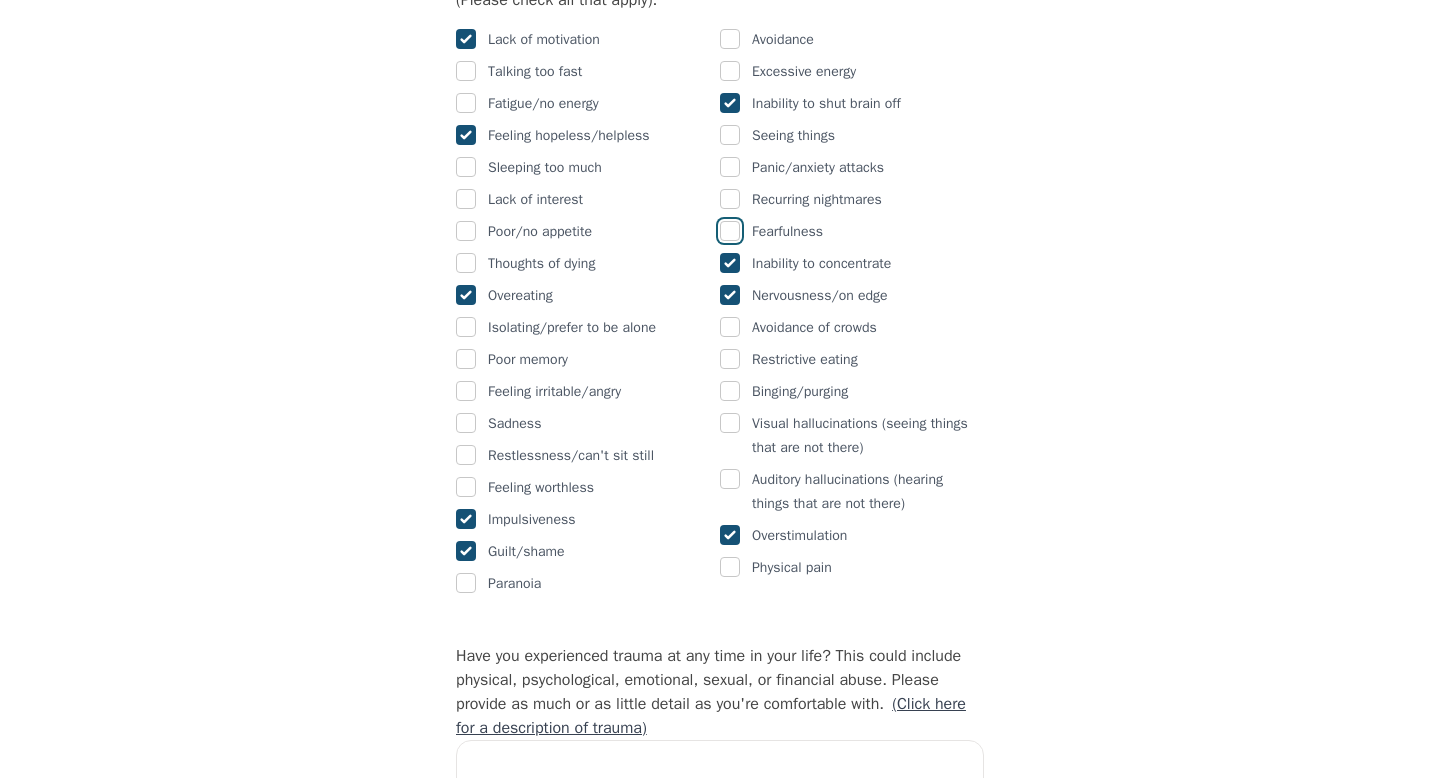 click at bounding box center (730, 231) 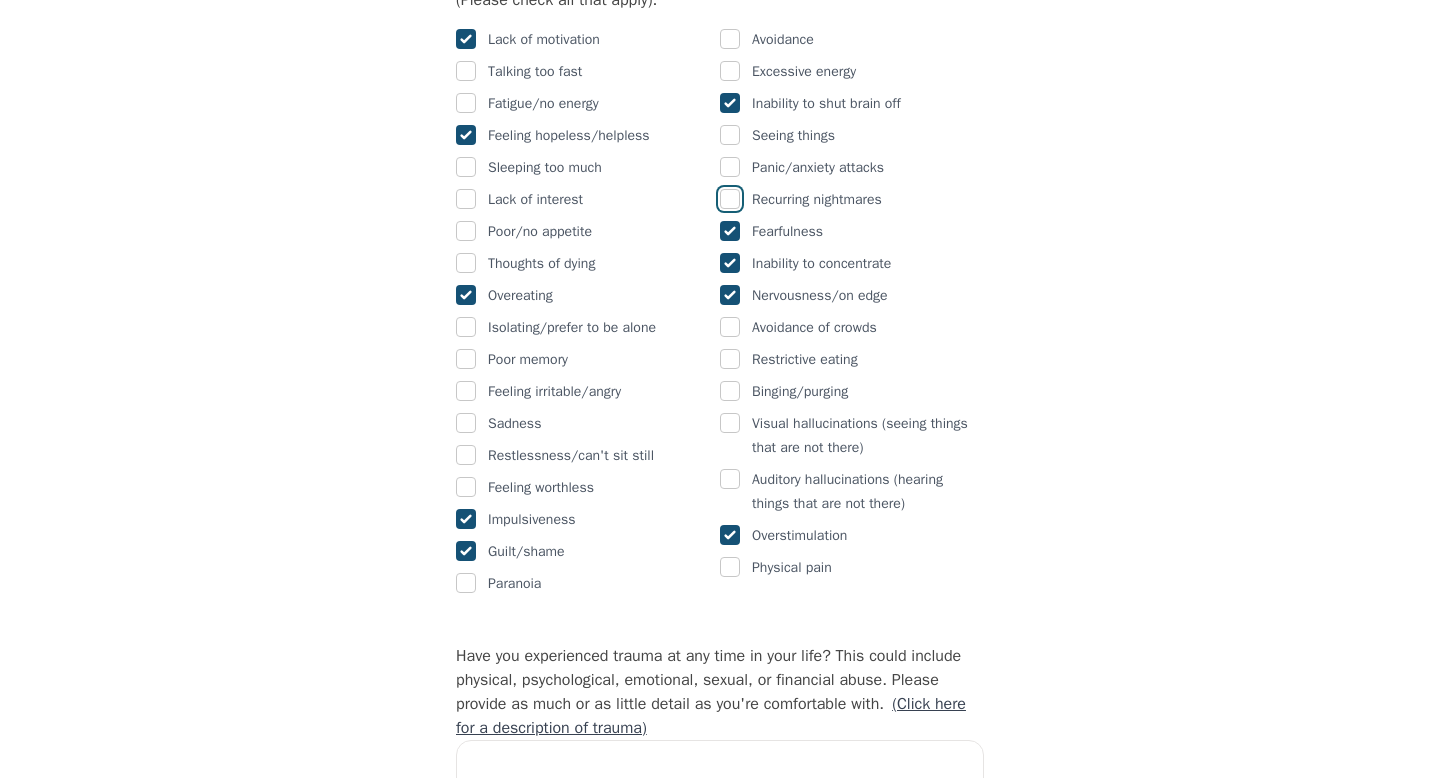click at bounding box center [730, 199] 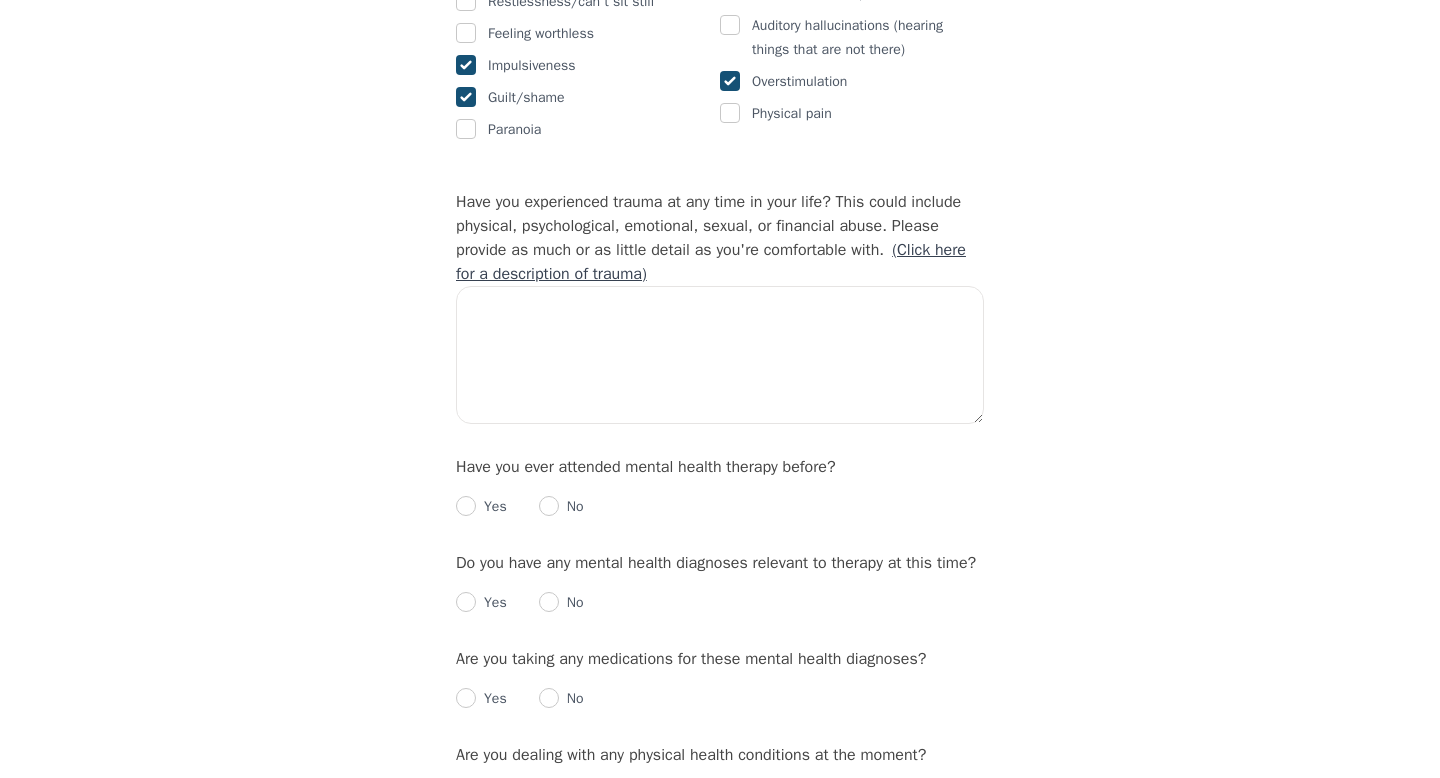 scroll, scrollTop: 1747, scrollLeft: 0, axis: vertical 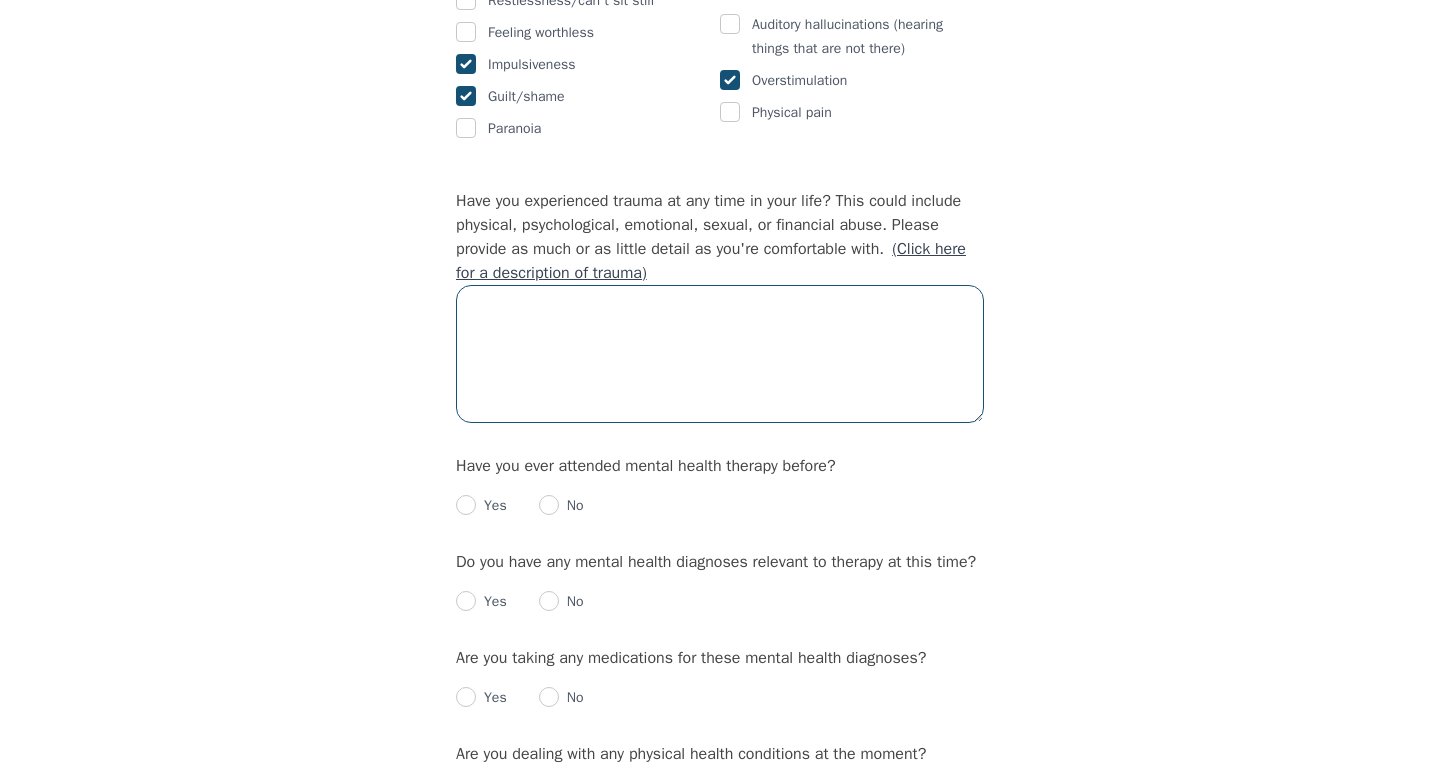 click at bounding box center [720, 354] 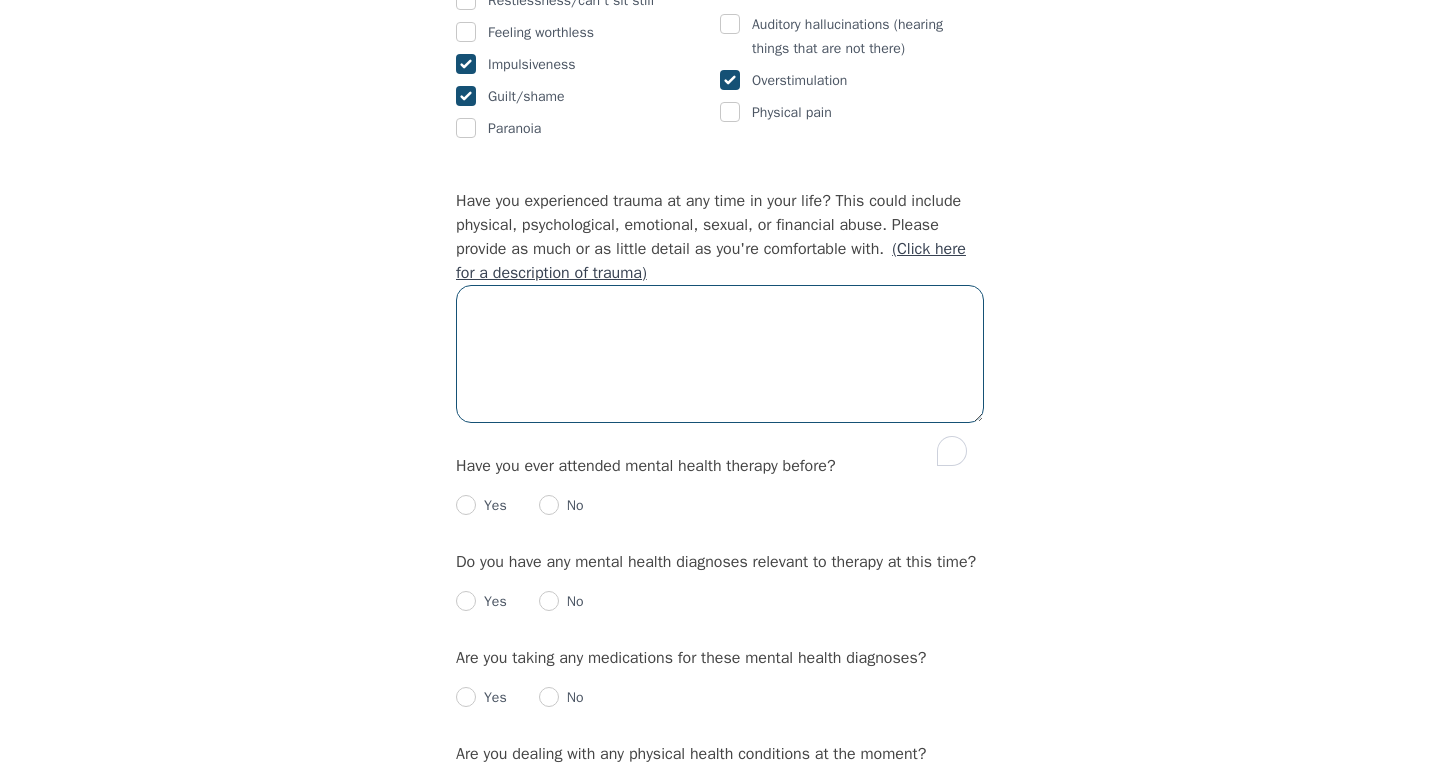 type on "d" 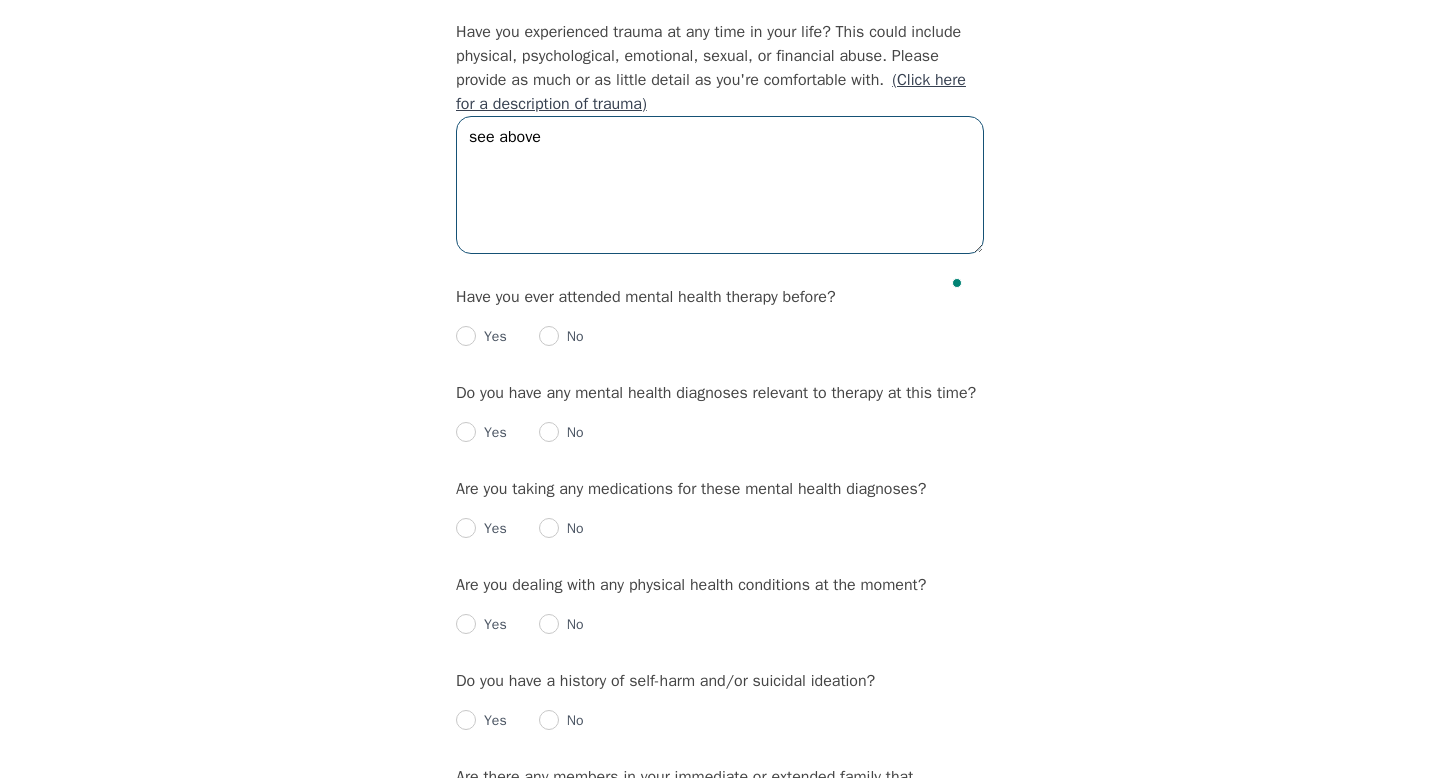 scroll, scrollTop: 1956, scrollLeft: 0, axis: vertical 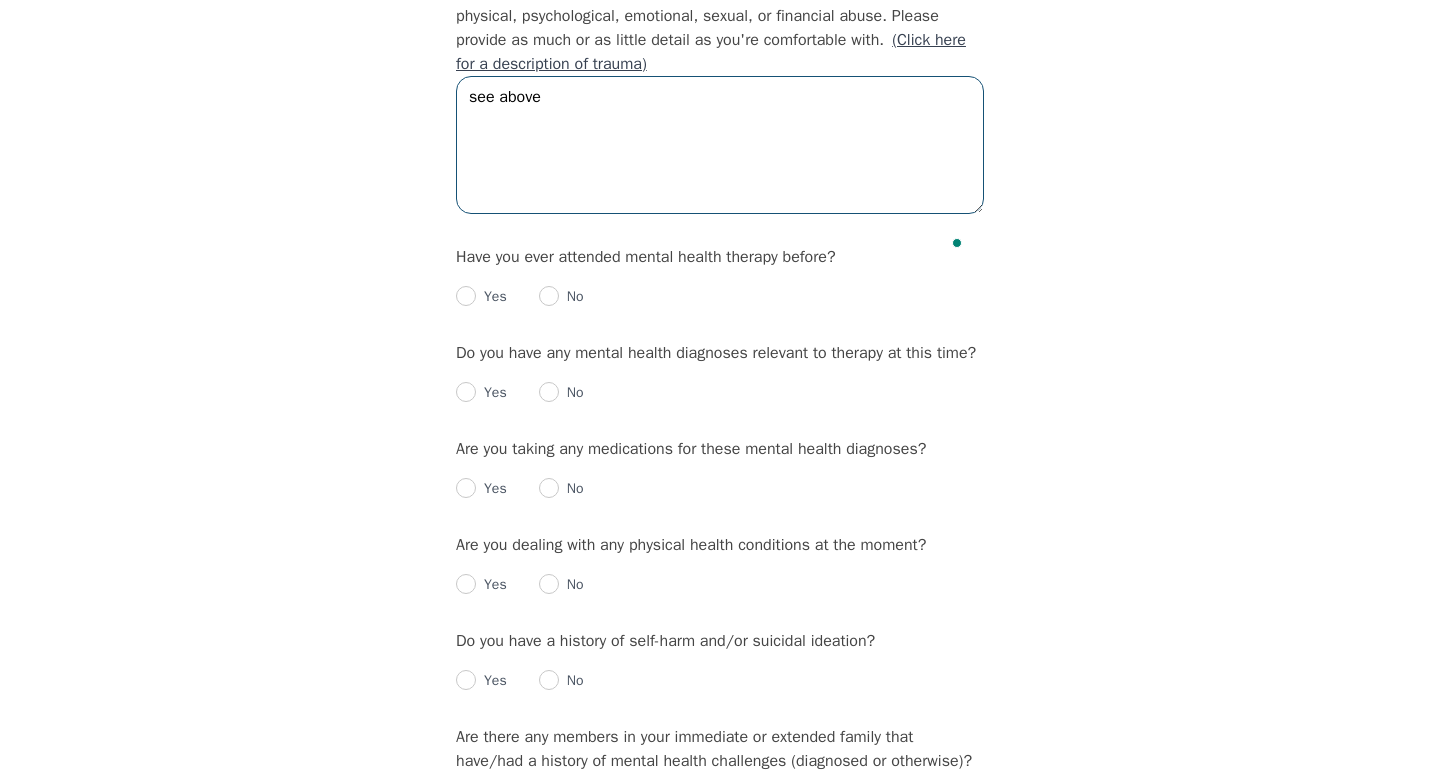 type on "see above" 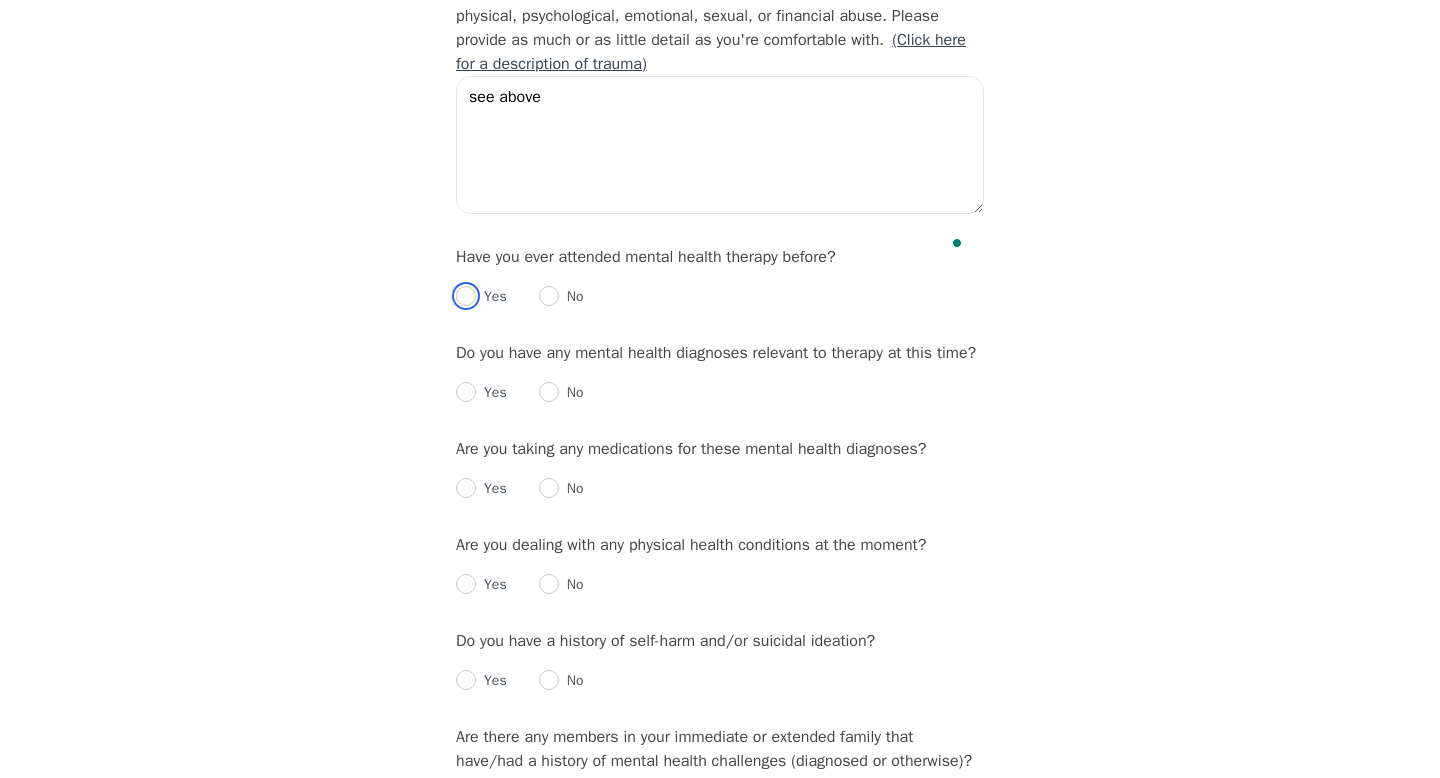 click at bounding box center (466, 296) 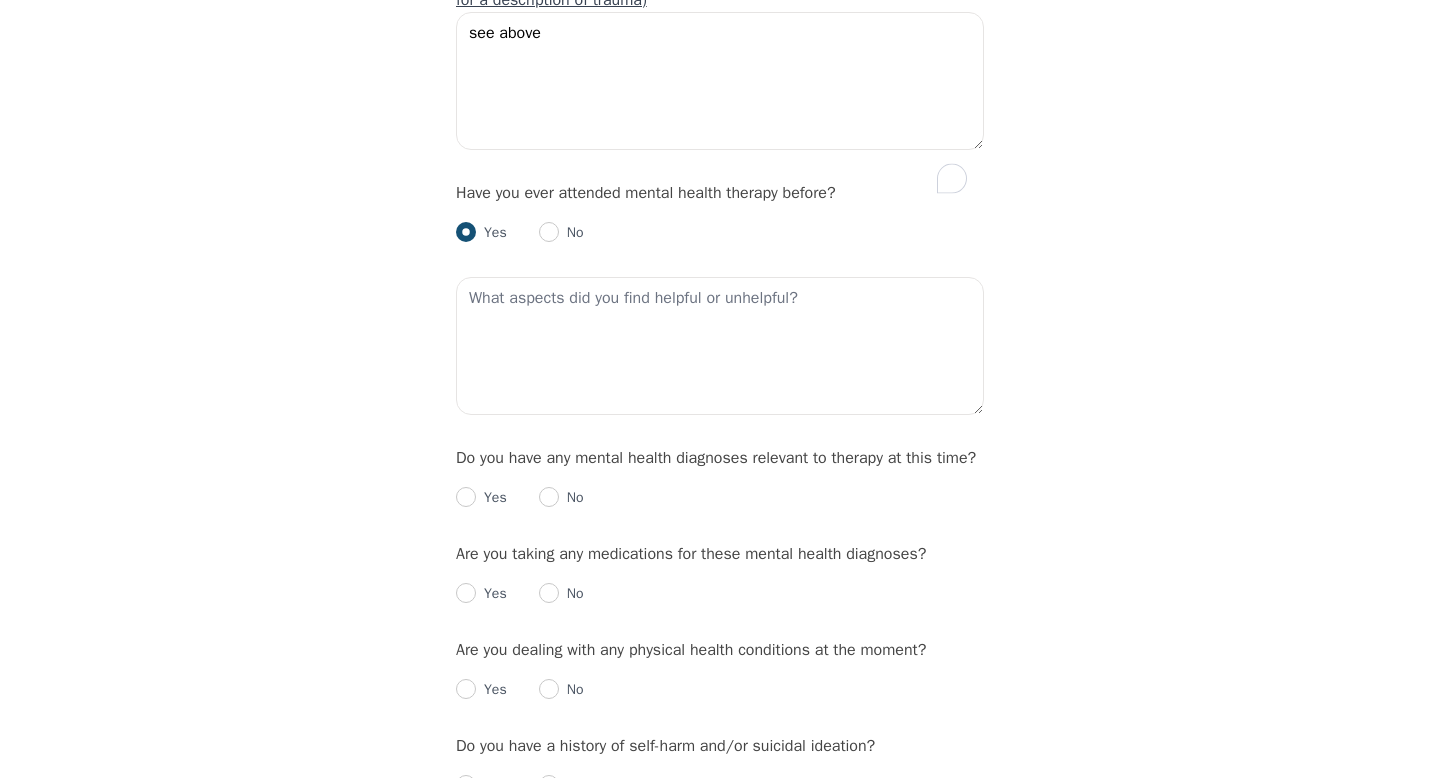 scroll, scrollTop: 2104, scrollLeft: 0, axis: vertical 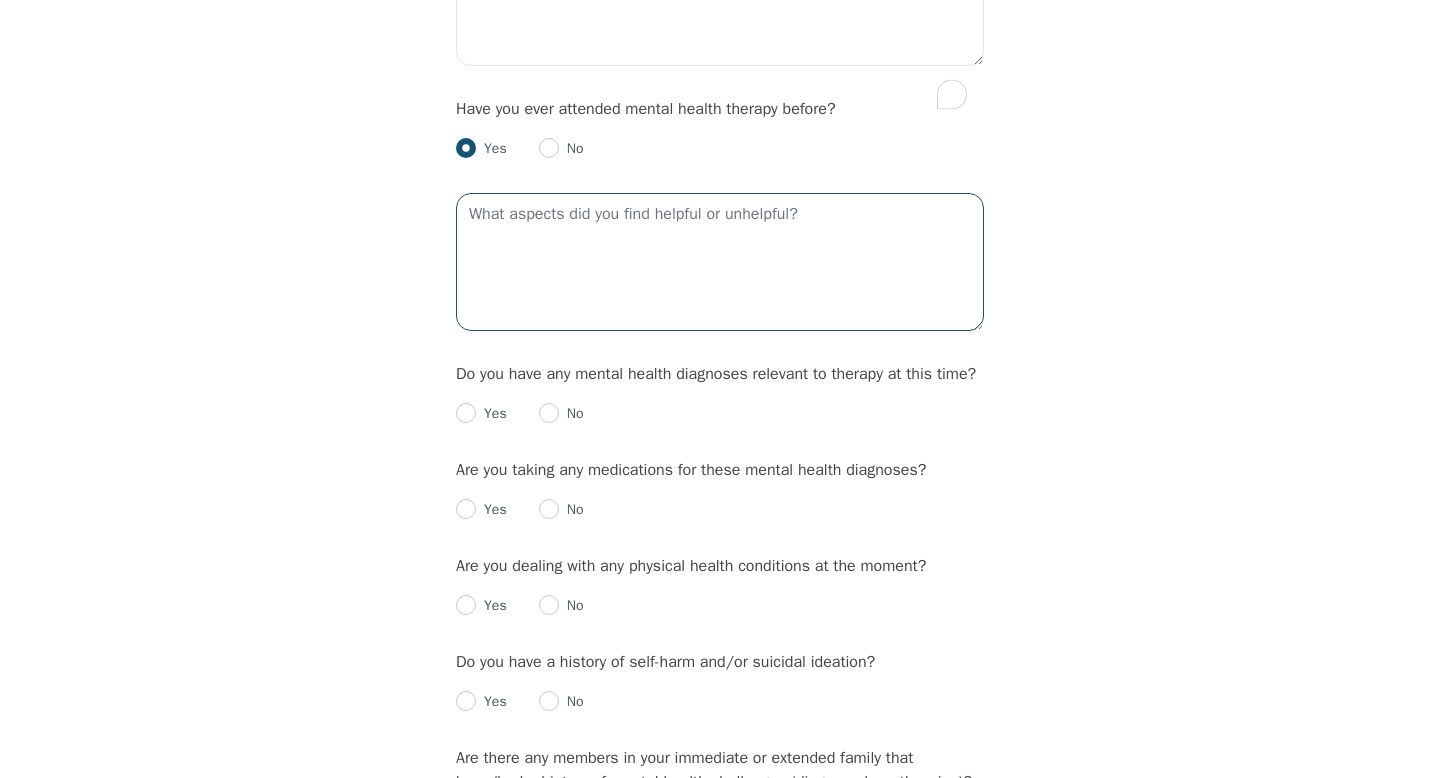 click at bounding box center (720, 262) 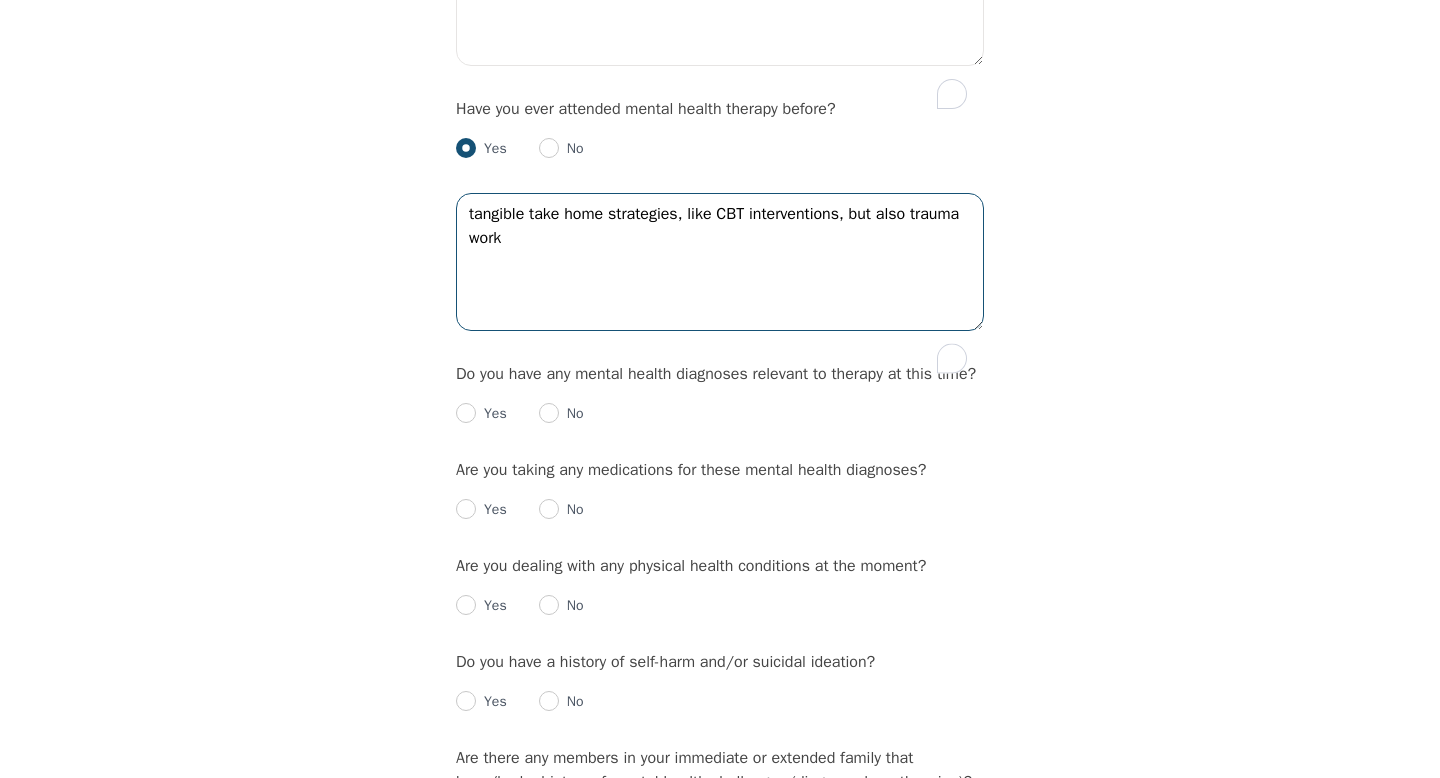 click on "tangible take home strategies, like CBT interventions, but also trauma work" at bounding box center [720, 262] 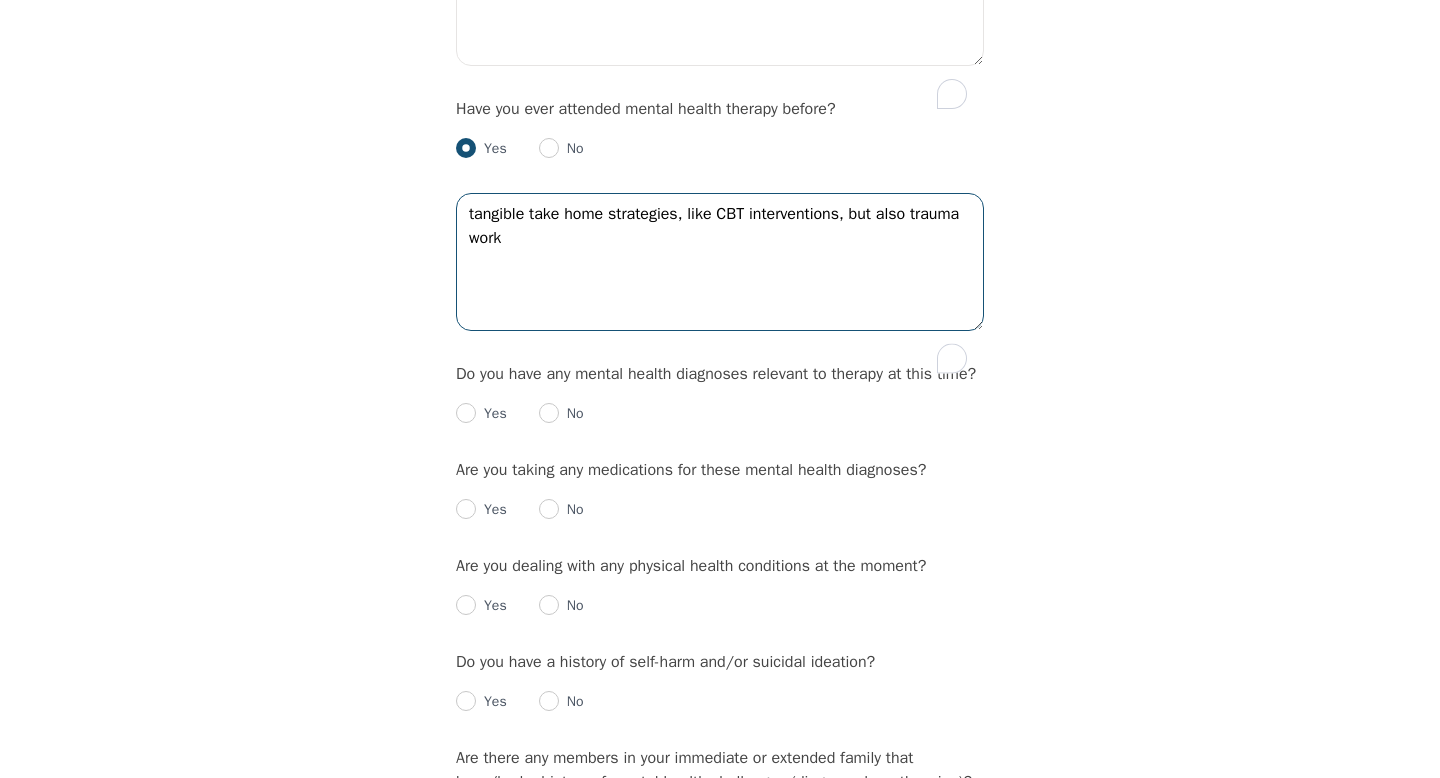 click on "tangible take home strategies, like CBT interventions, but also trauma work" at bounding box center [720, 262] 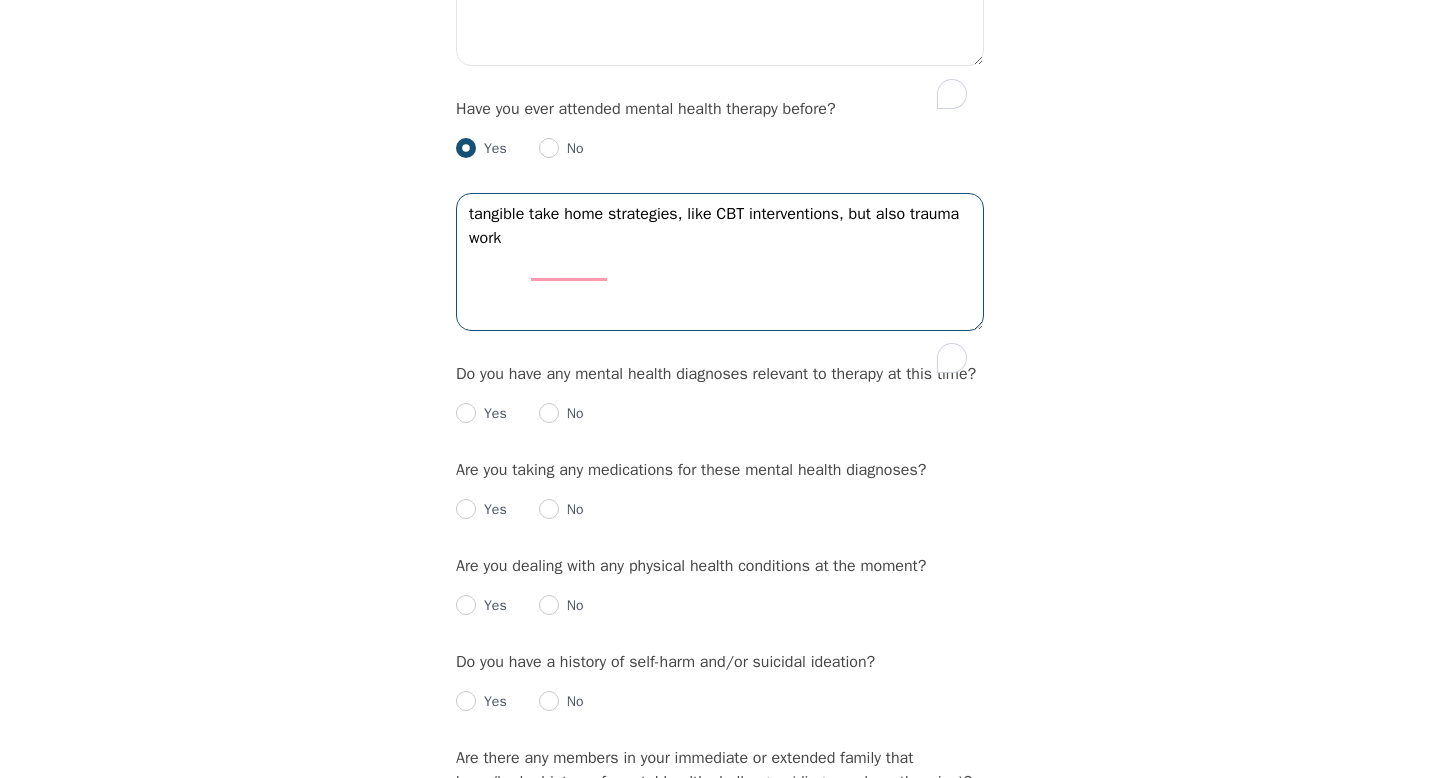 drag, startPoint x: 811, startPoint y: 314, endPoint x: 888, endPoint y: 266, distance: 90.73588 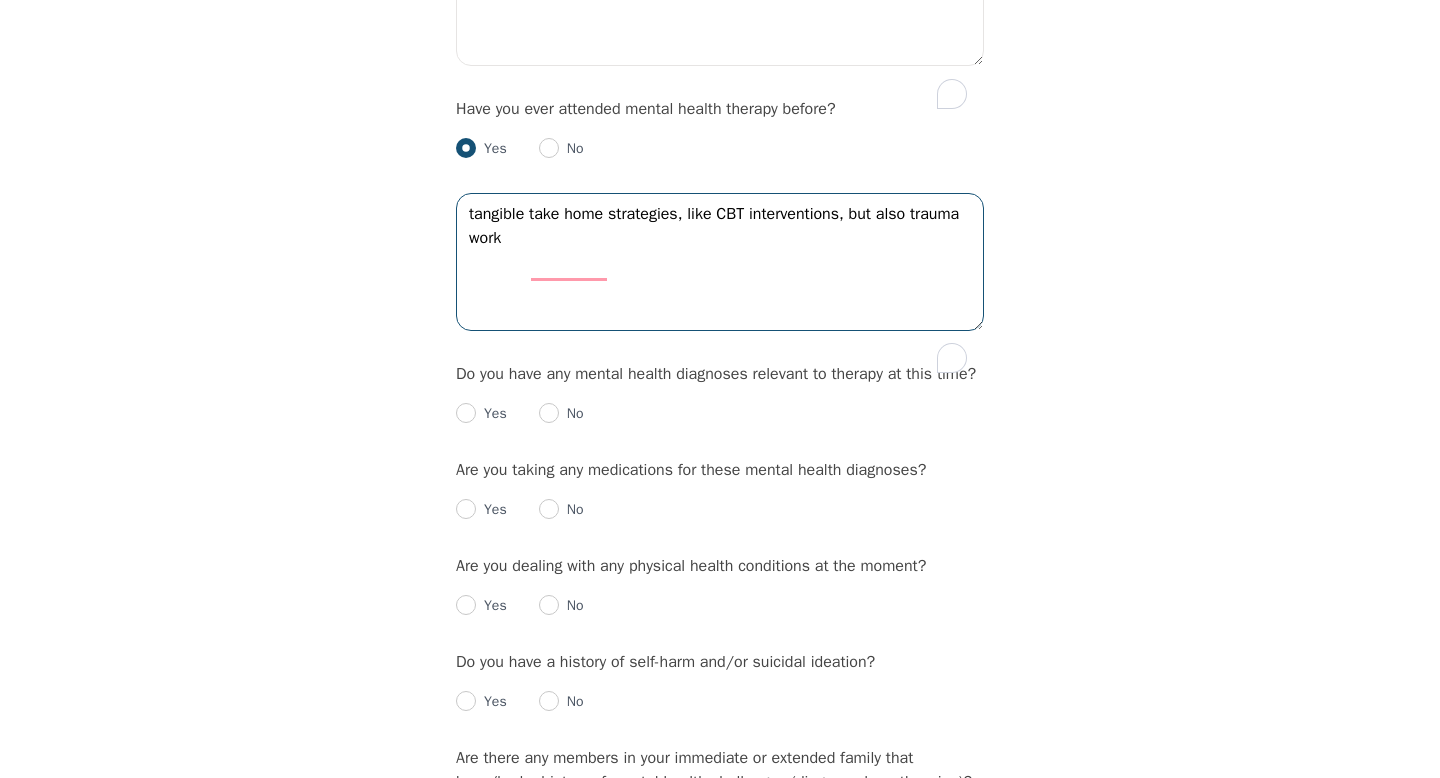 click on "tangible take home strategies, like CBT interventions, but also trauma work" at bounding box center (720, 262) 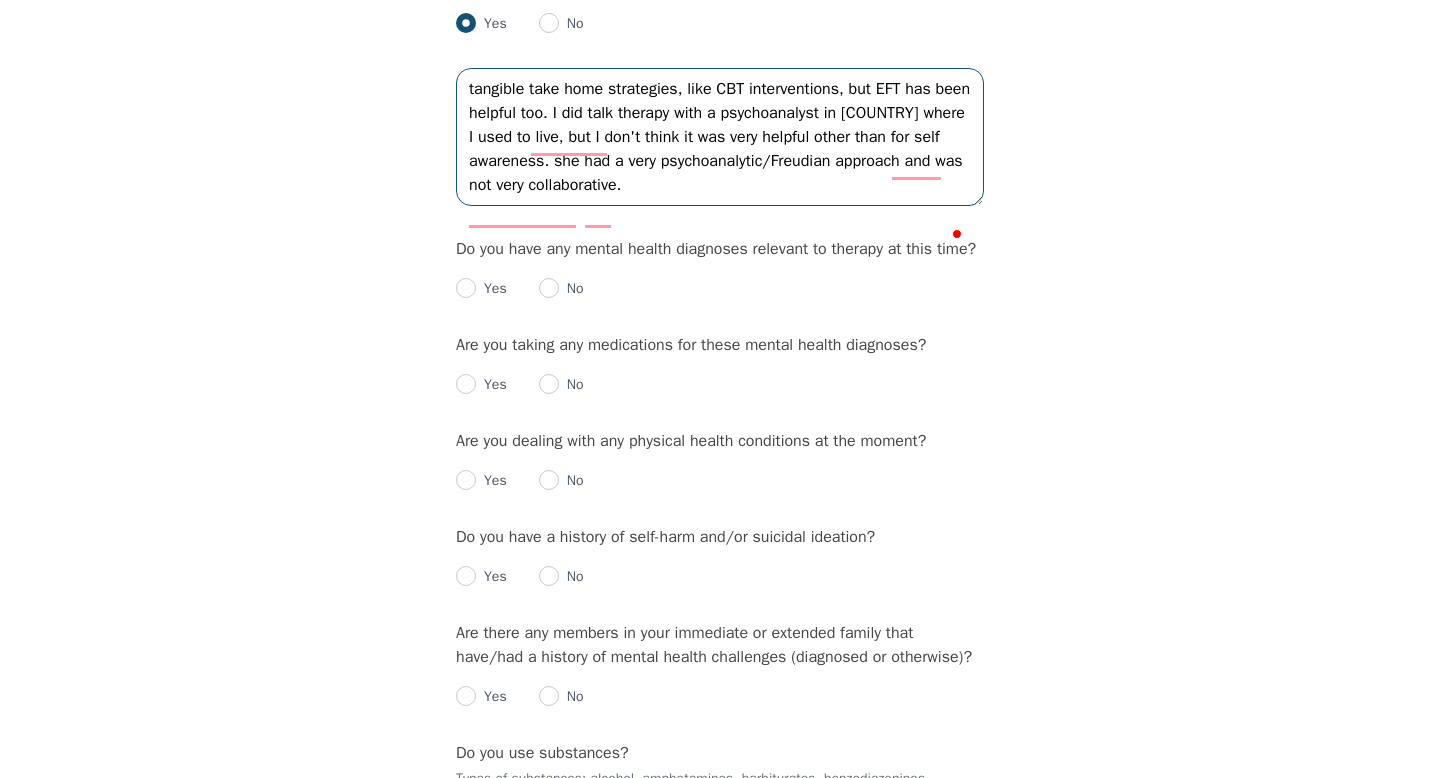 scroll, scrollTop: 2302, scrollLeft: 0, axis: vertical 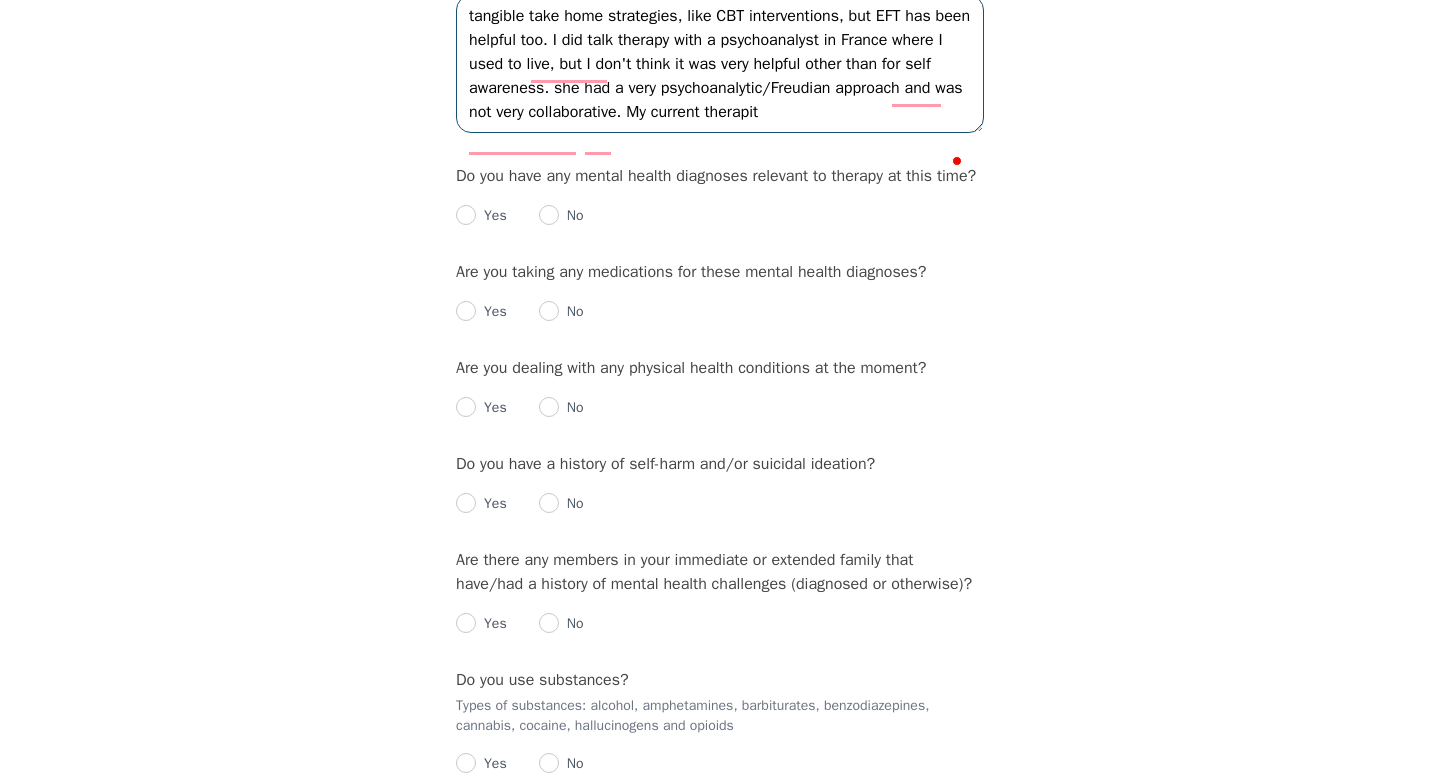 click on "tangible take home strategies, like CBT interventions, but EFT has been helpful too. I did talk therapy with a psychoanalyst in France where I used to live, but I don't think it was very helpful other than for self awareness. she had a very psychoanalytic/Freudian approach and was not very collaborative. My current therapit" at bounding box center [720, 64] 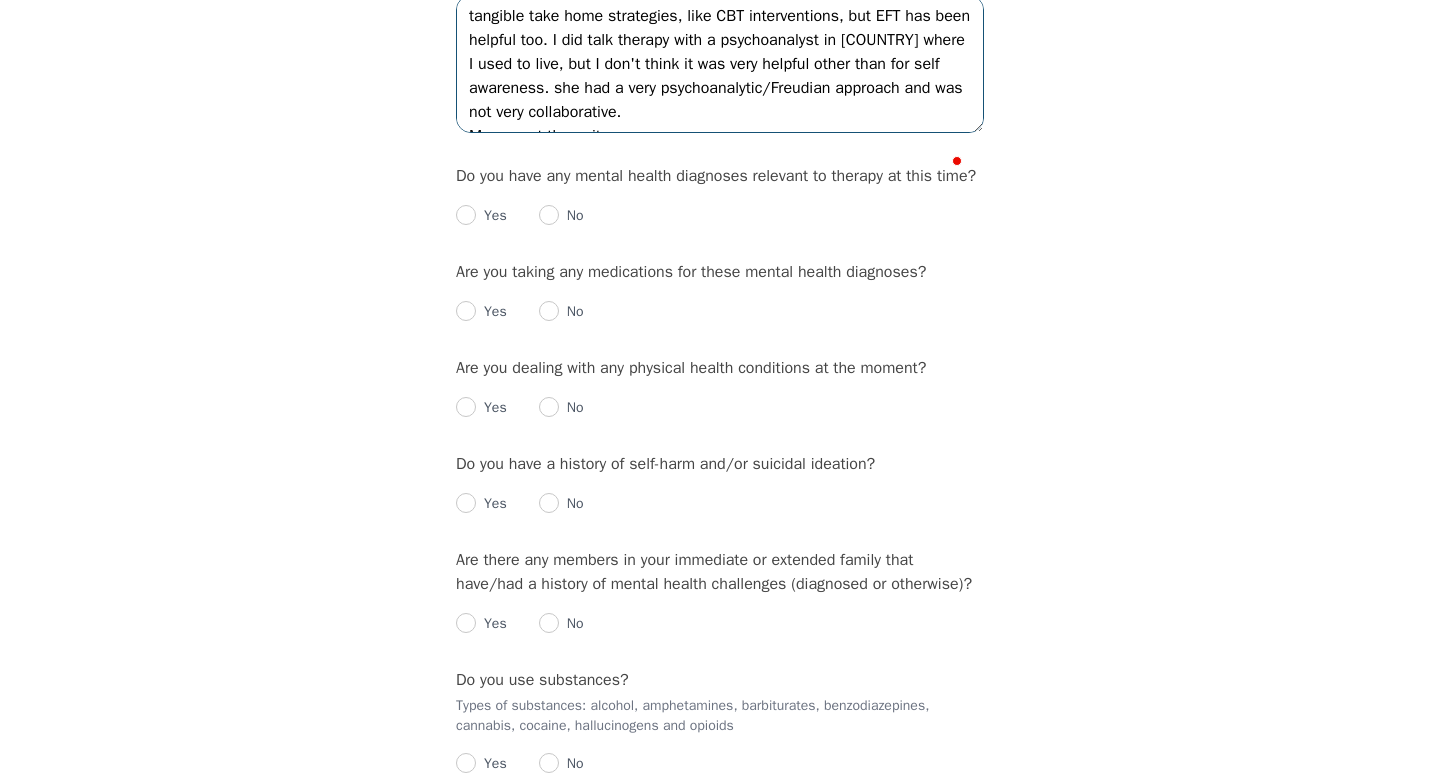 scroll, scrollTop: 37, scrollLeft: 0, axis: vertical 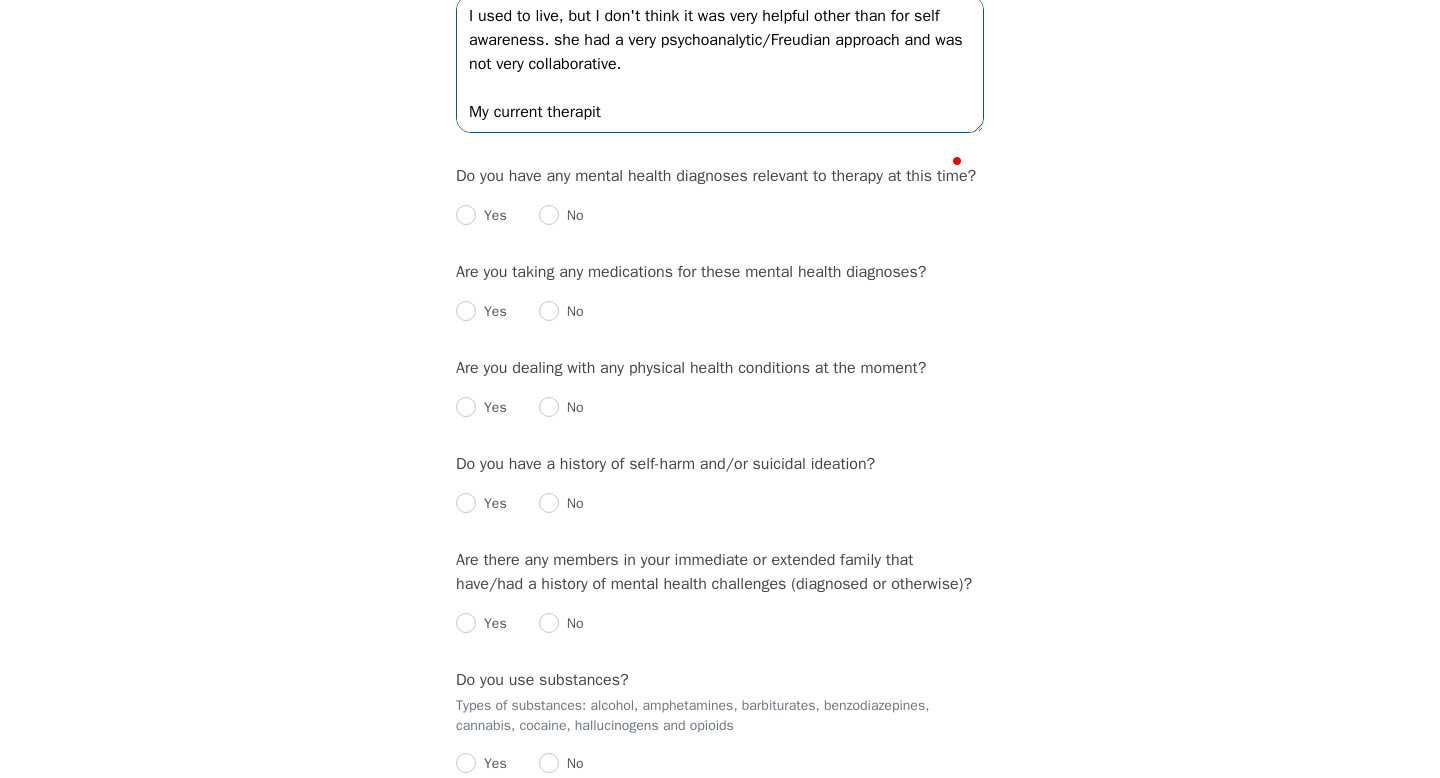 drag, startPoint x: 631, startPoint y: 176, endPoint x: 469, endPoint y: 189, distance: 162.52077 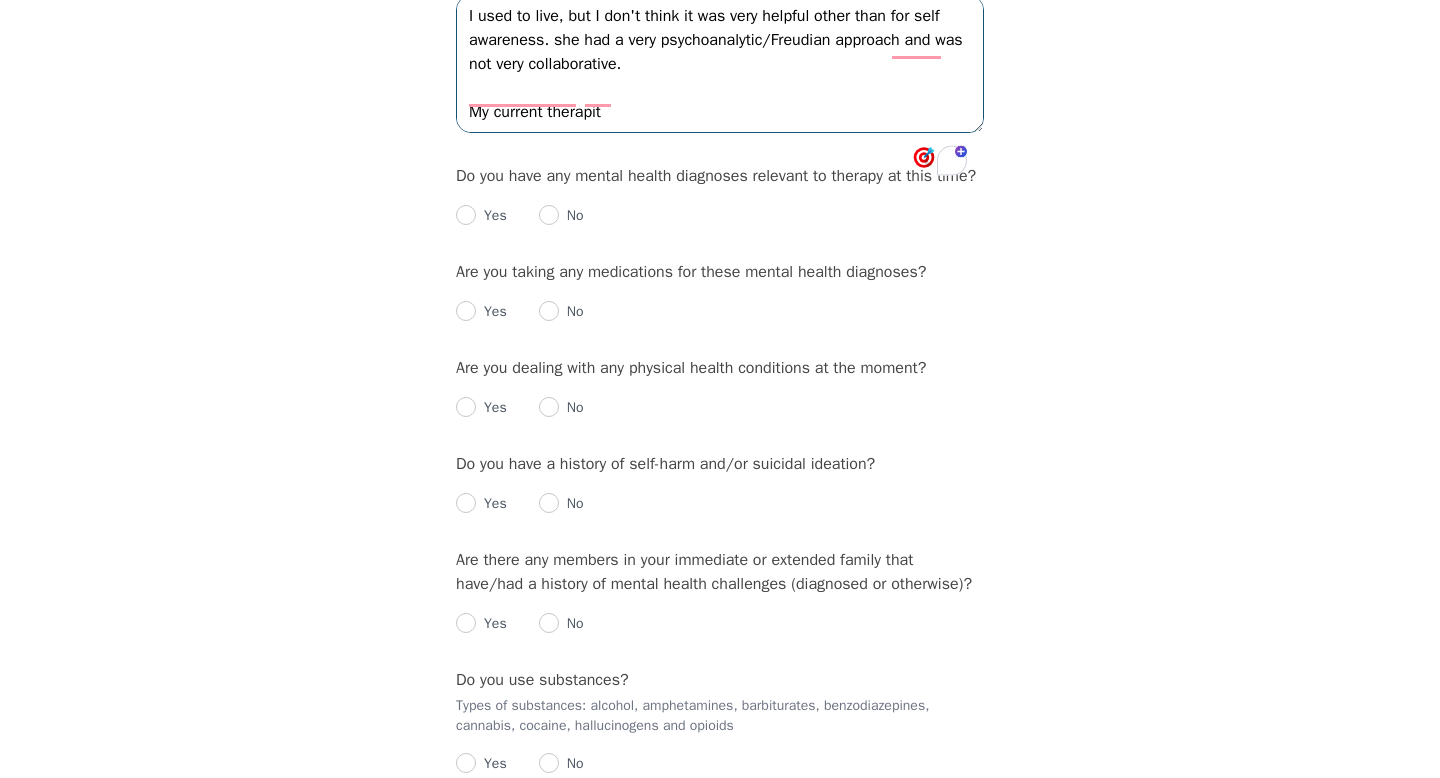 click on "tangible take home strategies, like CBT interventions, but EFT has been helpful too. I did talk therapy with a psychoanalyst in [COUNTRY] where I used to live, but I don't think it was very helpful other than for self awareness. she had a very psychoanalytic/Freudian approach and was not very collaborative.
My current therapit" at bounding box center [720, 64] 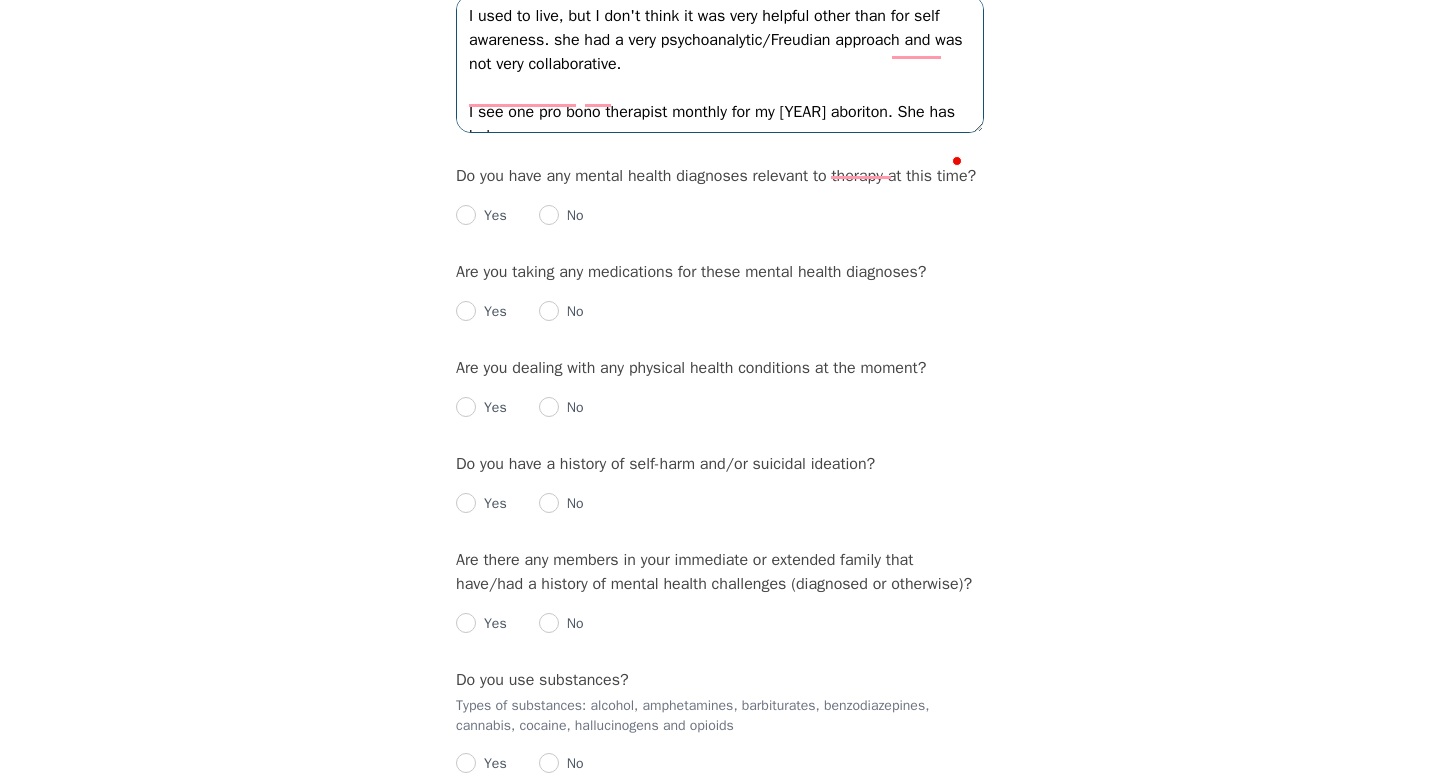 scroll, scrollTop: 61, scrollLeft: 0, axis: vertical 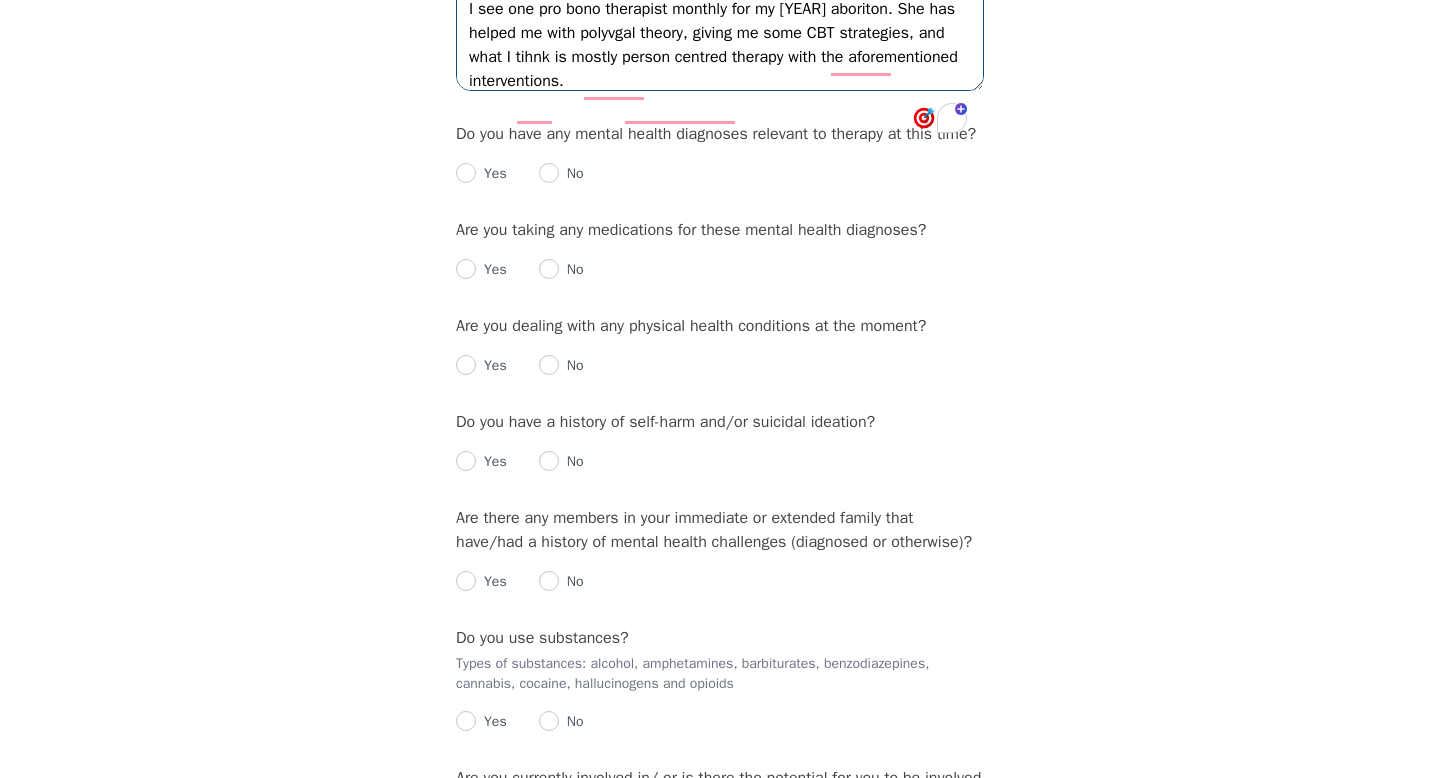 type on "tangible take home strategies, like CBT interventions, but EFT has been helpful too. I did talk therapy with a psychoanalyst in [COUNTRY] where I used to live, but I don't think it was very helpful other than for self awareness. she had a very psychoanalytic/Freudian approach and was not very collaborative.
I see one pro bono therapist monthly for my [YEAR] aboriton. She has helped me with polyvgal theory, giving me some CBT strategies, and what I tihnk is mostly person centred therapy with the aforementioned interventions." 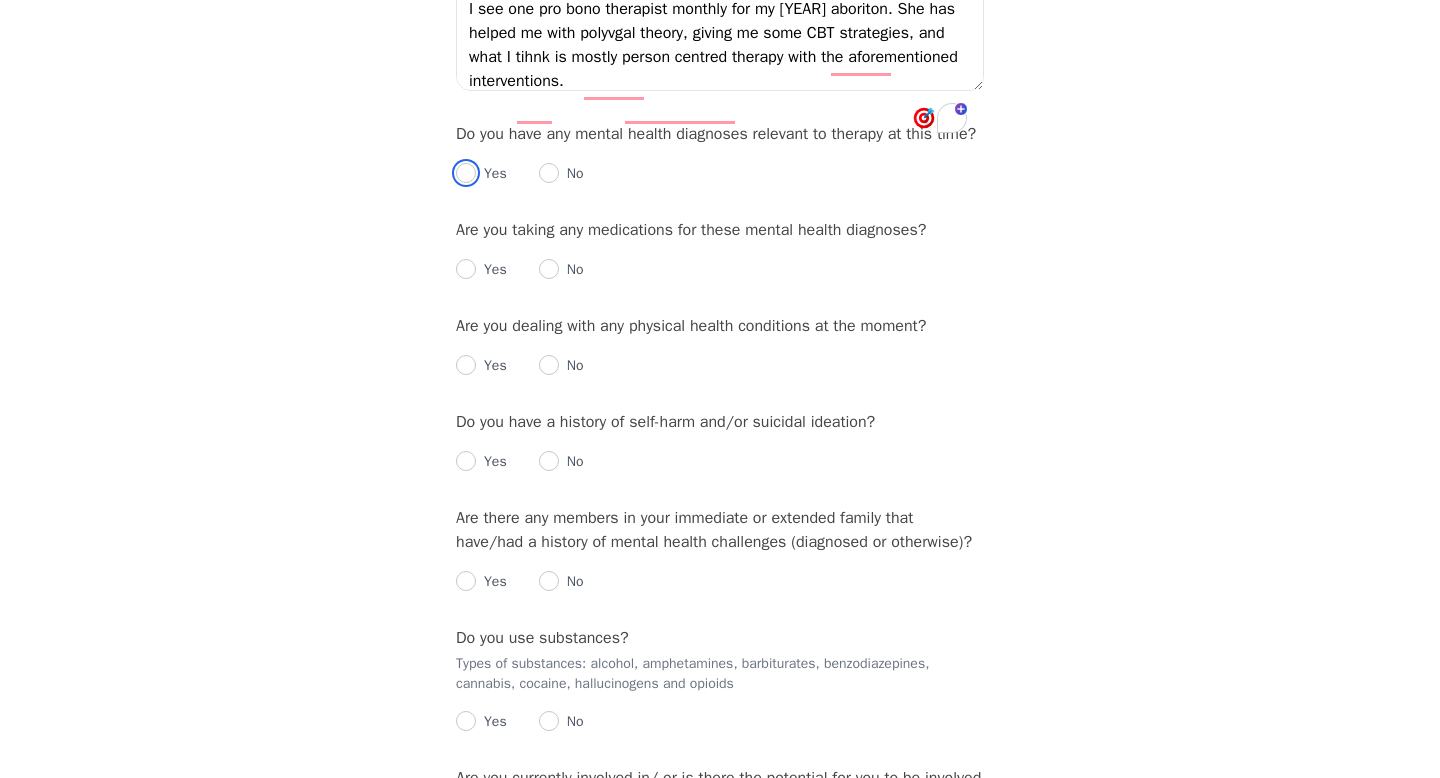 click at bounding box center (466, 173) 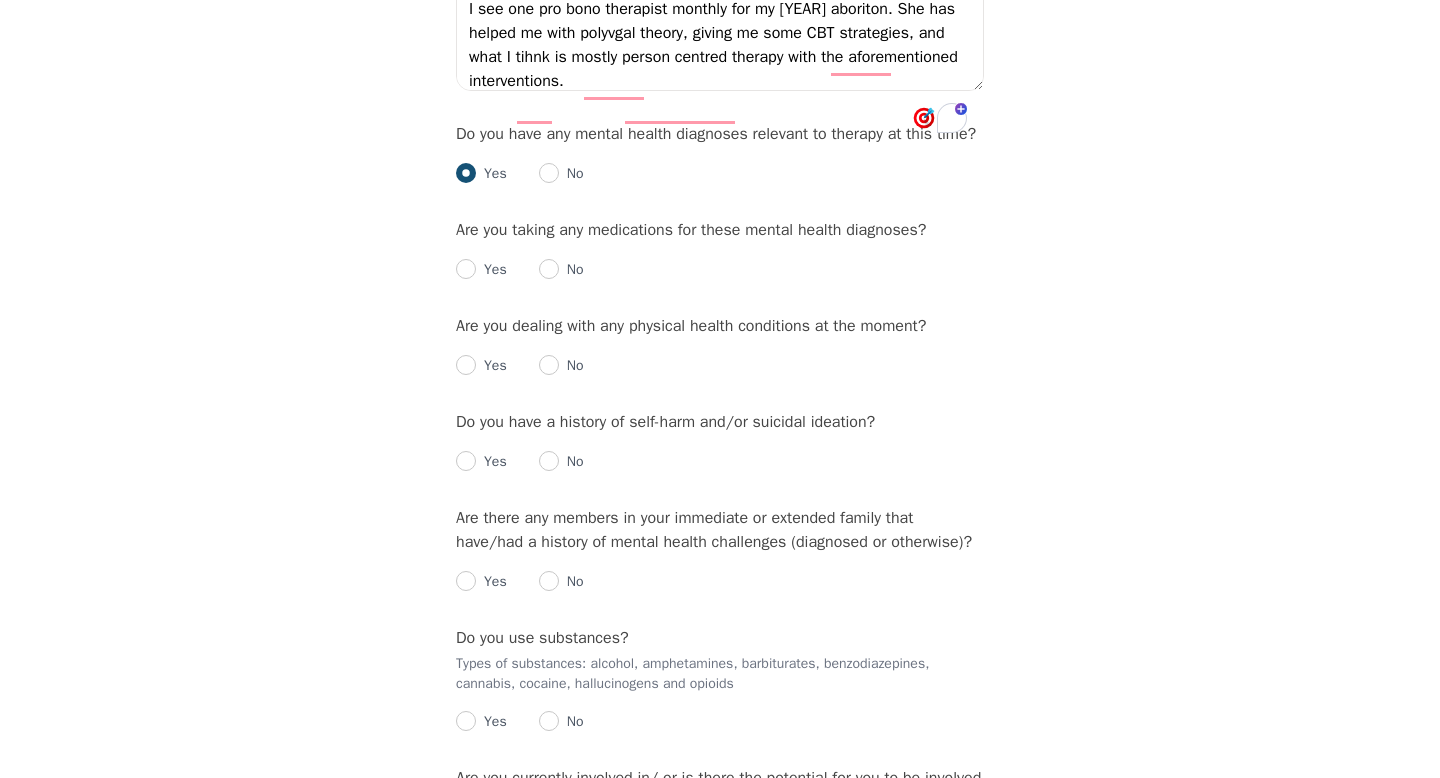 radio on "true" 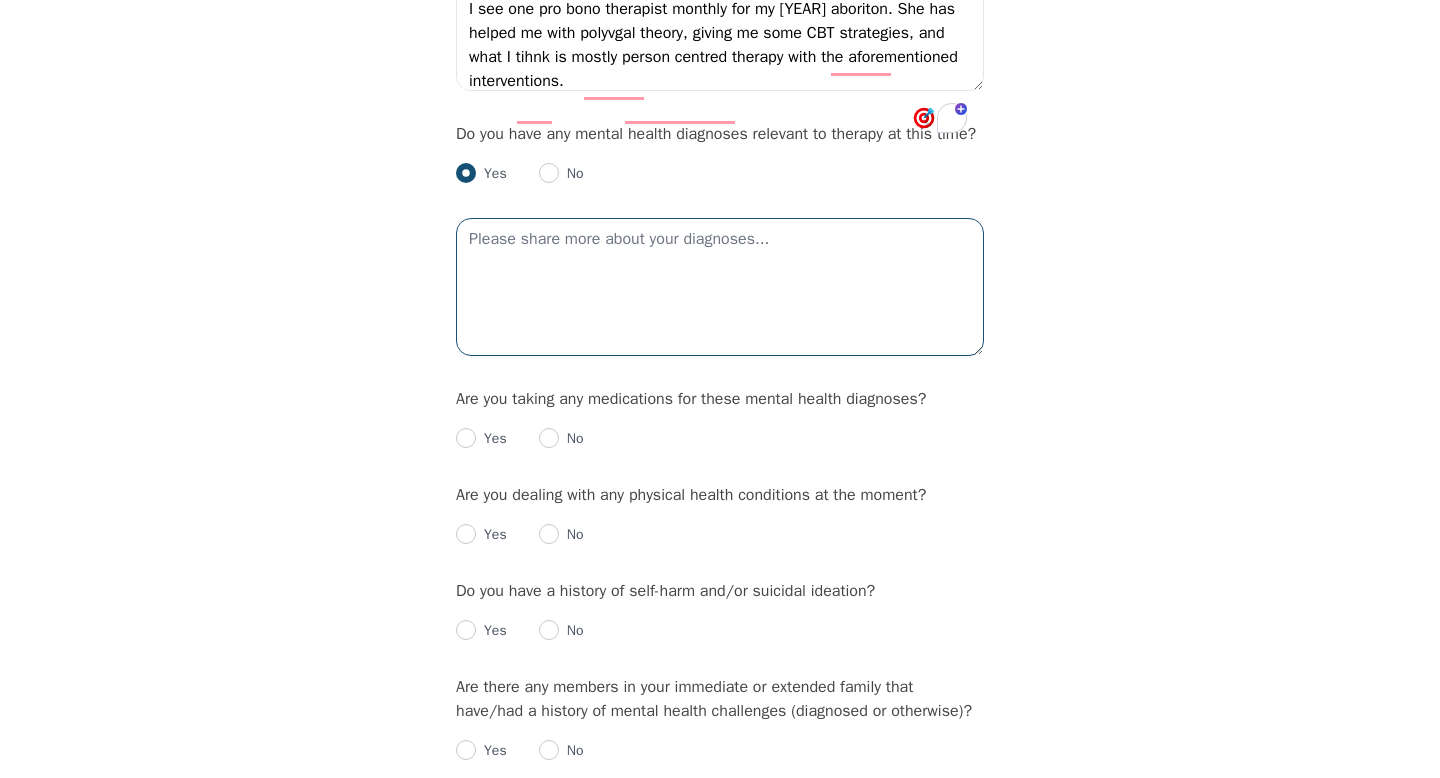 click at bounding box center (720, 287) 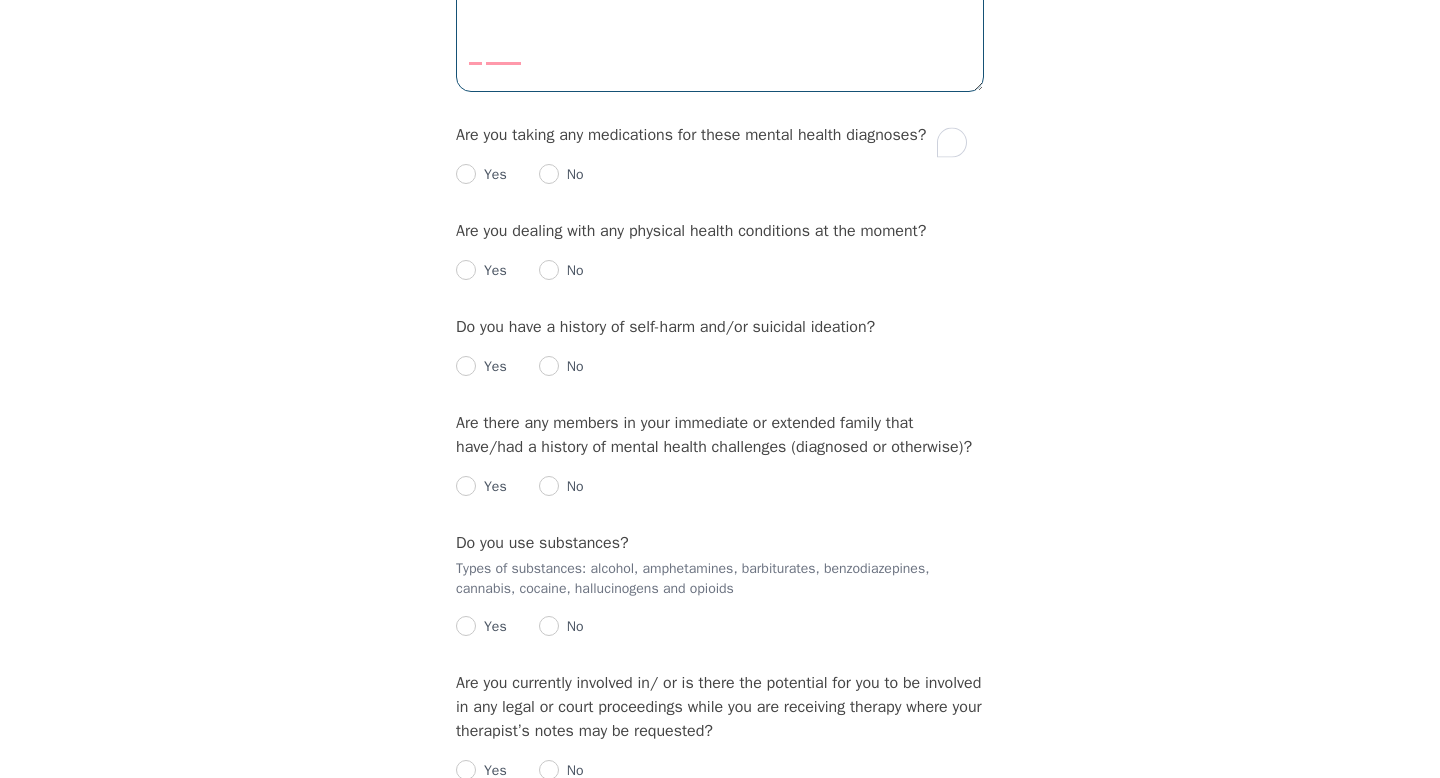 scroll, scrollTop: 2607, scrollLeft: 0, axis: vertical 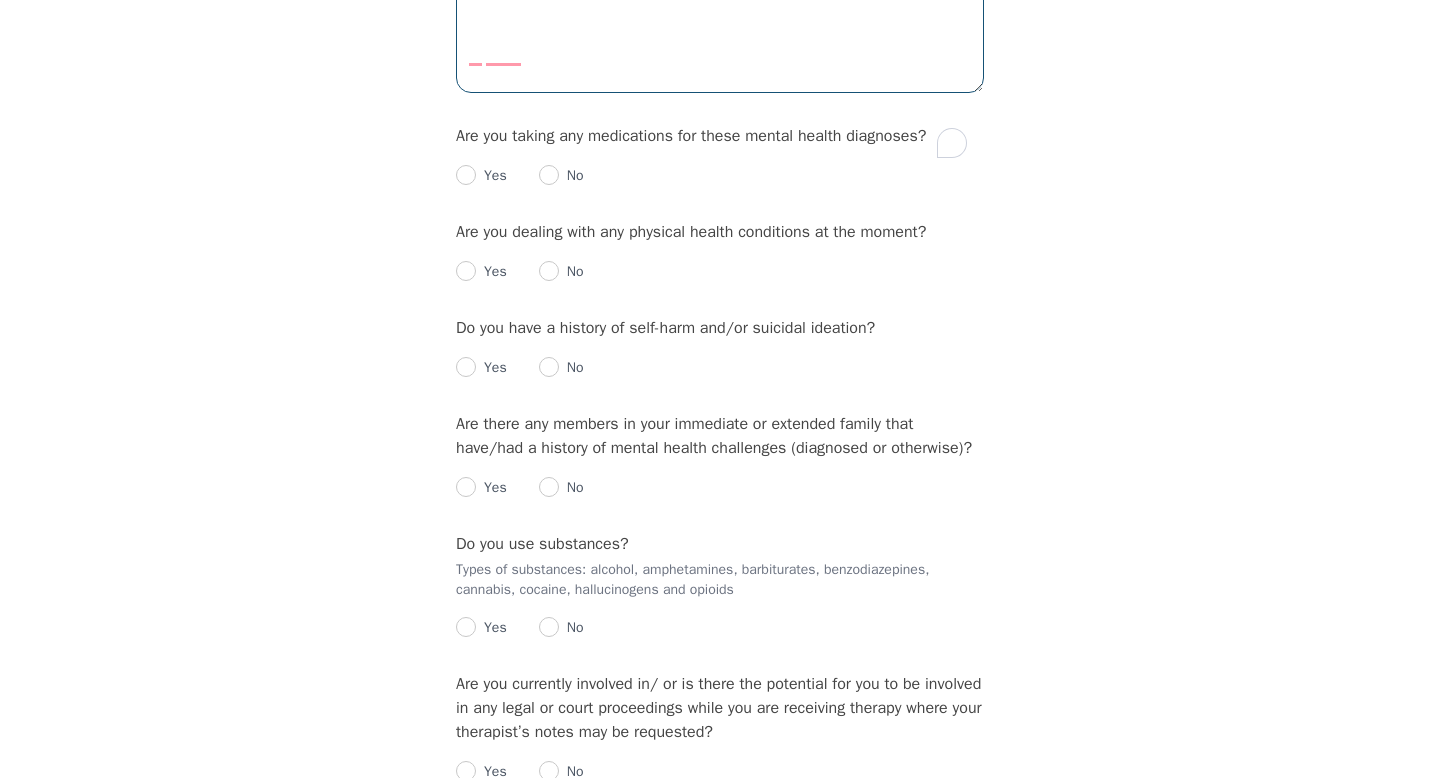 type on "in [YEAR] diagnosed with GAD" 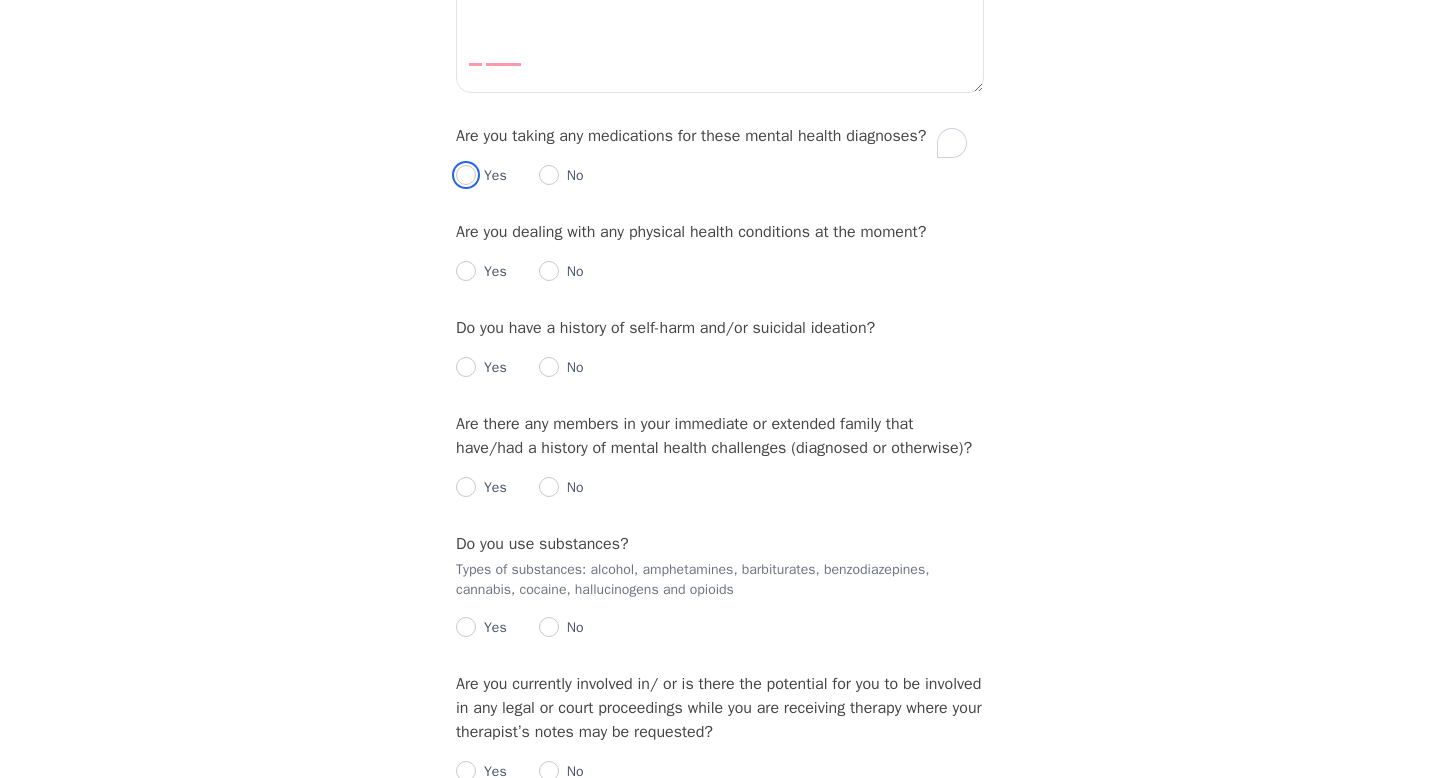 click at bounding box center (466, 175) 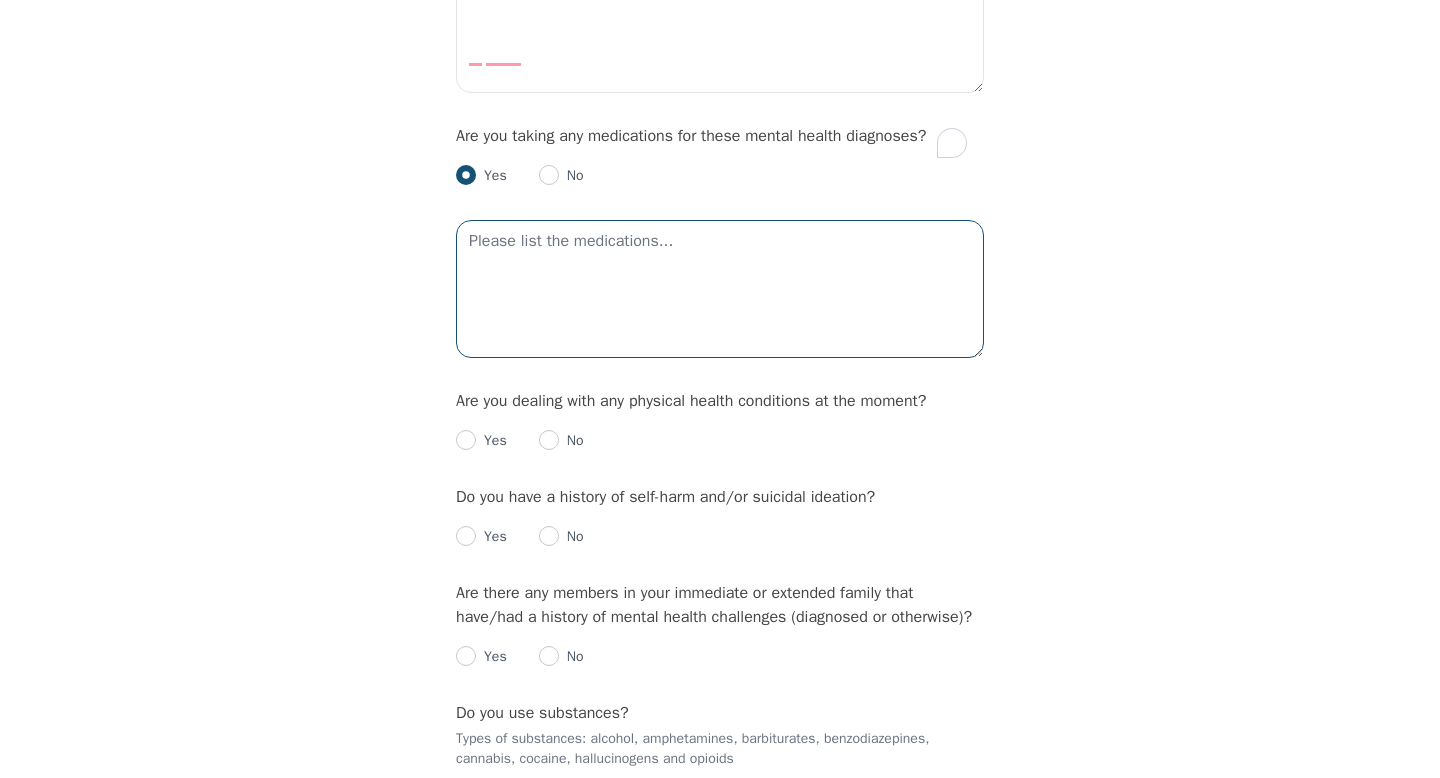 click at bounding box center (720, 289) 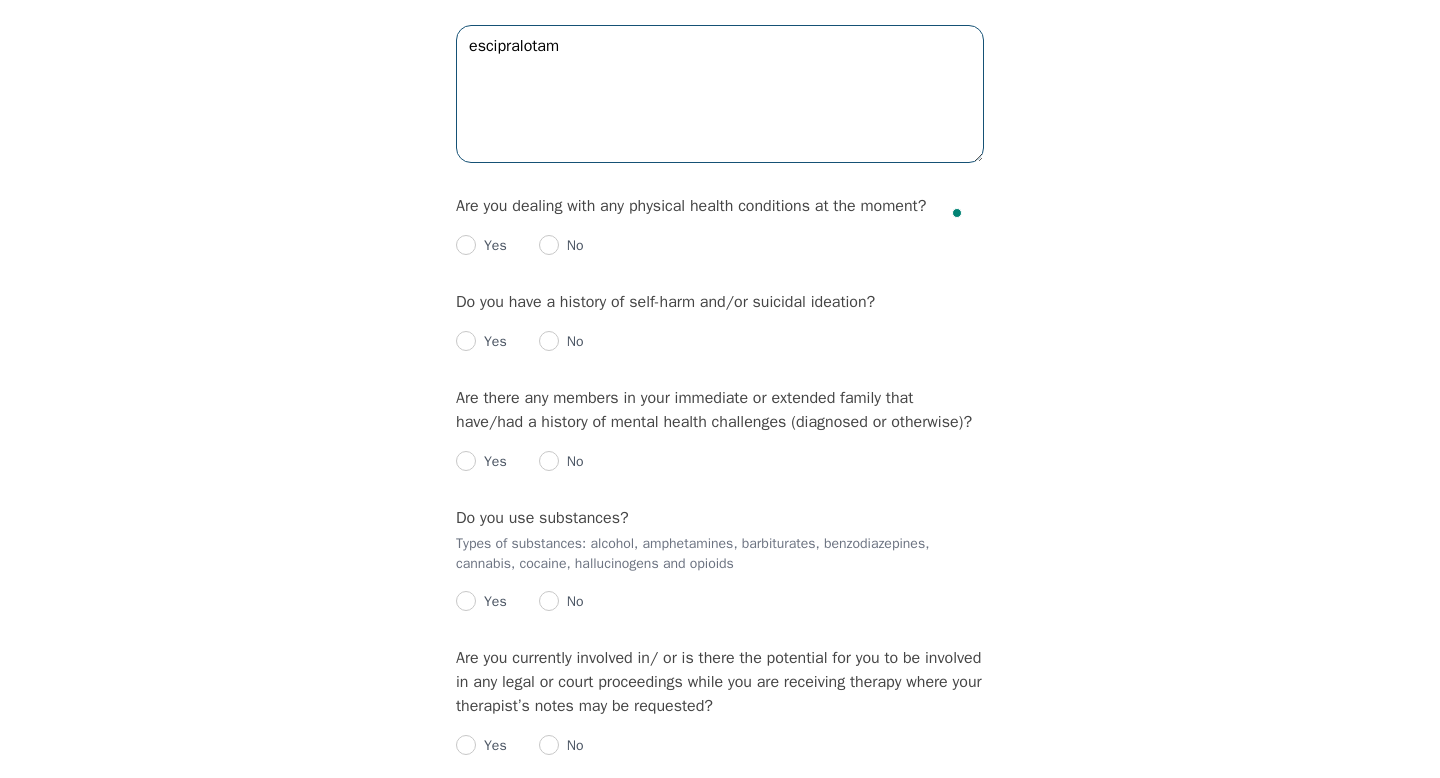 scroll, scrollTop: 2806, scrollLeft: 0, axis: vertical 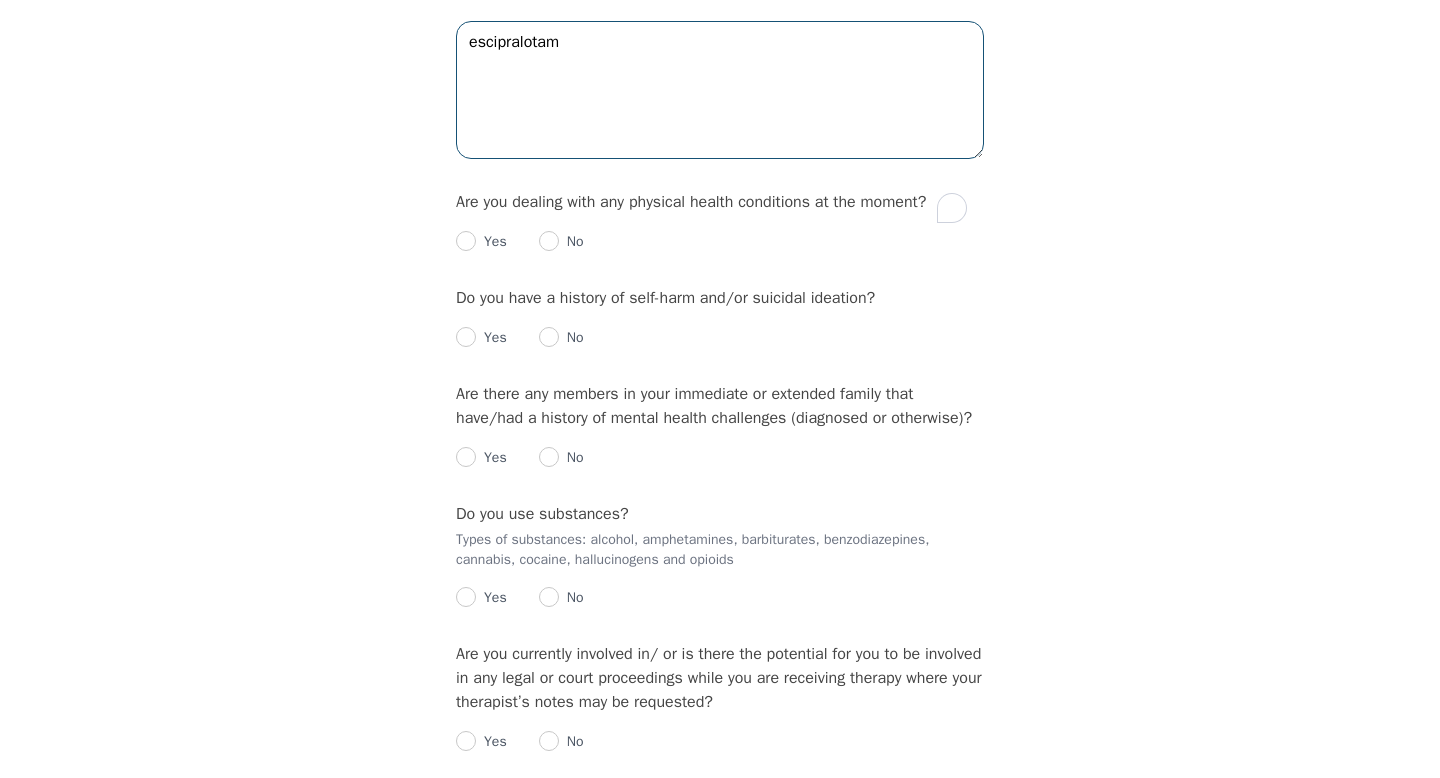 type on "escipralotam" 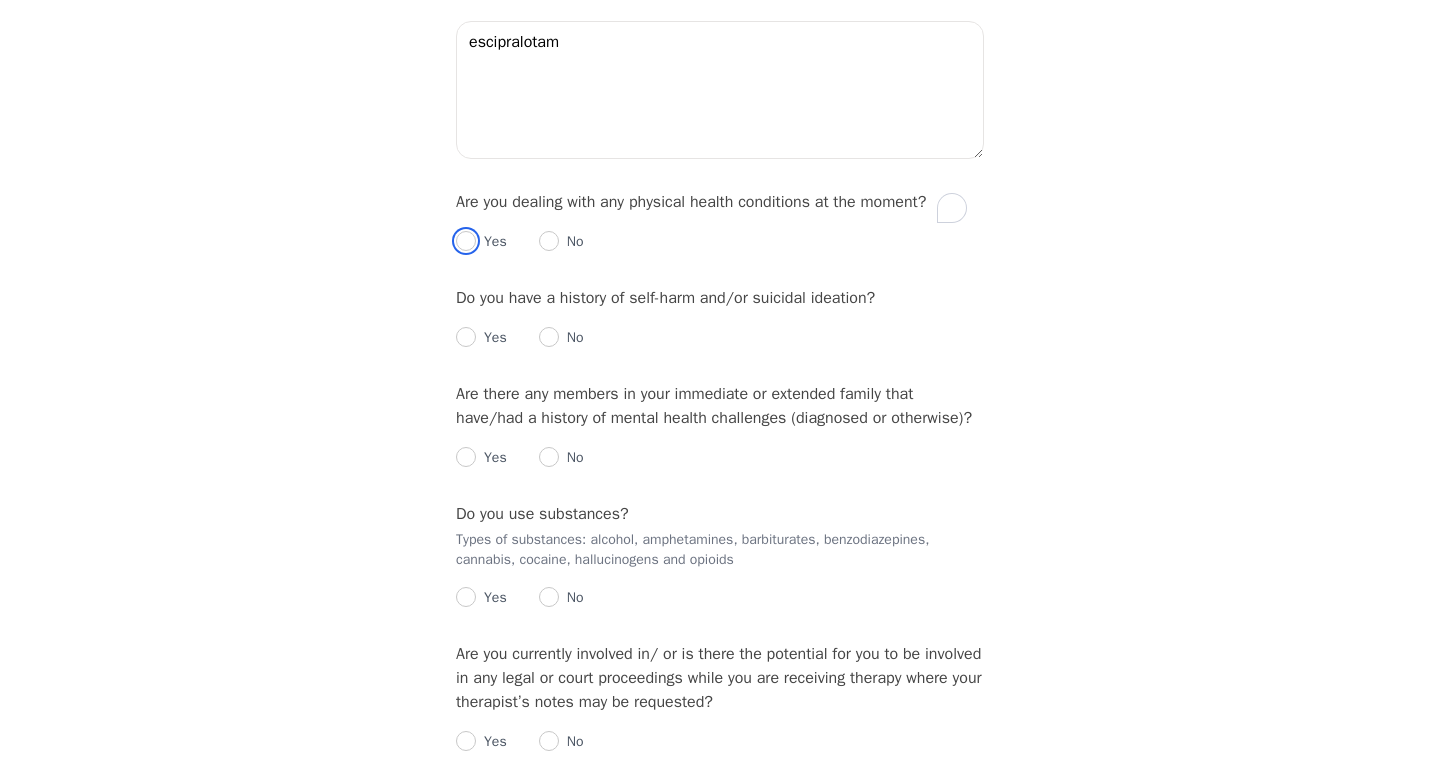 click at bounding box center [466, 241] 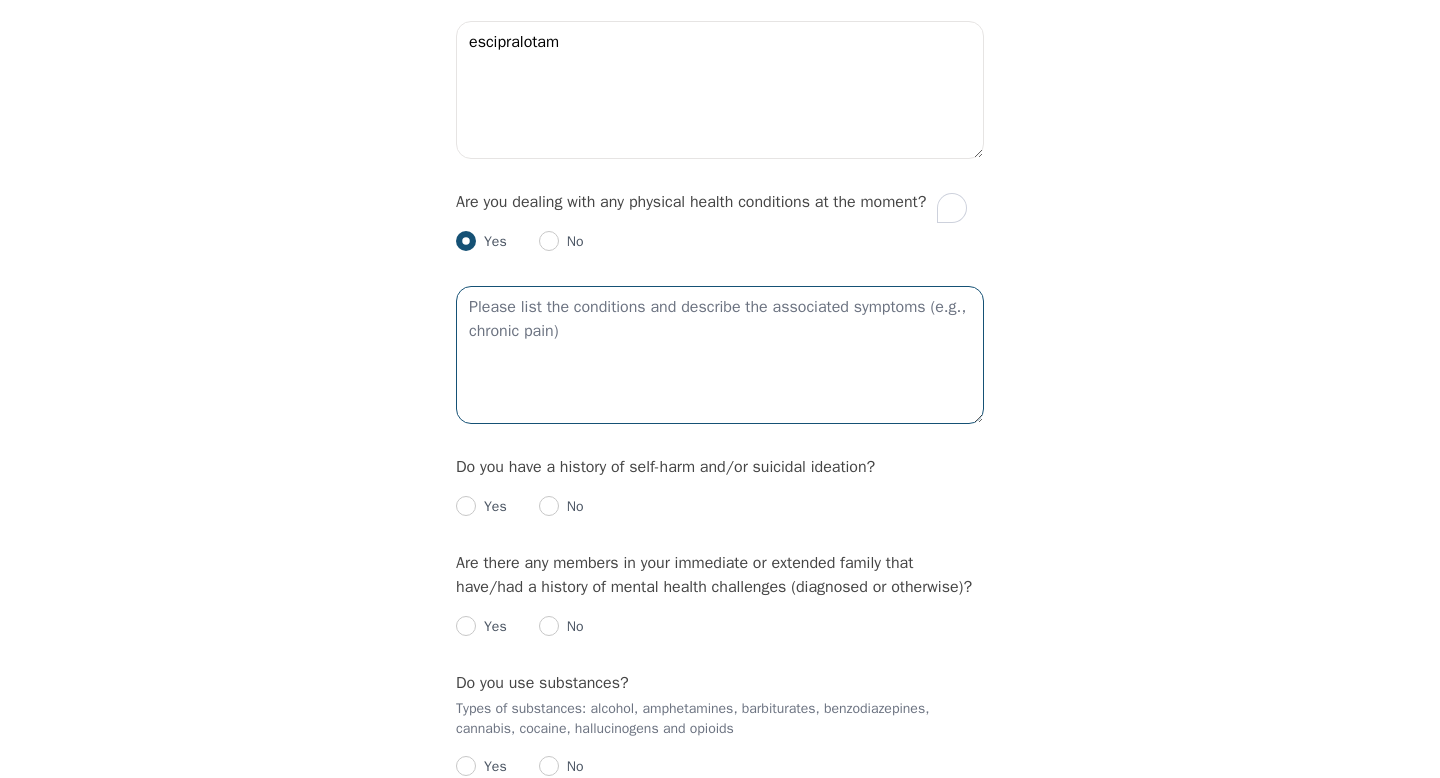 click at bounding box center (720, 355) 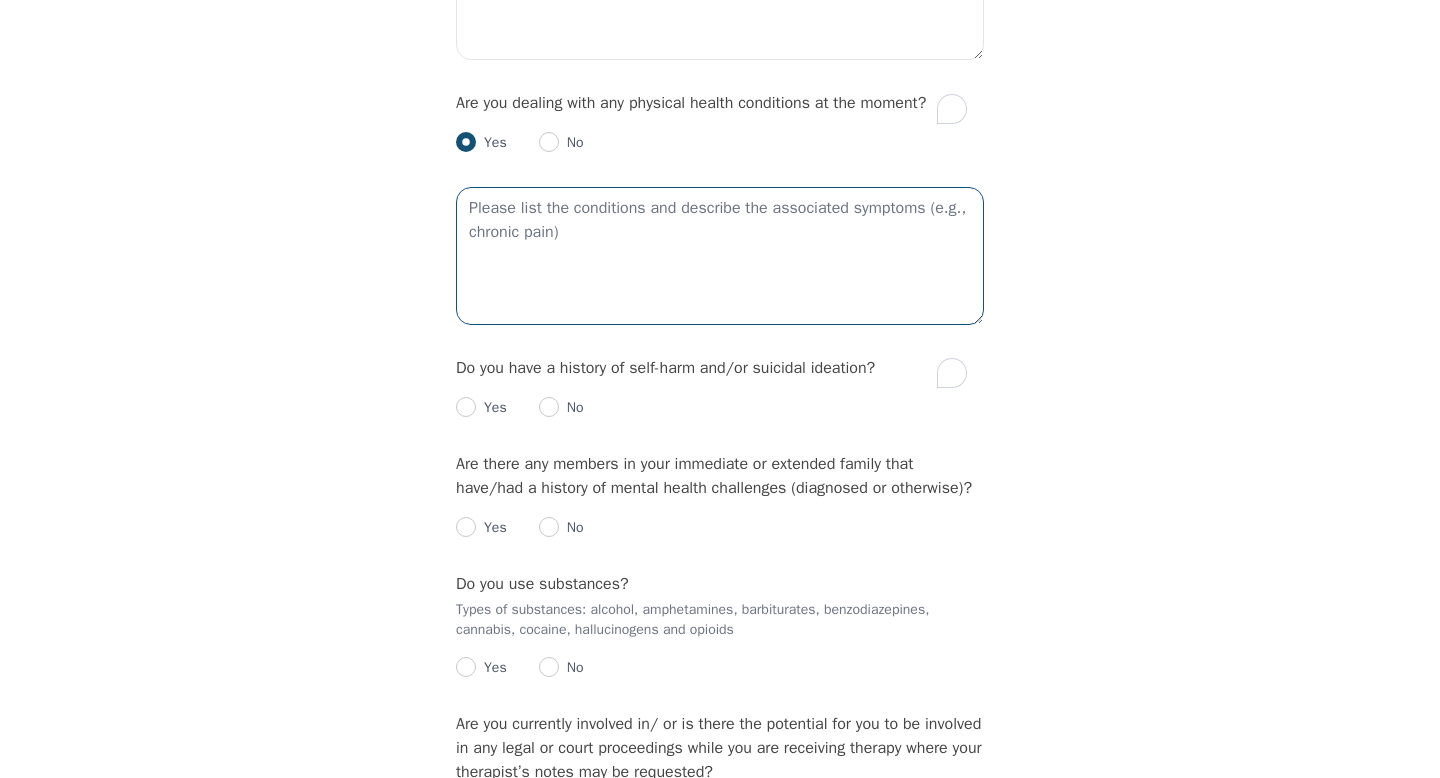 scroll, scrollTop: 2908, scrollLeft: 0, axis: vertical 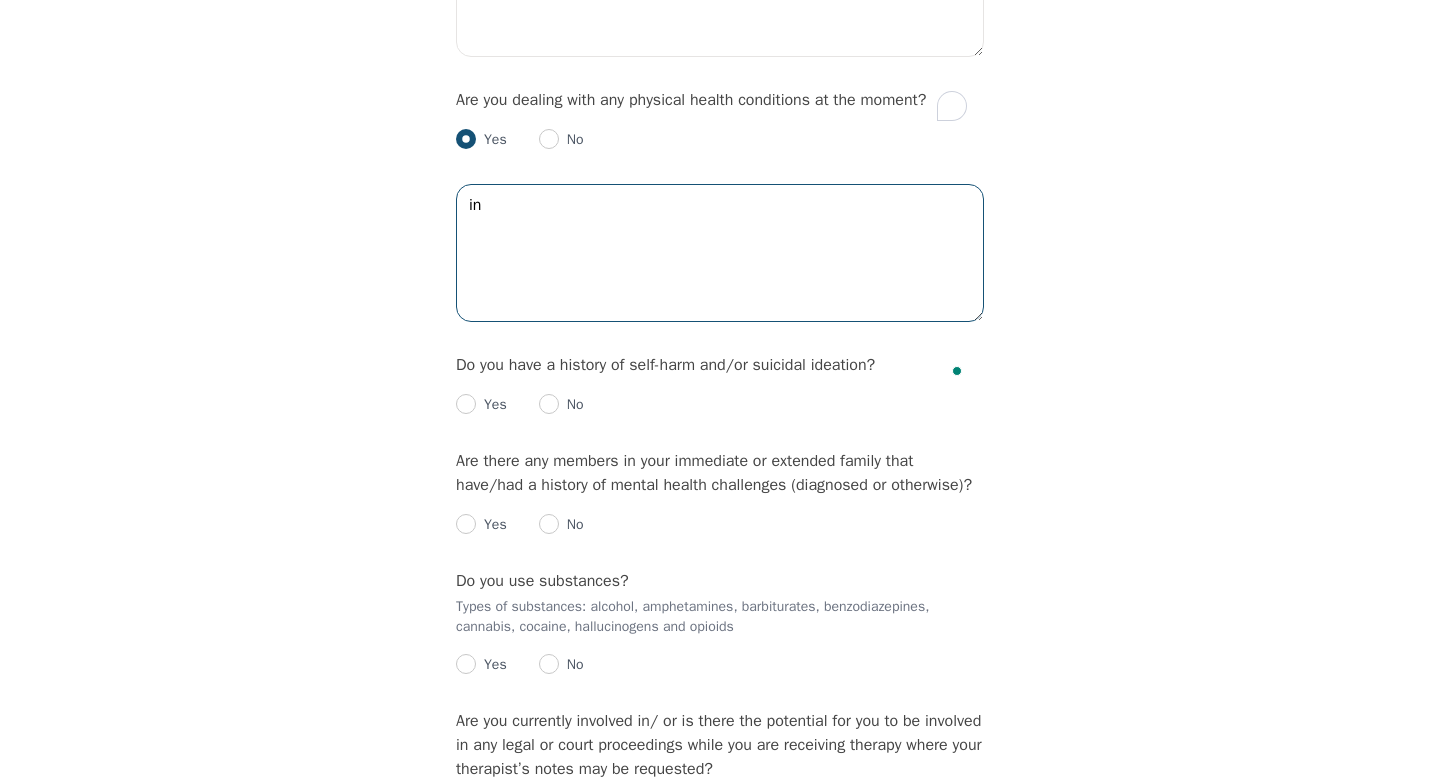 type on "i" 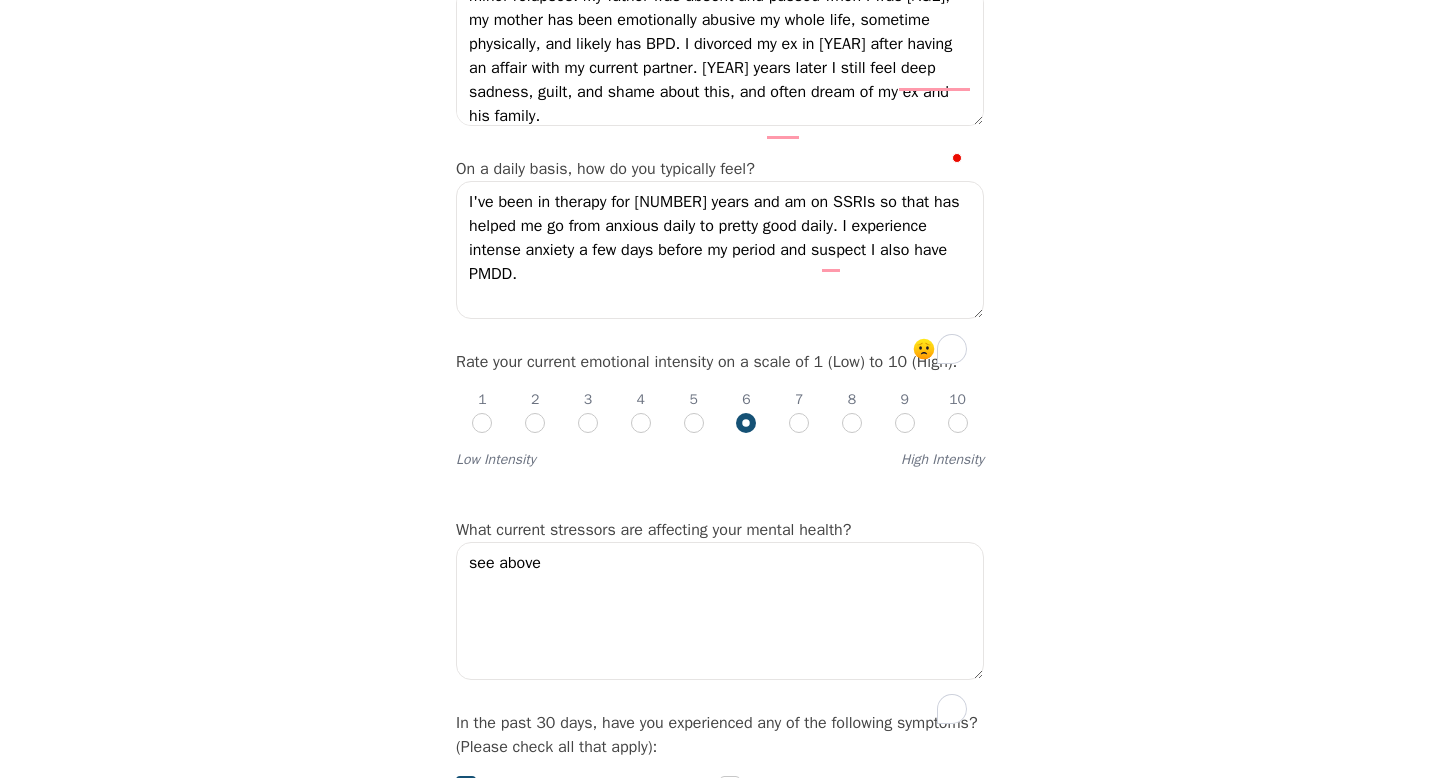 scroll, scrollTop: 532, scrollLeft: 0, axis: vertical 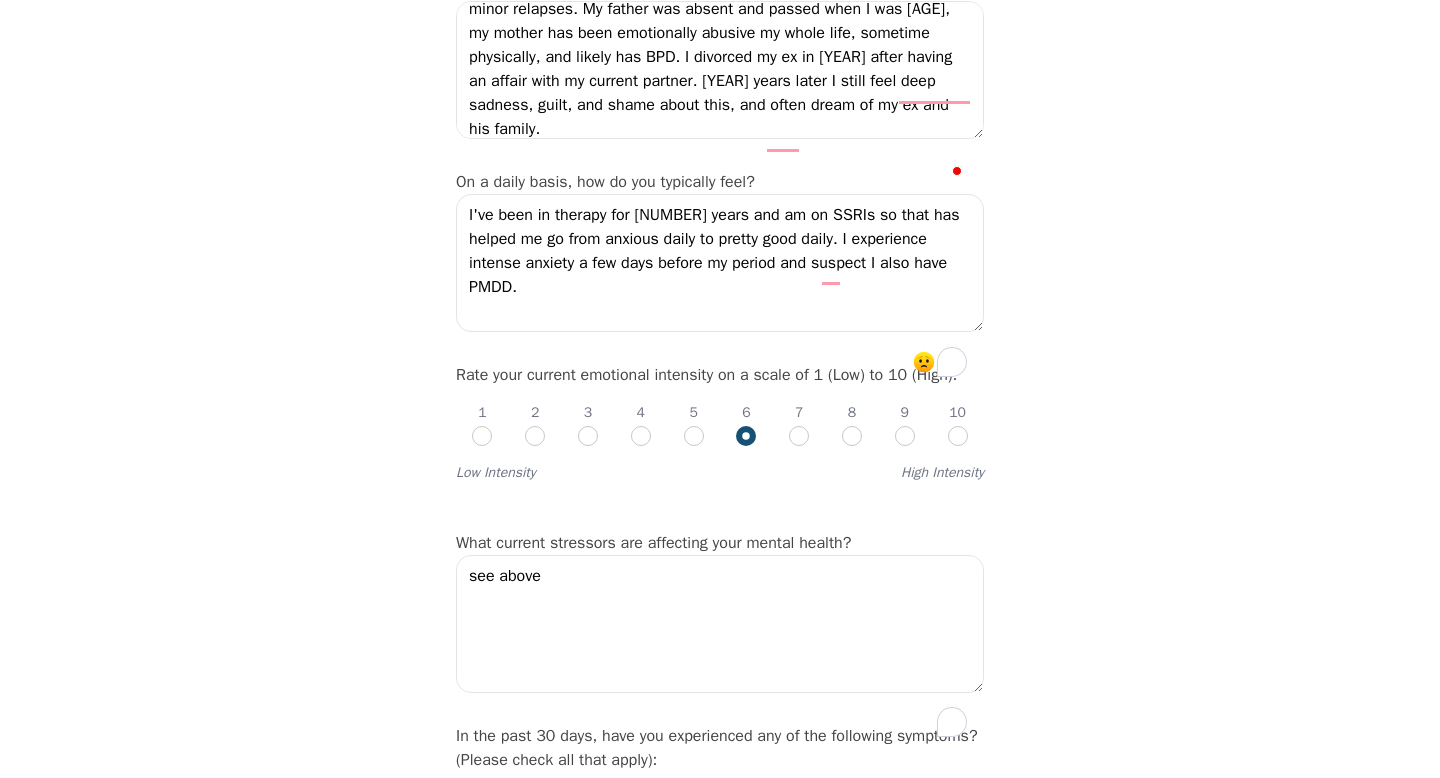 type on "weight gain and inflammatio, gut related I believe" 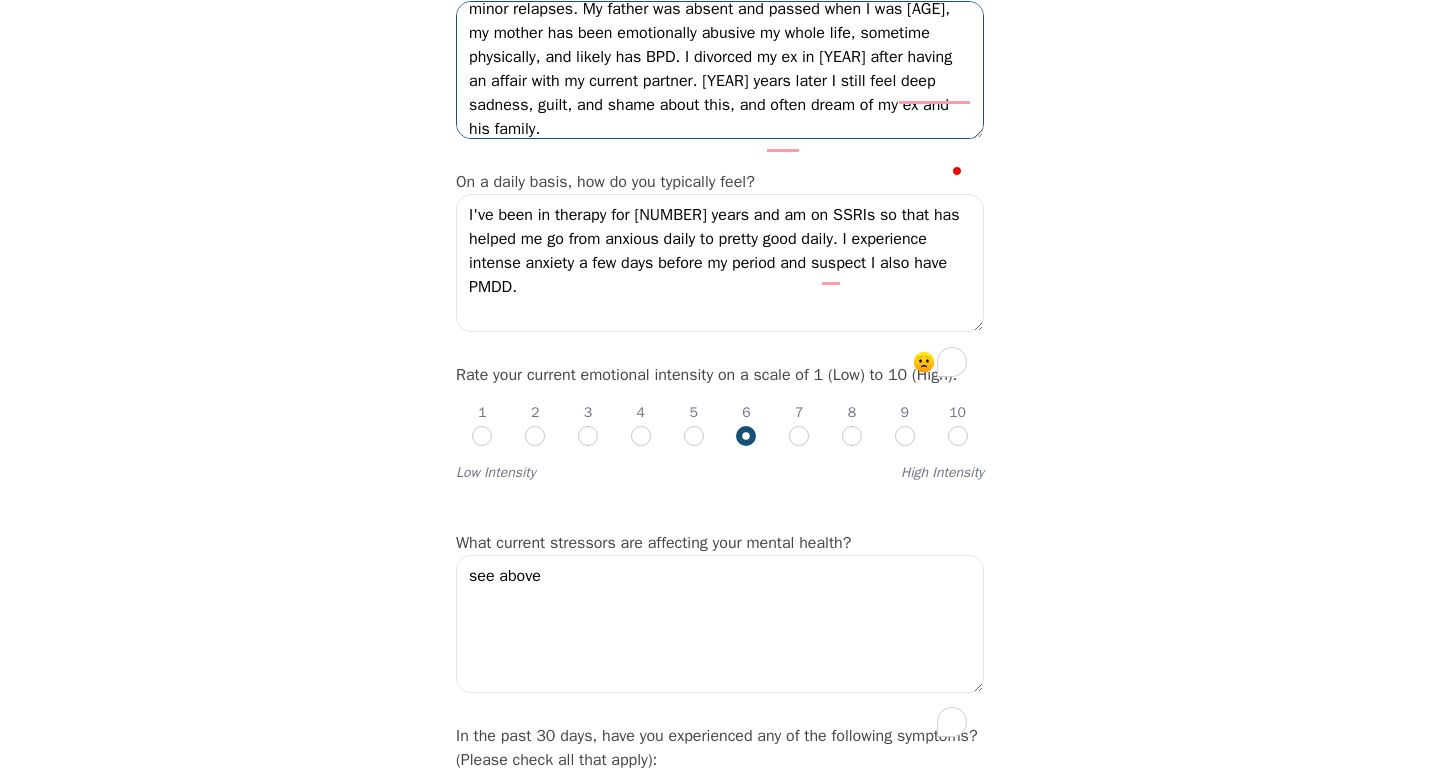 click on "childhood trauma which I think gave me CPTSD has impacted my relationships for as long as I can remember. Intense rejection and criticism sensitivity, difficutly having faith in my partner's commitment and love, toxic fights etc. From age [AGE]-[AGE] I engaged in bingeing and purging but have since stopped (I'm [AGE] now) other than a few minor relapses. My father was absent and passed when I was [AGE], my mother has been emotionally abusive my whole life, sometime physically, and likely has BPD. I divorced my ex in [YEAR] after having an affair with my current partner. [YEAR] years later I still feel deep sadness, guilt, and shame about this, and often dream of my ex and his family." at bounding box center (720, 70) 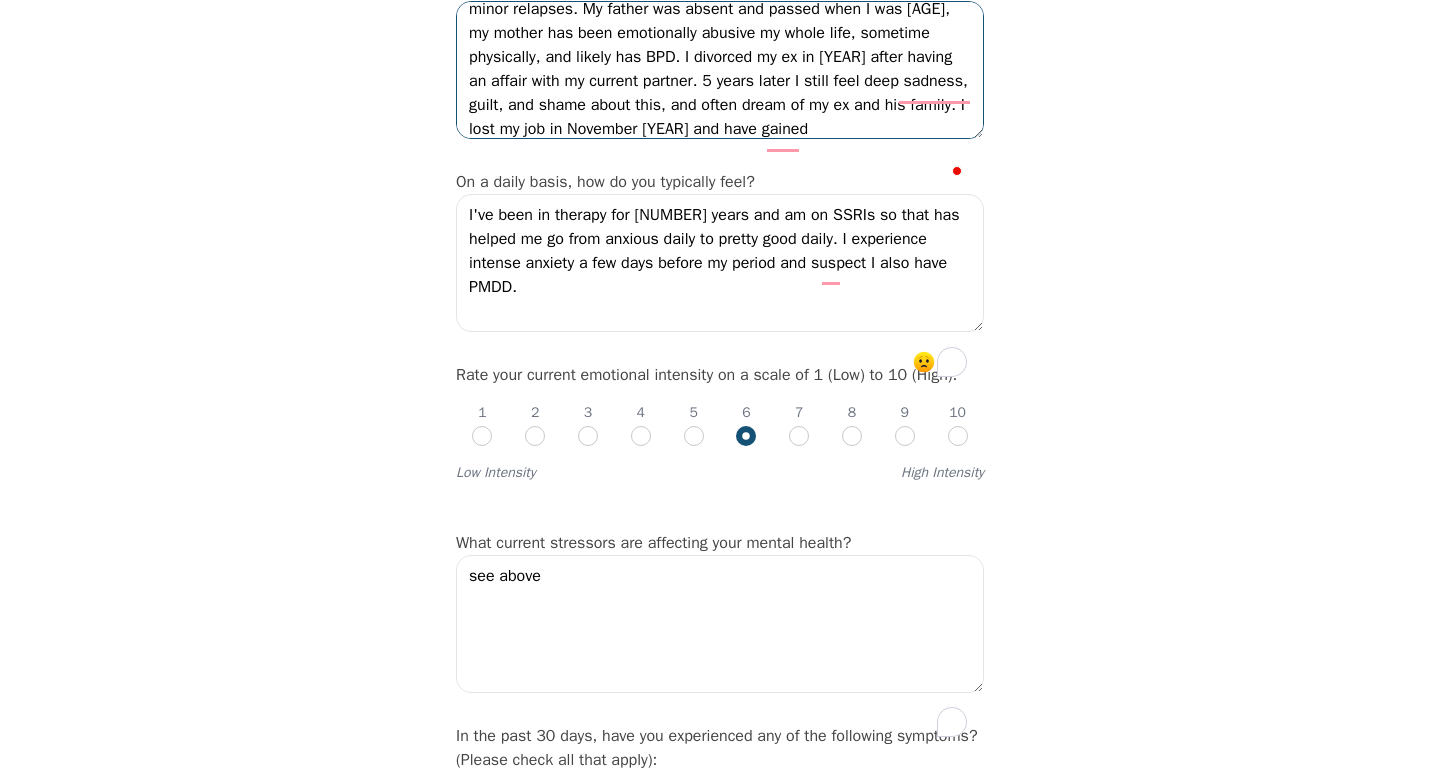 click on "childhood trauma which I think gave me CPTSD has impacted my relationships for as long as I can remember. Intense rejection and criticism sensitivity, difficutly having faith in my partner's commitment and love, toxic fights etc. From age [AGE] - [AGE] I engaged in bingeing and purging but have since stopped (I'm [AGE] now) other than a few minor relapses. My father was absent and passed when I was [AGE], my mother has been emotionally abusive my whole life, sometime physically, and likely has BPD. I divorced my ex in [YEAR] after having an affair with my current partner. 5 years later I still feel deep sadness, guilt, and shame about this, and often dream of my ex and his family. I lost my job in November [YEAR] and have gained" at bounding box center (720, 70) 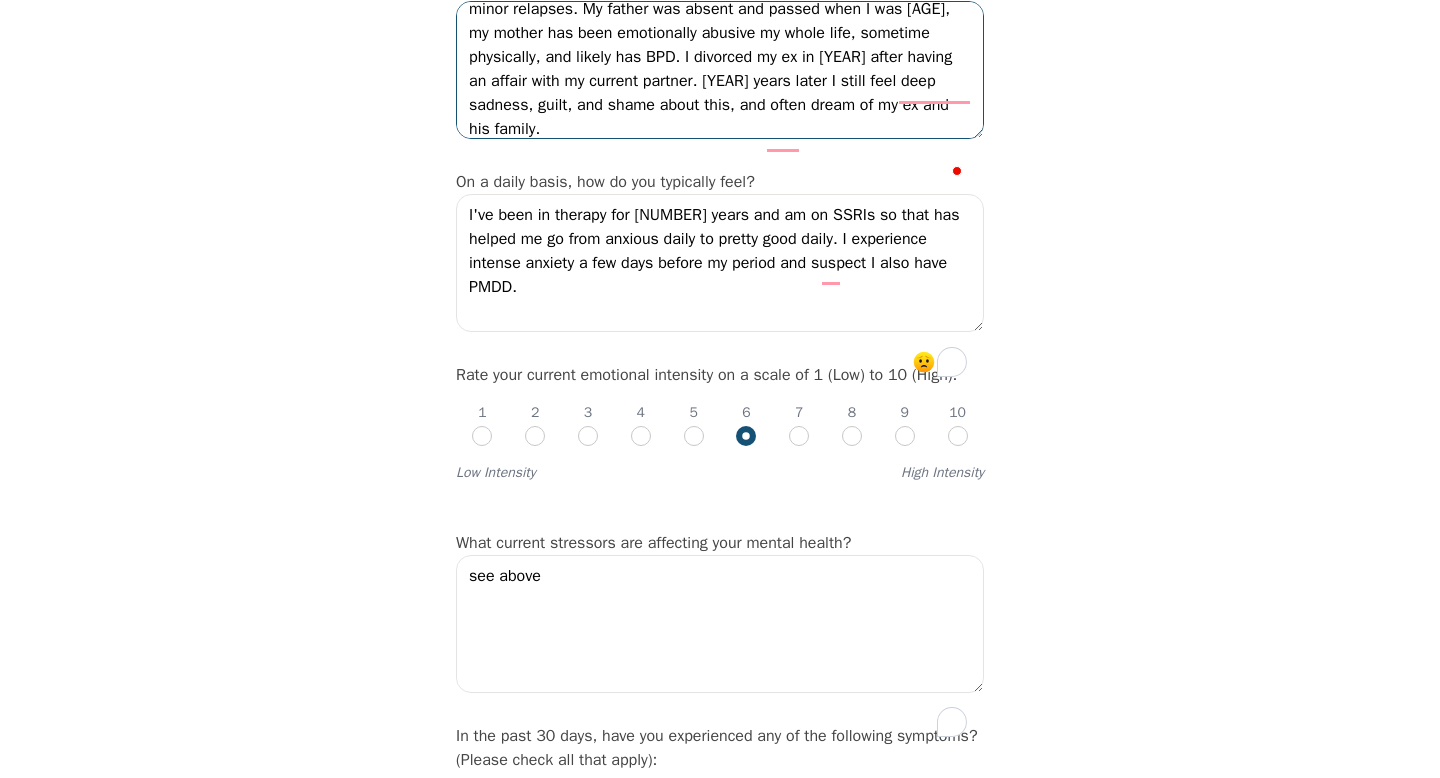 scroll, scrollTop: 168, scrollLeft: 0, axis: vertical 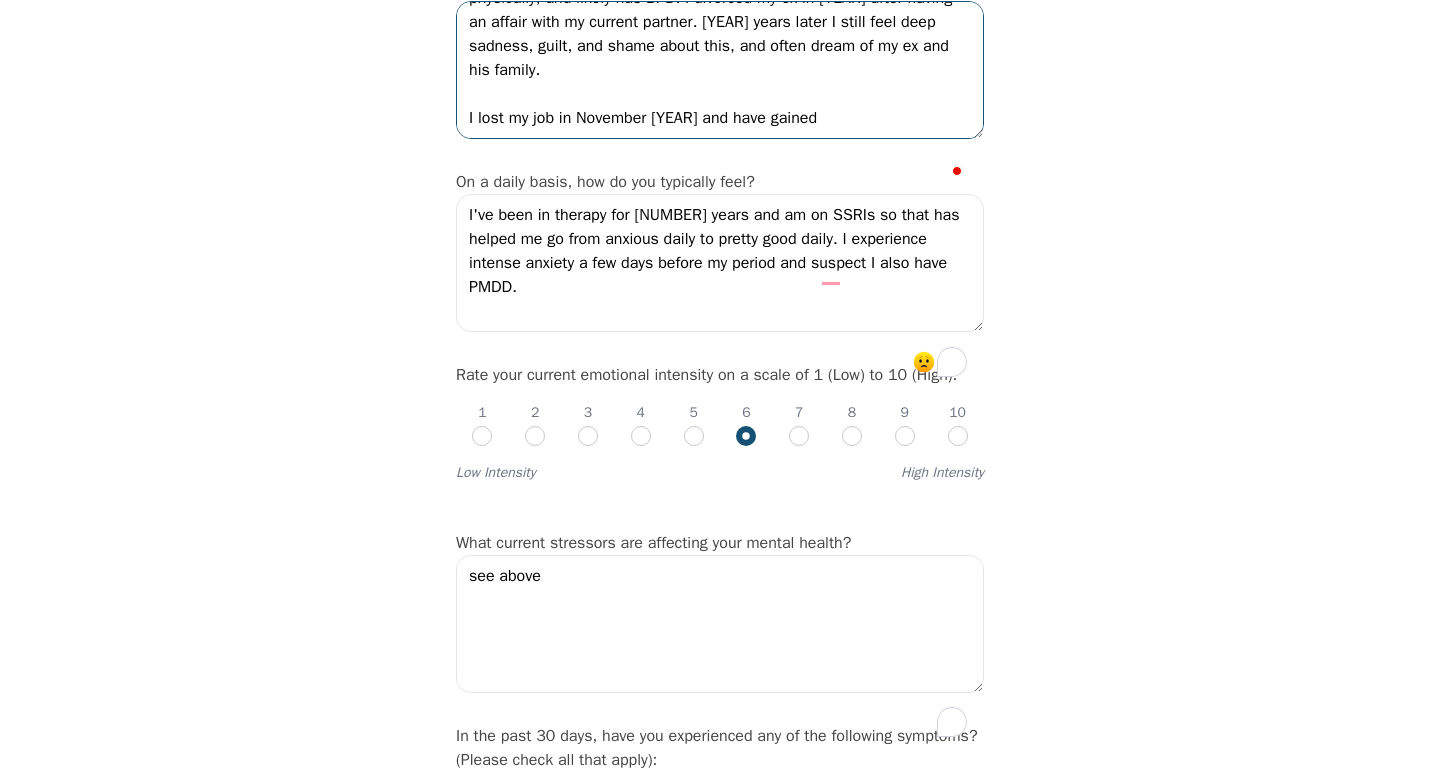 click on "childhood trauma which I think gave me CPTSD has impacted my relationships for as long as I can remember. Intense rejection and criticism sensitivity, difficutly having faith in my partner's commitment and love, toxic fights etc. From age [AGE]-[AGE] I engaged in bingeing and purging but have since stopped (I'm [AGE] now) other than a few minor relapses. My father was absent and passed when I was [AGE], my mother has been emotionally abusive my whole life, sometime physically, and likely has BPD. I divorced my ex in [YEAR] after having an affair with my current partner. [YEAR] years later I still feel deep sadness, guilt, and shame about this, and often dream of my ex and his family.
I lost my job in November [YEAR] and have gained" at bounding box center (720, 70) 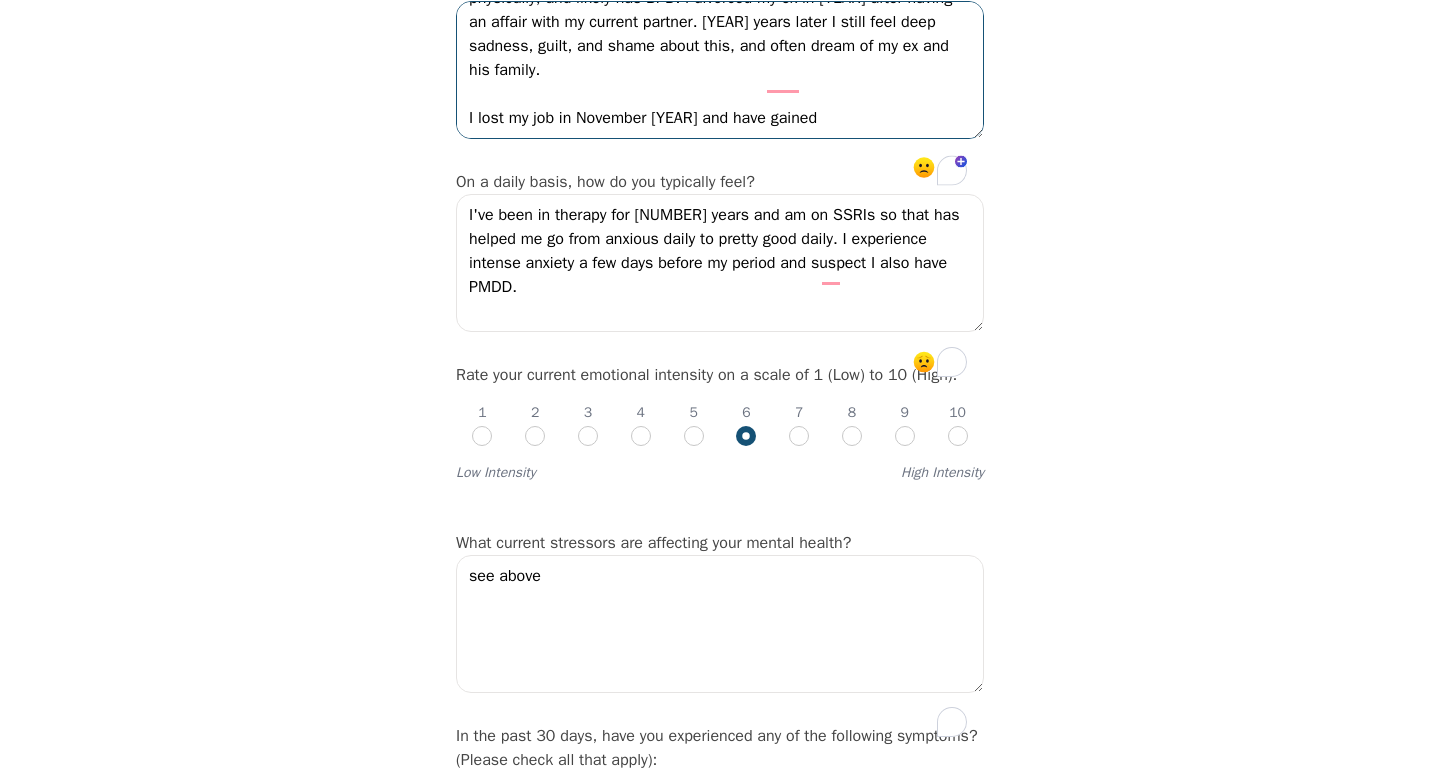 click on "childhood trauma which I think gave me CPTSD has impacted my relationships for as long as I can remember. Intense rejection and criticism sensitivity, difficutly having faith in my partner's commitment and love, toxic fights etc. From age [AGE]-[AGE] I engaged in bingeing and purging but have since stopped (I'm [AGE] now) other than a few minor relapses. My father was absent and passed when I was [AGE], my mother has been emotionally abusive my whole life, sometime physically, and likely has BPD. I divorced my ex in [YEAR] after having an affair with my current partner. [YEAR] years later I still feel deep sadness, guilt, and shame about this, and often dream of my ex and his family.
I lost my job in November [YEAR] and have gained" at bounding box center (720, 70) 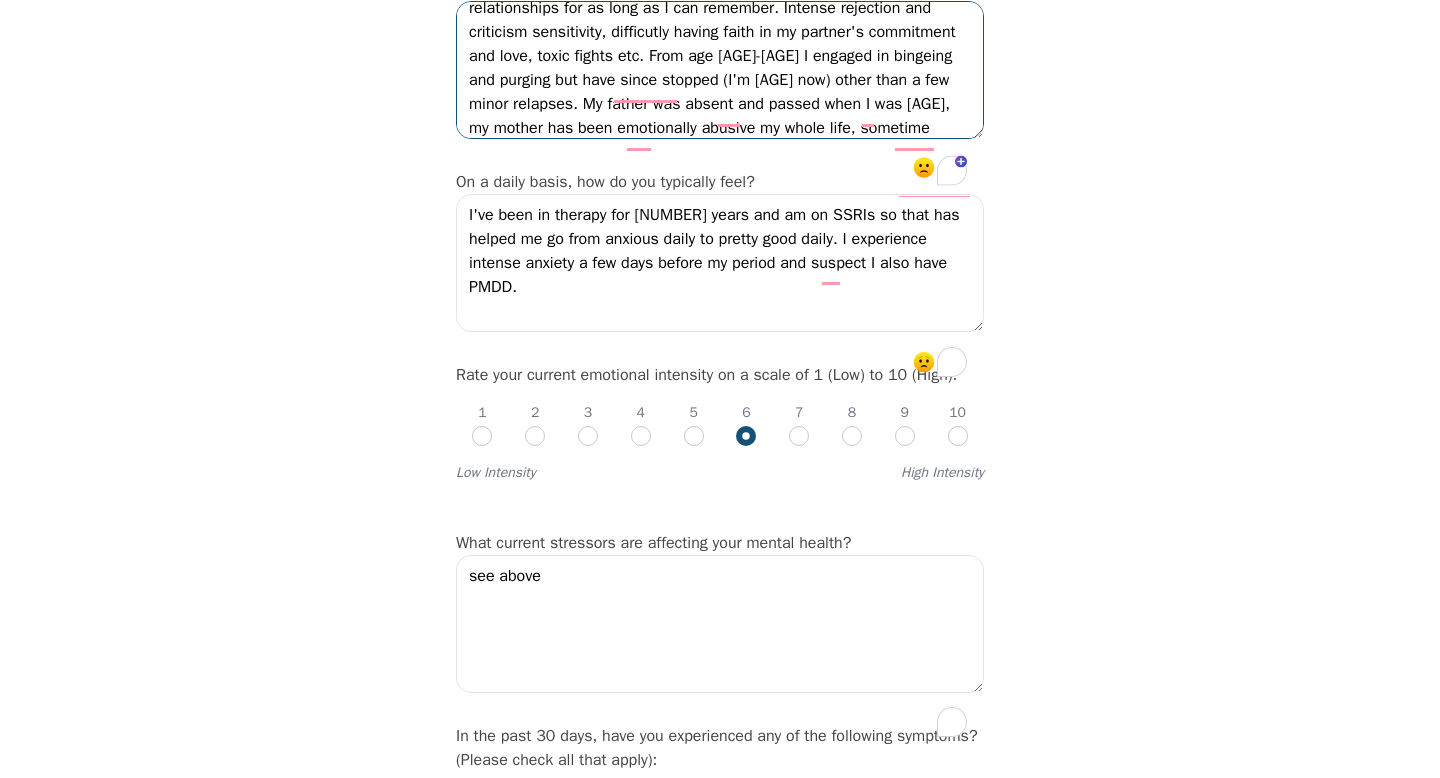 scroll, scrollTop: 24, scrollLeft: 0, axis: vertical 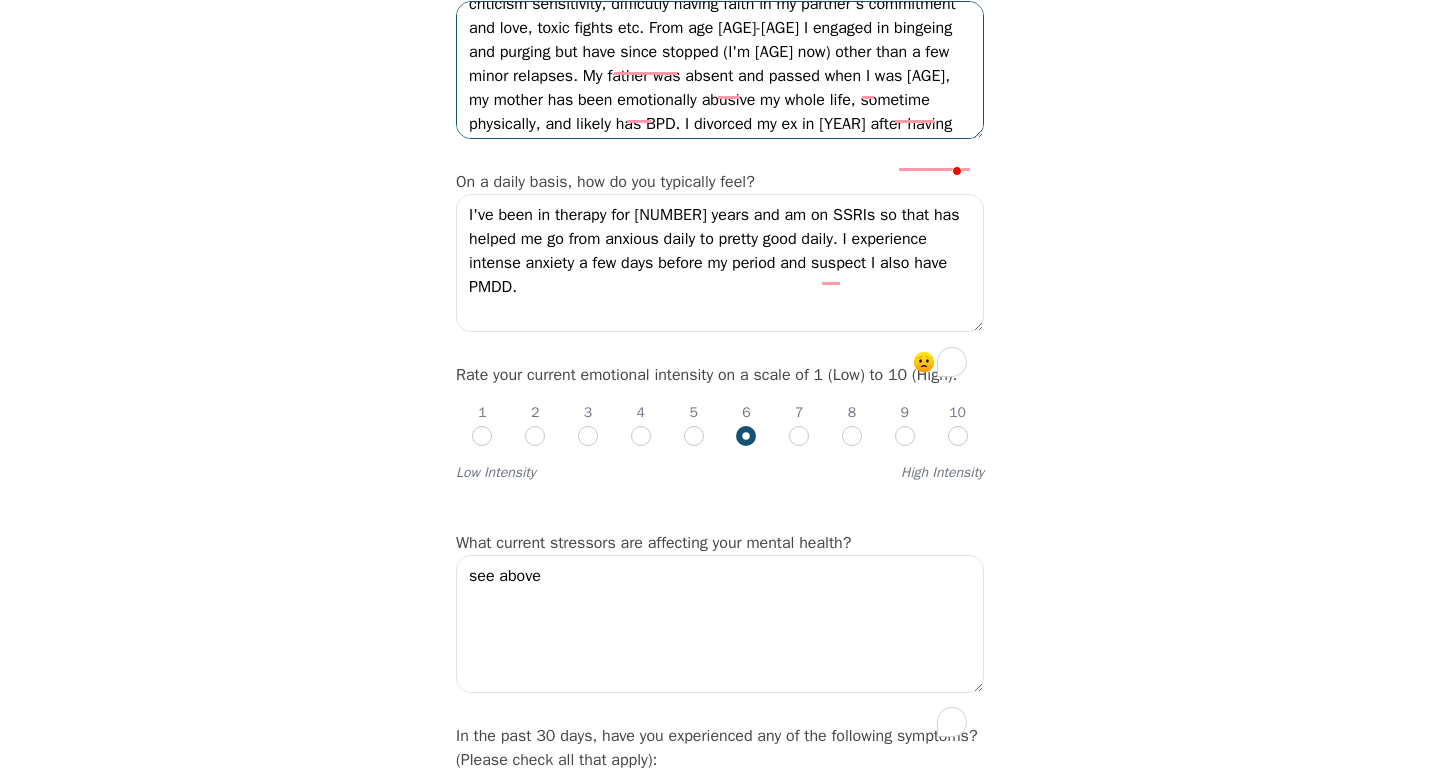 click on "childhood trauma which I think gave me CPTSD has impacted my relationships for as long as I can remember. Intense rejection and criticism sensitivity, difficutly having faith in my partner's commitment and love, toxic fights etc. From age [AGE]-[AGE] I engaged in bingeing and purging but have since stopped (I'm [AGE] now) other than a few minor relapses. My father was absent and passed when I was [AGE], my mother has been emotionally abusive my whole life, sometime physically, and likely has BPD. I divorced my ex in [YEAR] after having an affair with my current partner. [YEAR] years later I still feel deep sadness, guilt, and shame about this, and often dream of my ex and his family.
I lost my job in November [YEAR] and have gained" at bounding box center (720, 70) 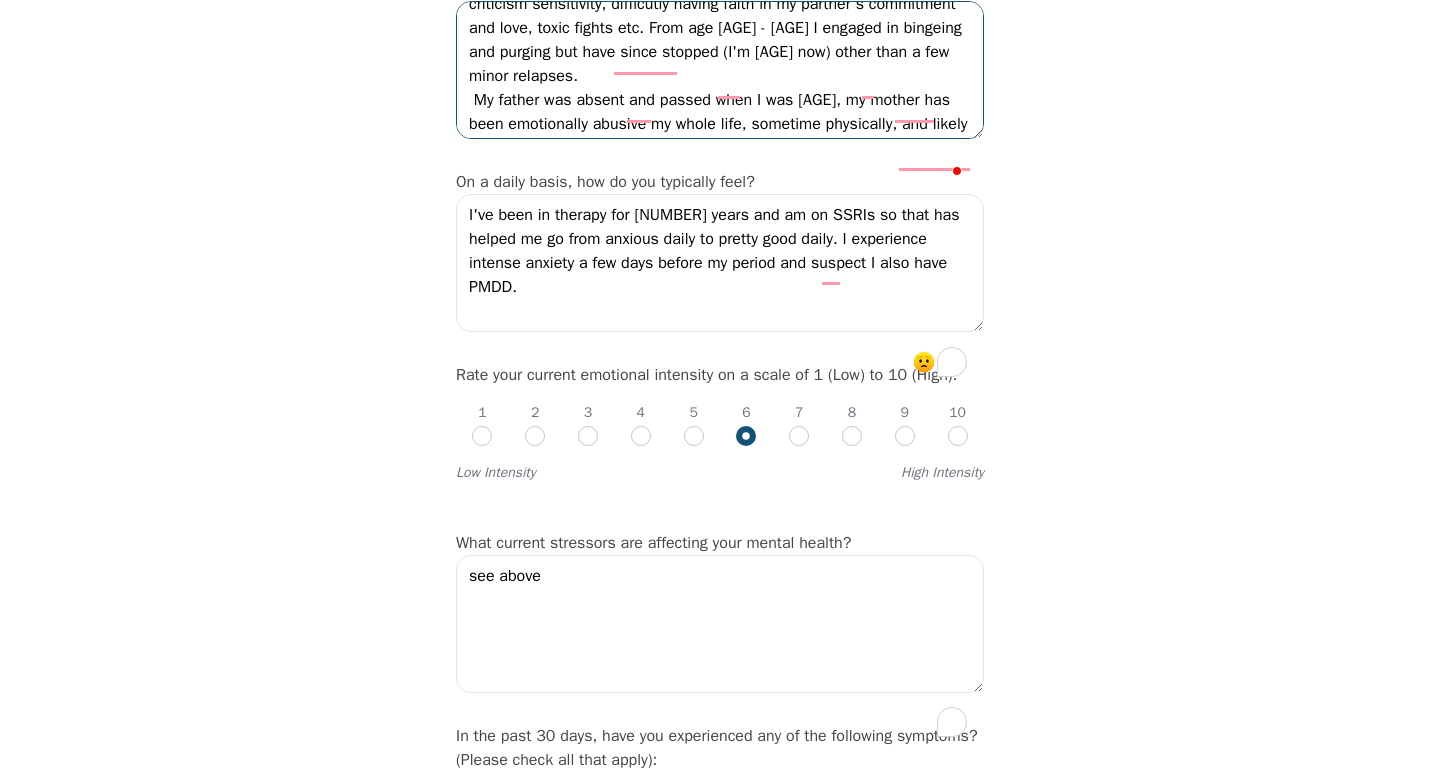 scroll, scrollTop: 154, scrollLeft: 0, axis: vertical 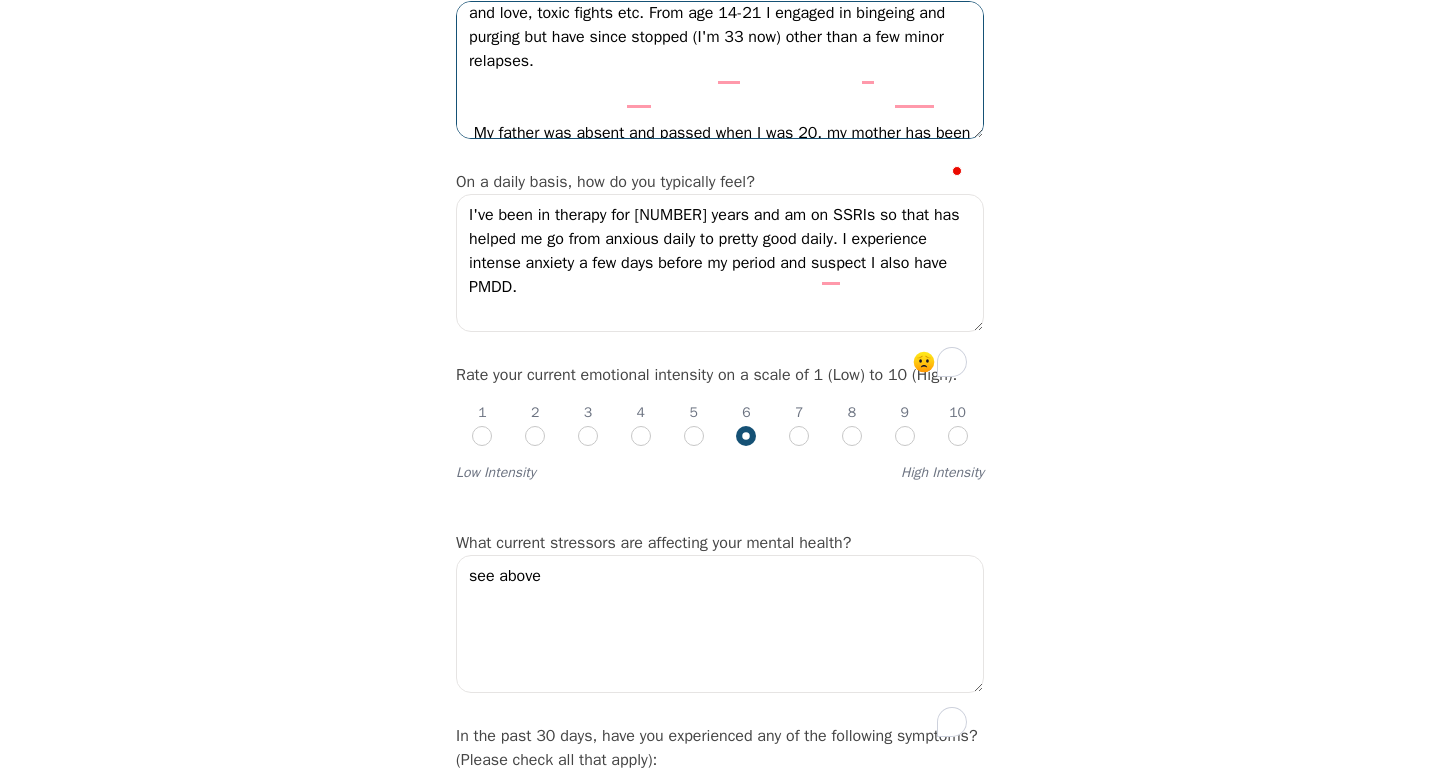 click on "childhood trauma which I think gave me CPTSD has impacted my relationships for as long as I can remember. Intense rejection and criticism sensitivity, difficutly having faith in my partner's commitment and love, toxic fights etc. From age 14-21 I engaged in bingeing and purging but have since stopped (I'm 33 now) other than a few minor relapses.
My father was absent and passed when I was 20, my mother has been emotionally abusive my whole life, sometime physically, and likely has BPD. I divorced my ex in [YEAR] after having an affair with my current partner. 5 years later I still feel deep sadness, guilt, and shame about this, and often dream of my ex and his family.
I lost my job in November [YEAR] and have gained" at bounding box center (720, 70) 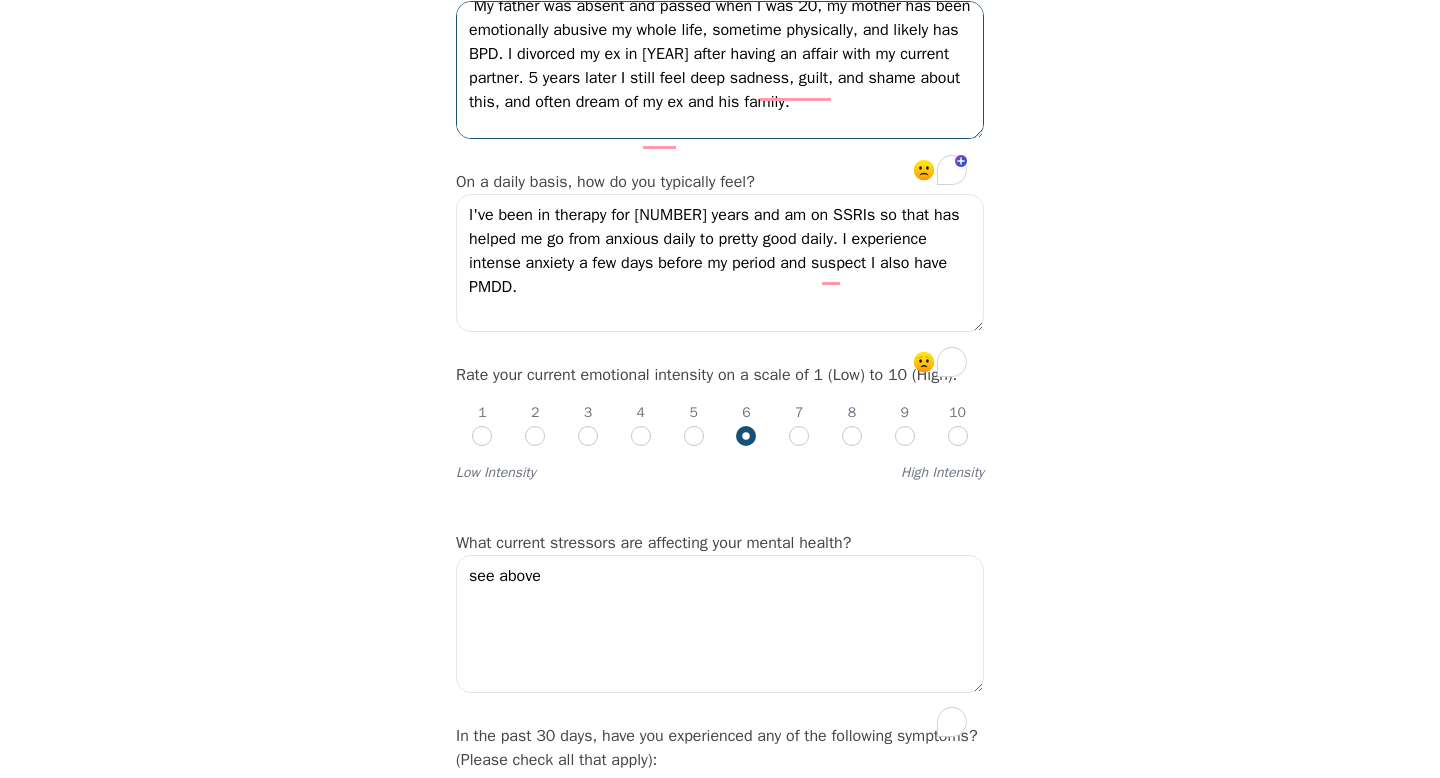 click on "childhood trauma which I think gave me CPTSD has impacted my relationships for as long as I can remember. Intense rejection and criticism sensitivity, difficutly having faith in my partner's commitment and love, toxic fights etc. From age 14-21 I engaged in bingeing and purging but have since stopped (I'm 33 now) other than a few minor relapses.
My father was absent and passed when I was 20, my mother has been emotionally abusive my whole life, sometime physically, and likely has BPD. I divorced my ex in [YEAR] after having an affair with my current partner. 5 years later I still feel deep sadness, guilt, and shame about this, and often dream of my ex and his family.
I lost my job in November [YEAR] and have gained" at bounding box center [720, 70] 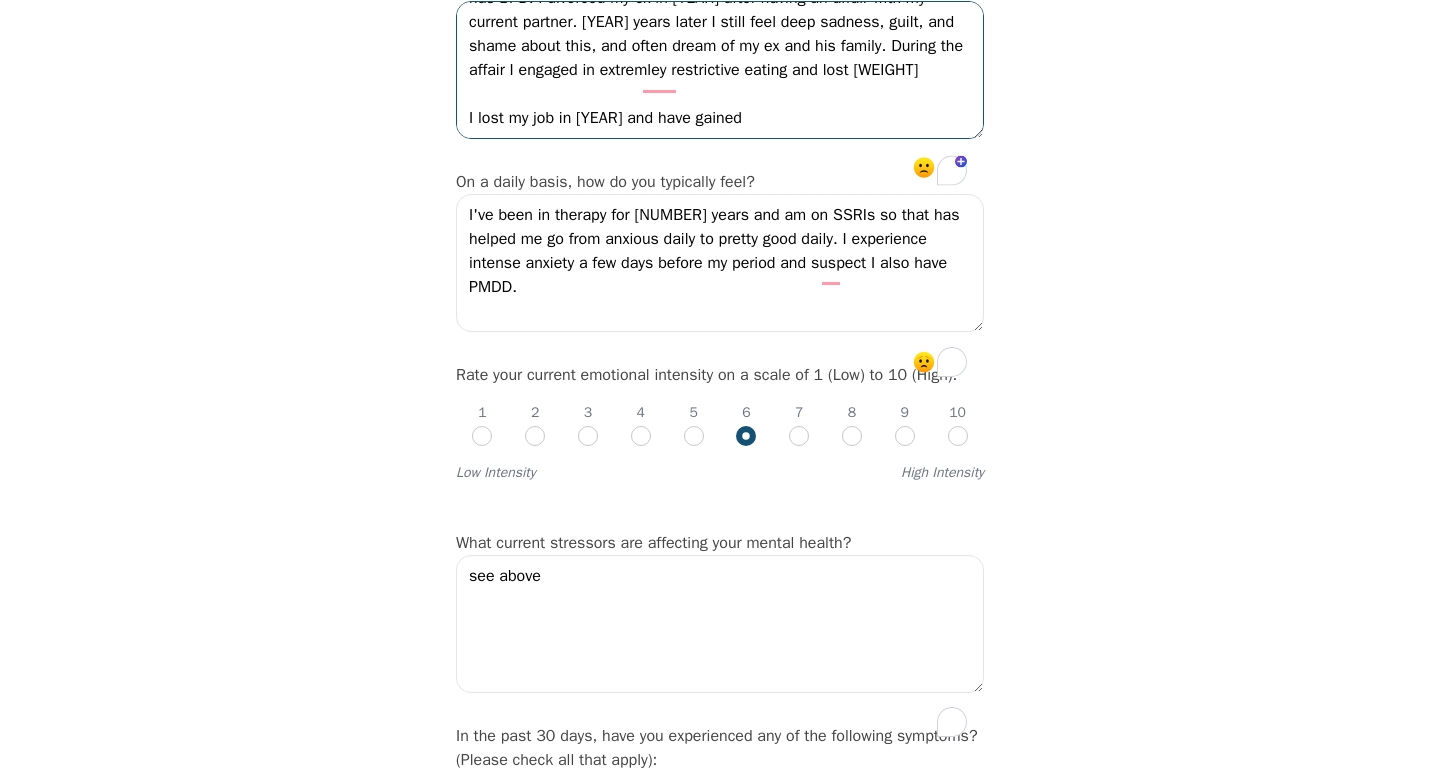 click on "childhood trauma which I think gave me CPTSD has impacted my relationships for as long as I can remember. Intense rejection and criticism sensitivity, difficutly having faith in my partner's commitment and love, toxic fights etc. From age [AGE]-[AGE] I engaged in bingeing and purging but have since stopped (I'm [AGE] now) other than a few minor relapses.
My father was absent and passed when I was [AGE], my mother has been emotionally abusive my whole life, sometime physically, and likely has BPD. I divorced my ex in [YEAR] after having an affair with my current partner. [YEAR] years later I still feel deep sadness, guilt, and shame about this, and often dream of my ex and his family. During the affair I engaged in extremley restrictive eating and lost [WEIGHT]
I lost my job in [YEAR] and have gained" at bounding box center (720, 70) 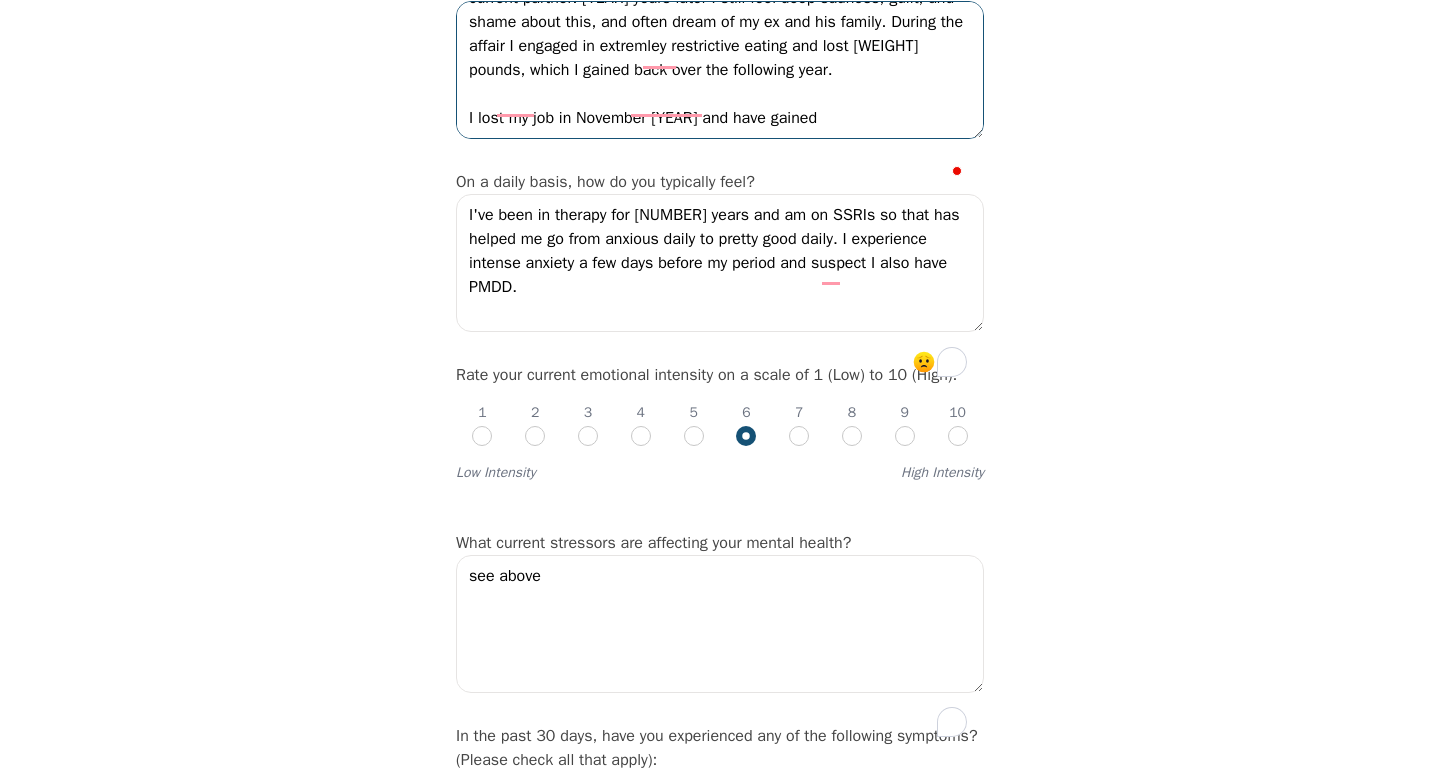 click on "childhood trauma which I think gave me CPTSD has impacted my relationships for as long as I can remember. Intense rejection and criticism sensitivity, difficutly having faith in my partner's commitment and love, toxic fights etc. From age [AGE] - [AGE] I engaged in bingeing and purging but have since stopped (I'm [AGE] now) other than a few minor relapses.
My father was absent and passed when I was [AGE], my mother has been emotionally abusive my whole life, sometime physically, and likely has BPD. I divorced my ex in [YEAR] after having an affair with my current partner. [YEAR] years later I still feel deep sadness, guilt, and shame about this, and often dream of my ex and his family. During the affair I engaged in extremley restrictive eating and lost [WEIGHT] pounds, which I gained back over the following year.
I lost my job in November [YEAR] and have gained" at bounding box center (720, 70) 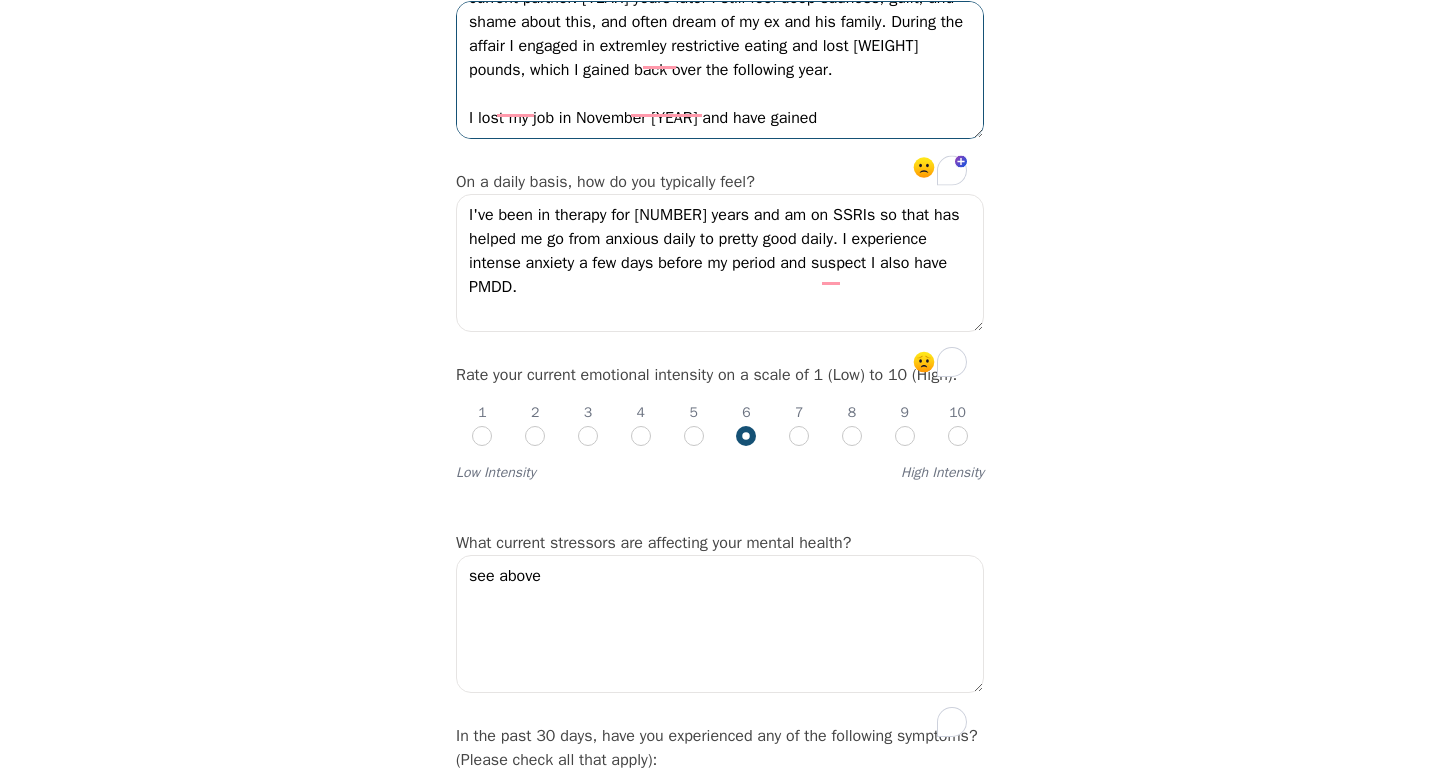 click on "childhood trauma which I think gave me CPTSD has impacted my relationships for as long as I can remember. Intense rejection and criticism sensitivity, difficutly having faith in my partner's commitment and love, toxic fights etc. From age [AGE] - [AGE] I engaged in bingeing and purging but have since stopped (I'm [AGE] now) other than a few minor relapses.
My father was absent and passed when I was [AGE], my mother has been emotionally abusive my whole life, sometime physically, and likely has BPD. I divorced my ex in [YEAR] after having an affair with my current partner. [YEAR] years later I still feel deep sadness, guilt, and shame about this, and often dream of my ex and his family. During the affair I engaged in extremley restrictive eating and lost [WEIGHT] pounds, which I gained back over the following year.
I lost my job in November [YEAR] and have gained" at bounding box center (720, 70) 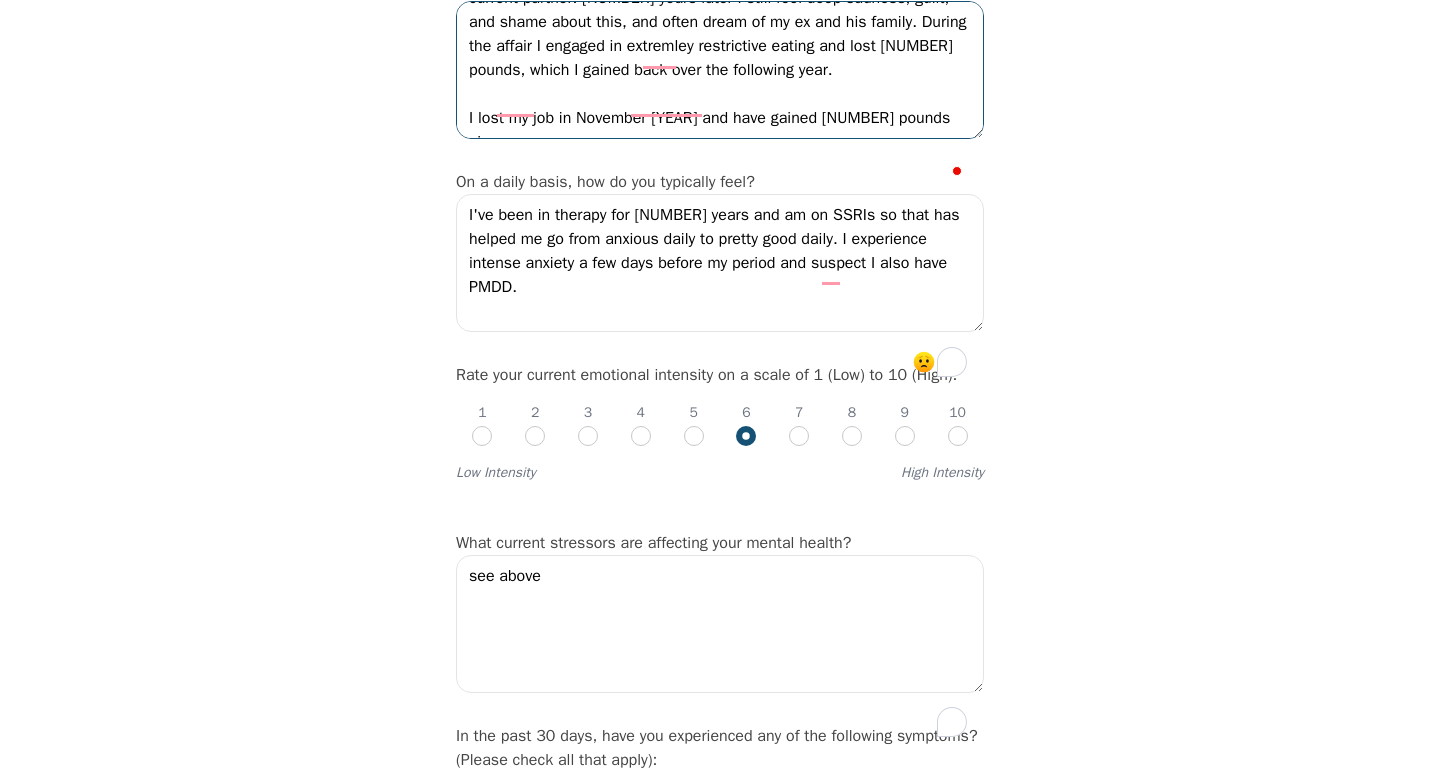 click on "childhood trauma which I think gave me CPTSD has impacted my relationships for as long as I can remember. Intense rejection and criticism sensitivity, difficutly having faith in my partner's commitment and love, toxic fights etc. From age [AGE] to [AGE] I engaged in bingeing and purging but have since stopped (I'm [AGE] now) other than a few minor relapses.
My father was absent and passed when I was [AGE], my mother has been emotionally abusive my whole life, sometime physically, and likely has BPD. I divorced my ex in [YEAR] after having an affair with my current partner. [NUMBER] years later I still feel deep sadness, guilt, and shame about this, and often dream of my ex and his family. During the affair I engaged in extremley restrictive eating and lost [NUMBER] pounds, which I gained back over the following year.
I lost my job in November [YEAR] and have gained [NUMBER] pounds since." at bounding box center [720, 70] 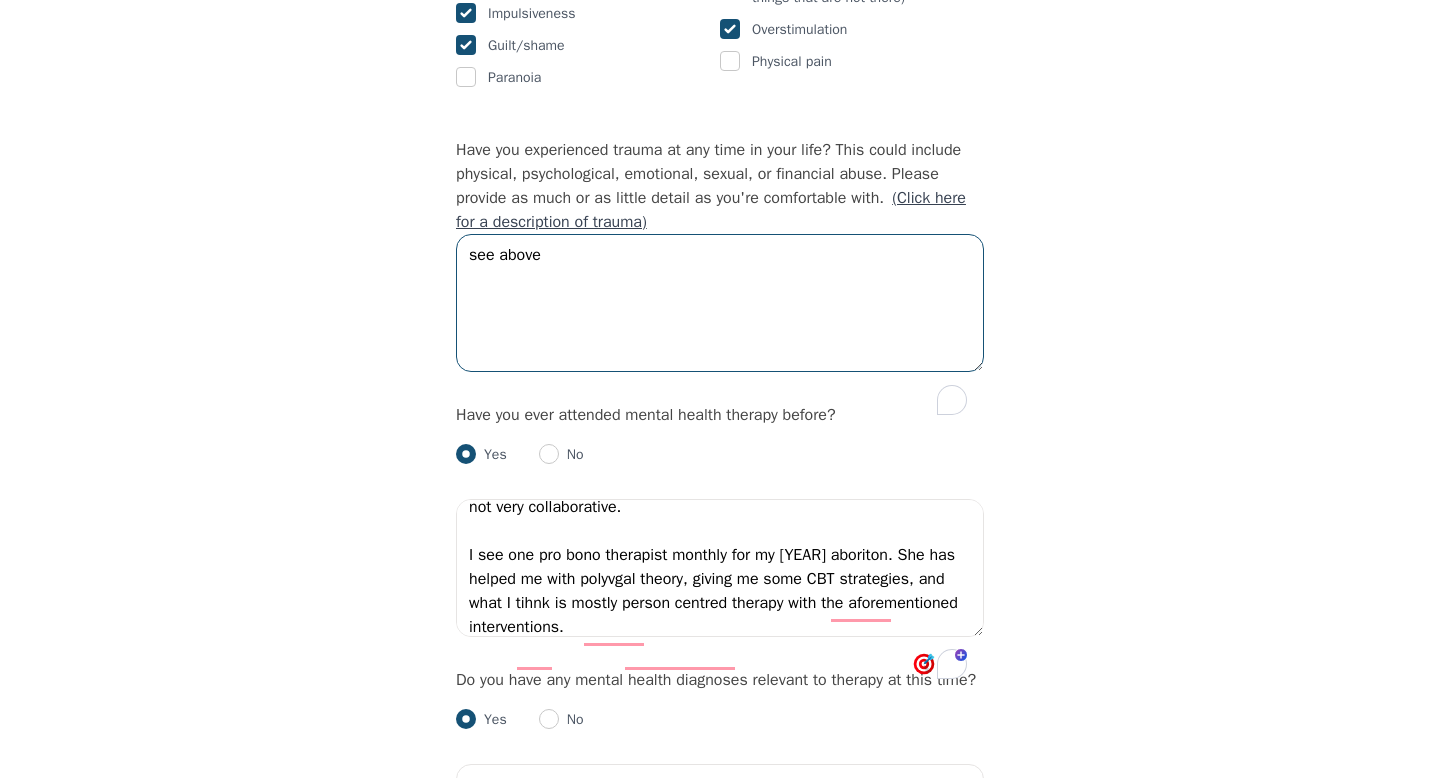 click on "see above" at bounding box center [720, 303] 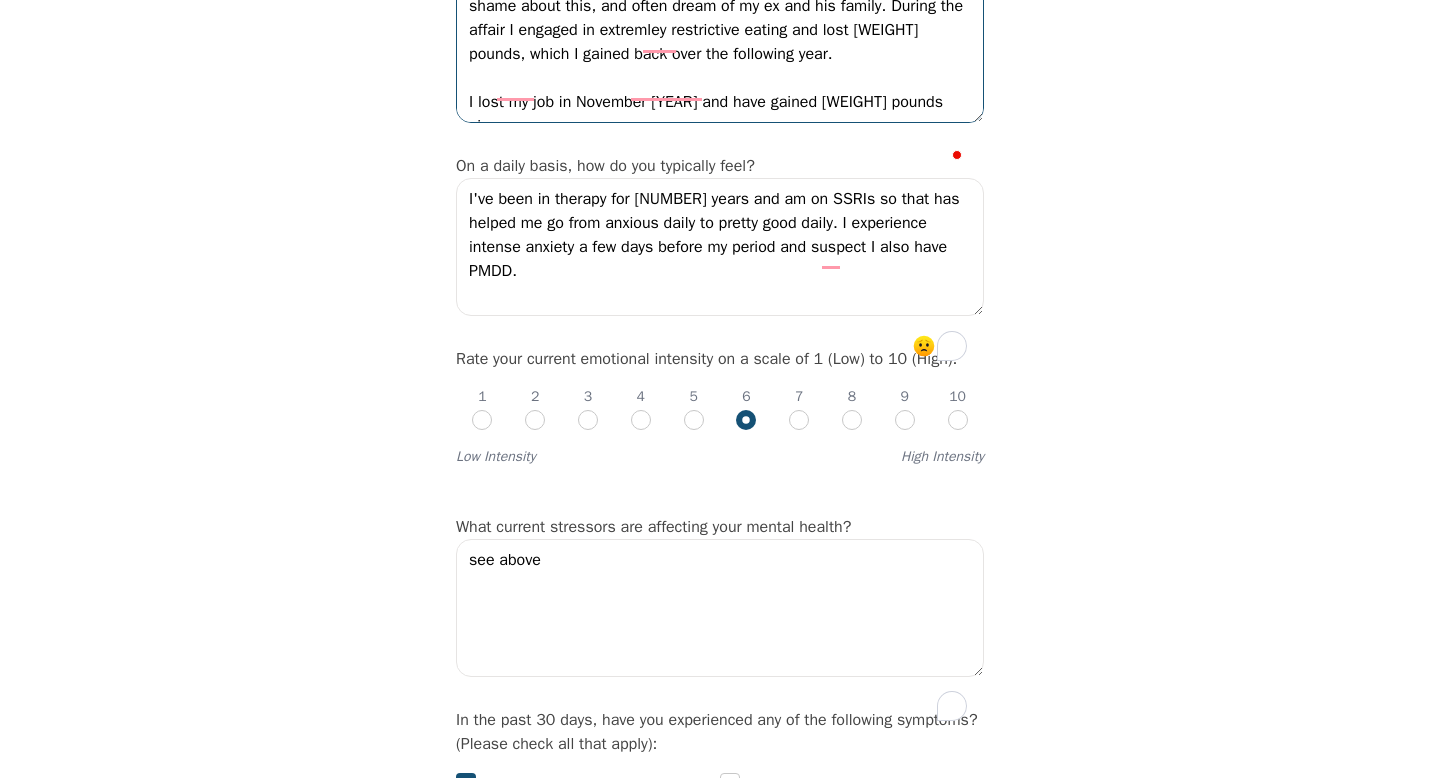 click on "childhood trauma which I think gave me CPTSD has impacted my relationships for as long as I can remember. Intense rejection and criticism sensitivity, difficutly having faith in my partner's commitment and love, toxic fights etc. From age [AGE]-[AGE] I engaged in bingeing and purging but have since stopped (I'm [AGE] now) other than a few minor relapses.
My father was absent and passed when I was [AGE], my mother has been emotionally abusive my whole life, sometime physically, and likely has BPD. I divorced my ex in [YEAR] after having an affair with my current partner. [YEAR] years later I still feel deep sadness, guilt, and shame about this, and often dream of my ex and his family. During the affair I engaged in extremley restrictive eating and lost [WEIGHT] pounds, which I gained back over the following year.
I lost my job in November [YEAR] and have gained [WEIGHT] pounds since." at bounding box center [720, 54] 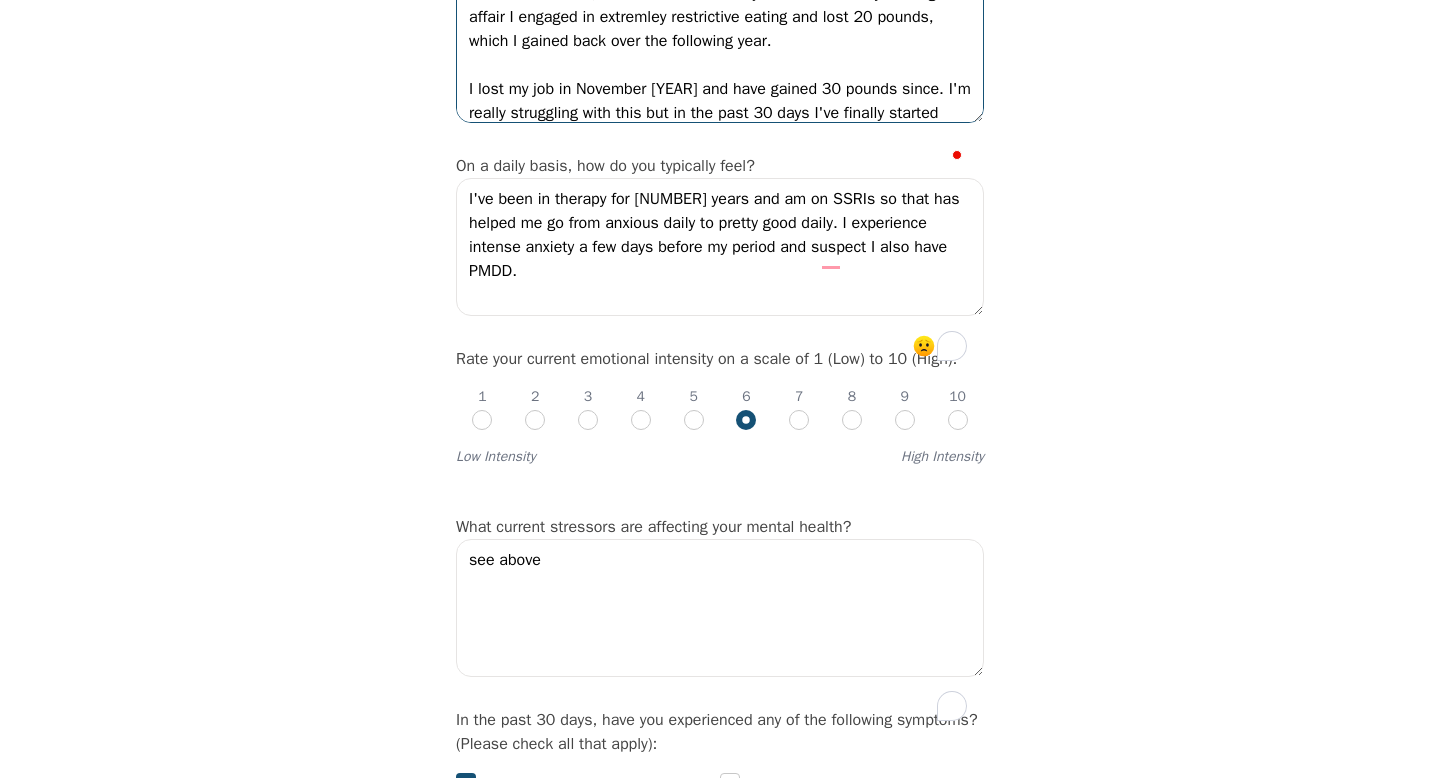 scroll, scrollTop: 325, scrollLeft: 0, axis: vertical 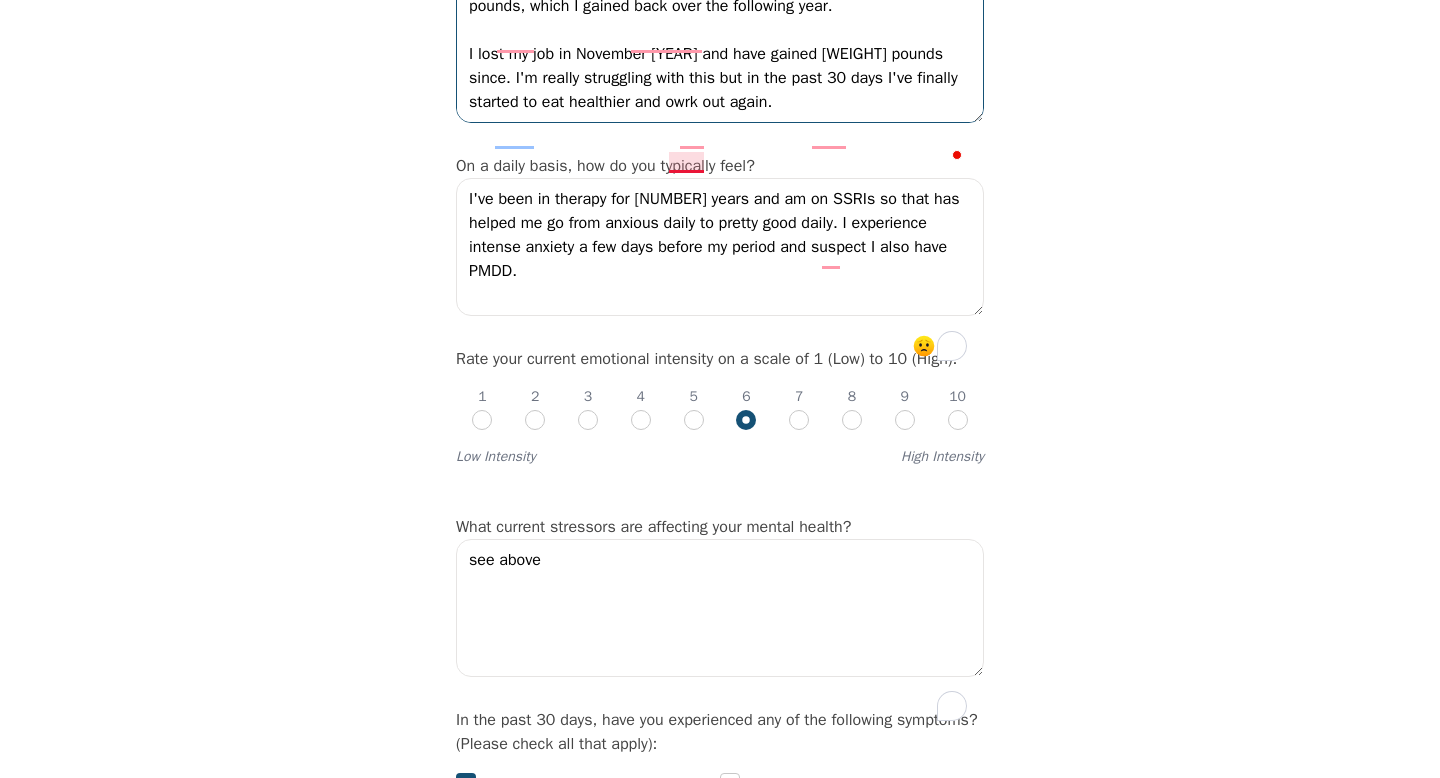 drag, startPoint x: 706, startPoint y: 173, endPoint x: 679, endPoint y: 172, distance: 27.018513 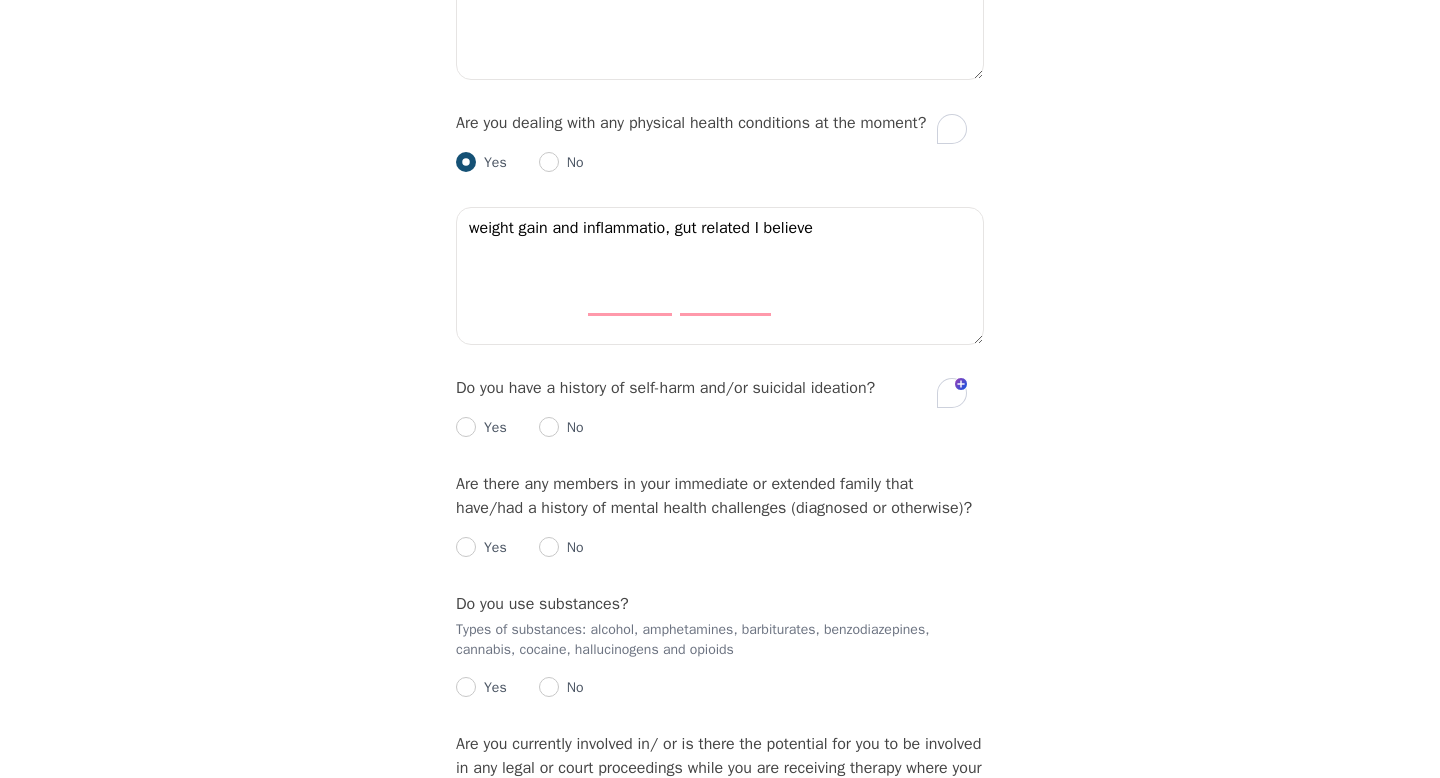 scroll, scrollTop: 2893, scrollLeft: 0, axis: vertical 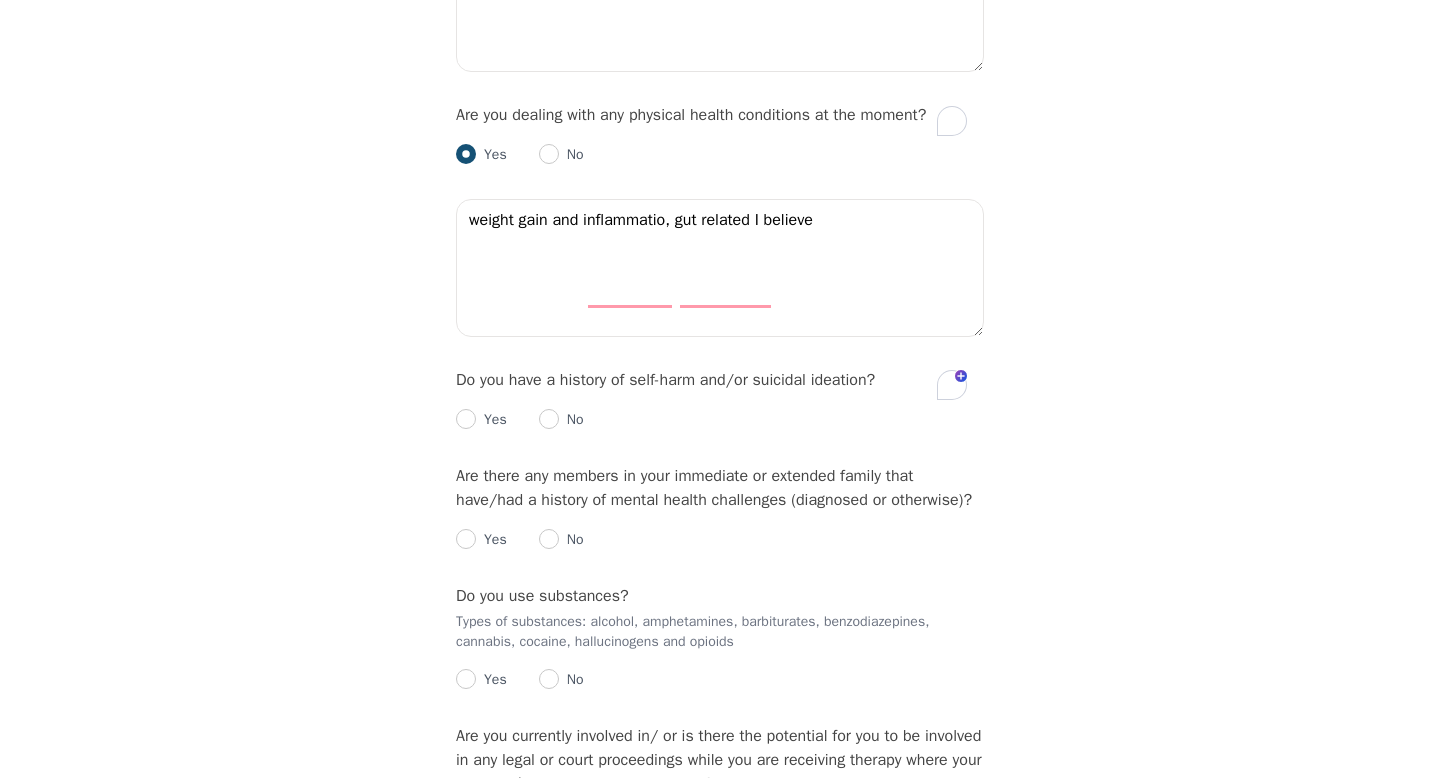 type on "childhood trauma which I think gave me CPTSD has impacted my relationships for as long as I can remember. Intense rejection and criticism sensitivity, difficutly having faith in my partner's commitment and love, toxic fights etc. From age [AGE]-[AGE] I engaged in bingeing and purging but have since stopped (I'm [AGE] now) other than a few minor relapses.
My father was absent and passed when I was [AGE], my mother has been emotionally abusive my whole life, sometime physically, and likely has BPD. I divorced my ex in [YEAR] after having an affair with my current partner. [AGE] years later I still feel deep sadness, guilt, and shame about this, and often dream of my ex and his family. During the affair I engaged in extremley restrictive eating and lost [WEIGHT] pounds, which I gained back over the following year.
I lost my job in November [YEAR] and have gained [WEIGHT] pounds since. I'm really struggling with this but in the past [AGE] days I've finally started to eat healthier and work out again." 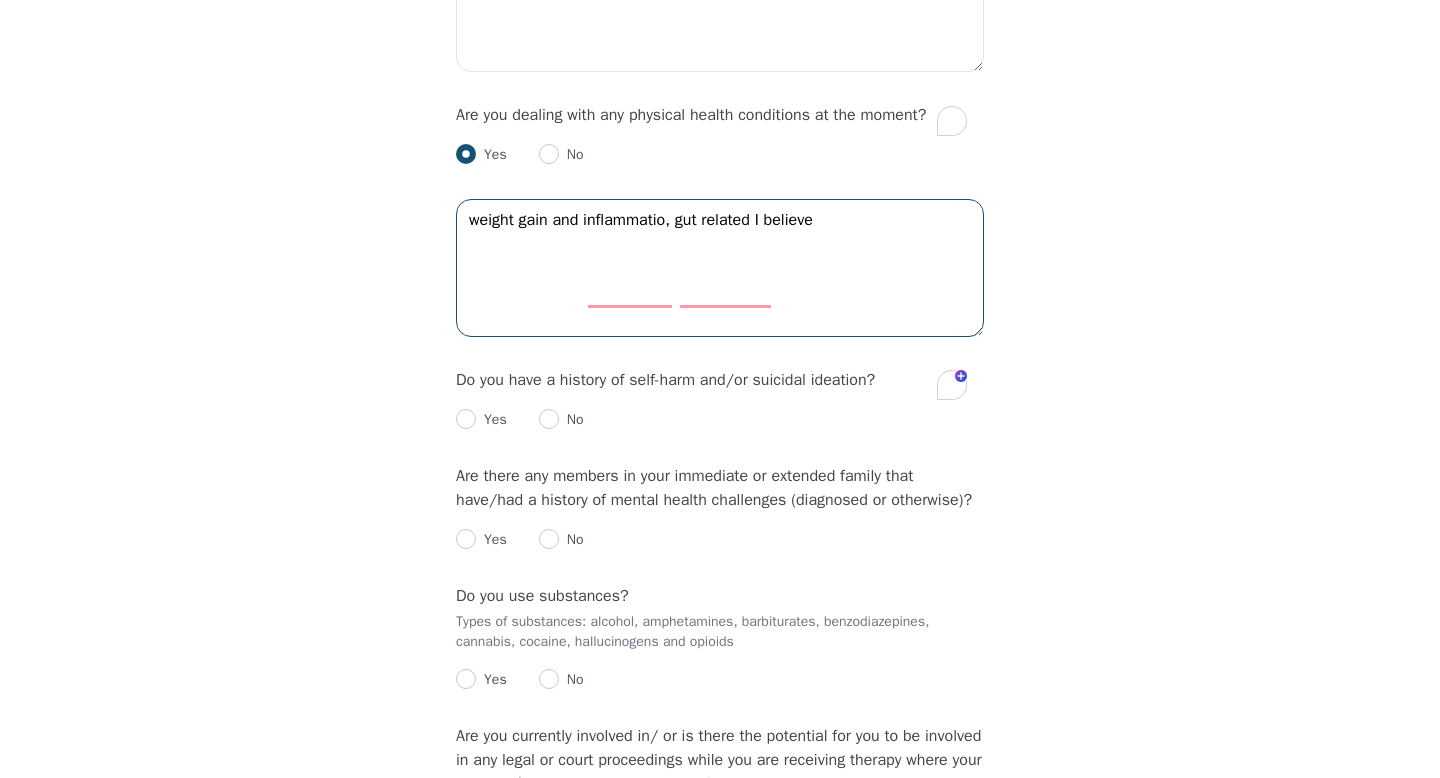 click on "weight gain and inflammatio, gut related I believe" at bounding box center (720, 268) 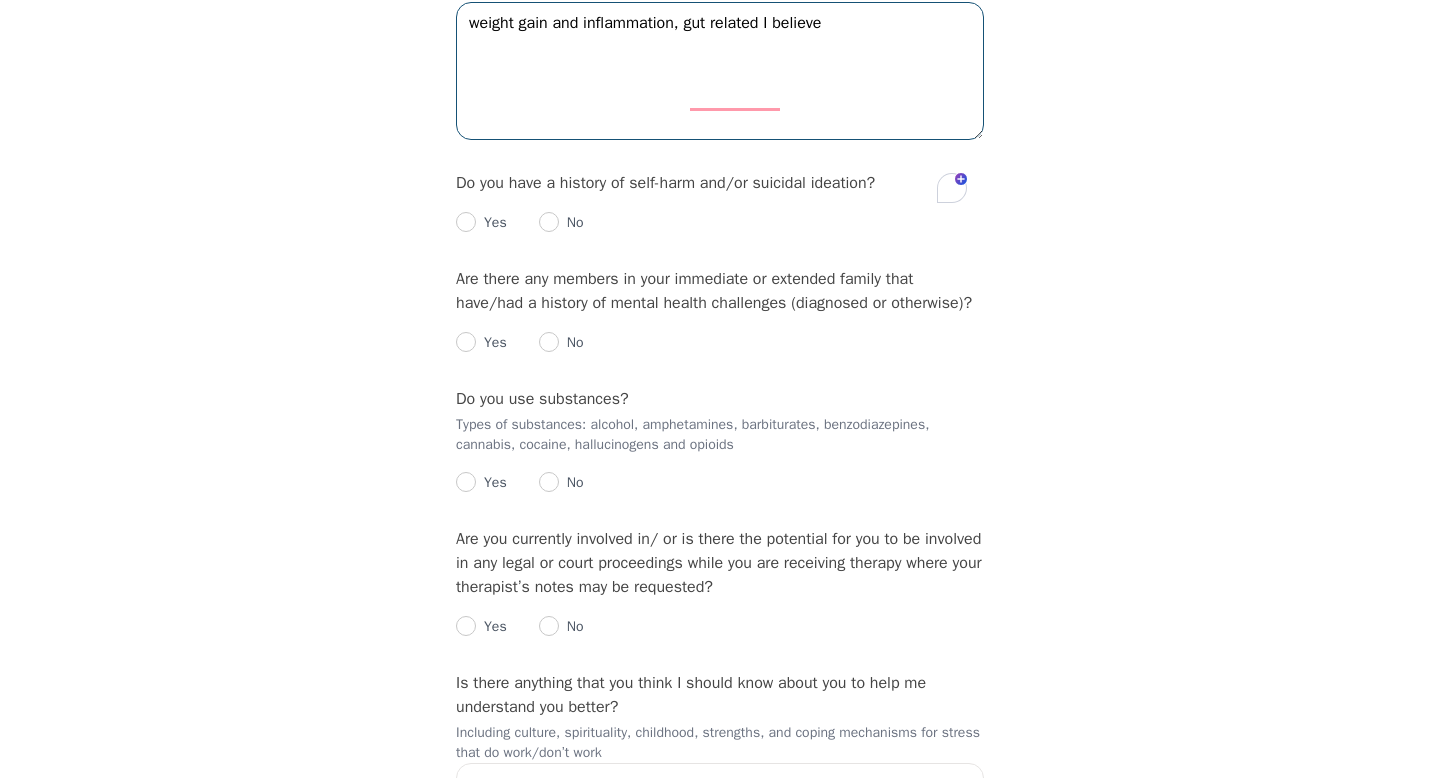 scroll, scrollTop: 3089, scrollLeft: 0, axis: vertical 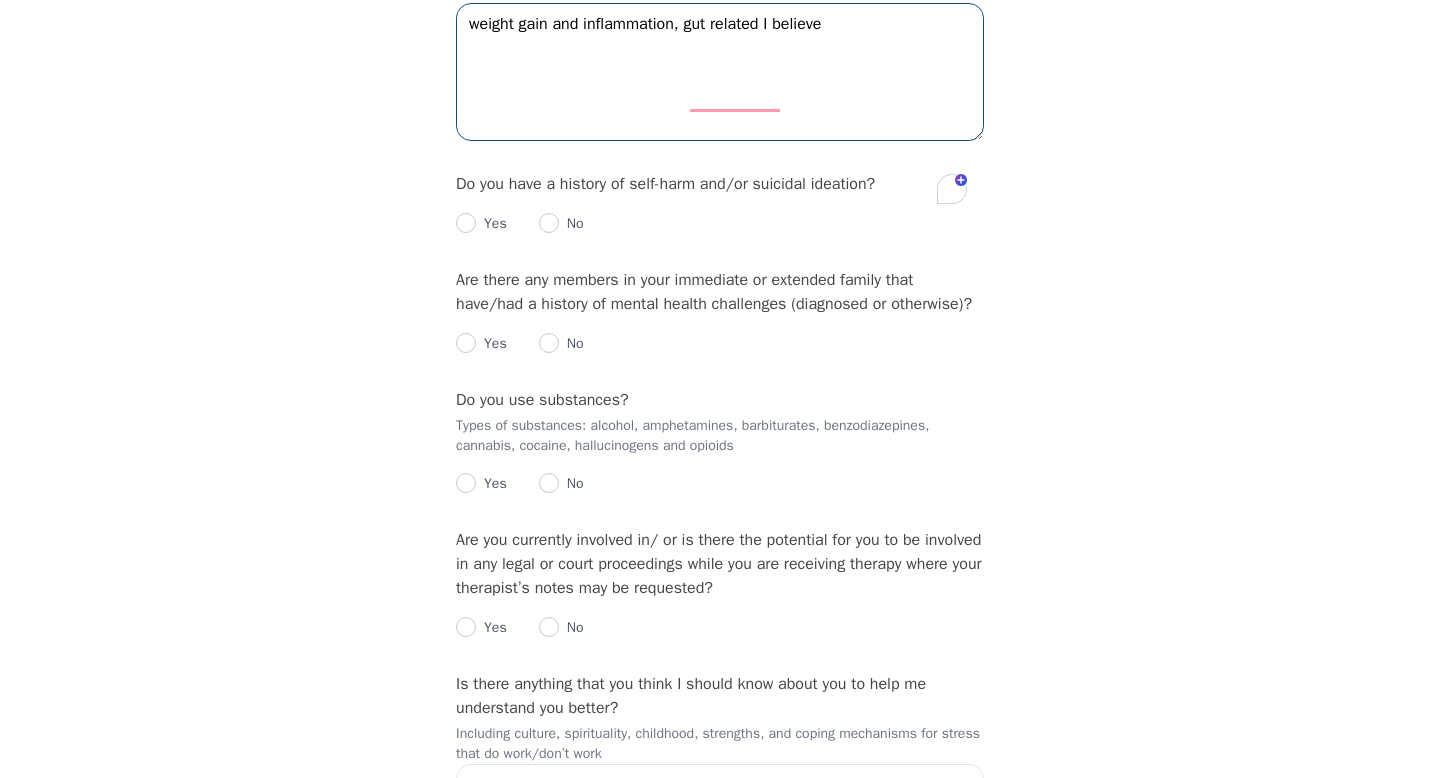 type on "weight gain and inflammation, gut related I believe" 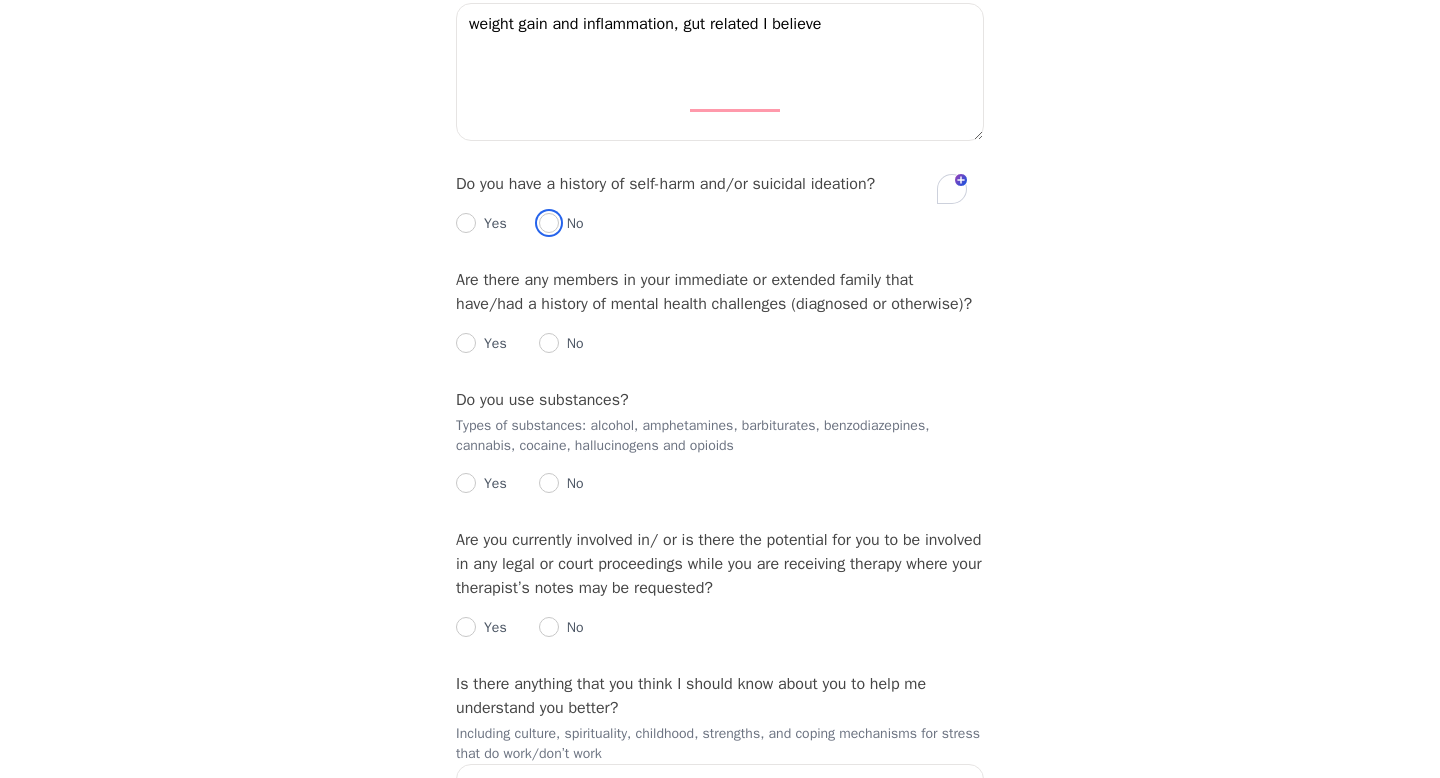 click at bounding box center (549, 223) 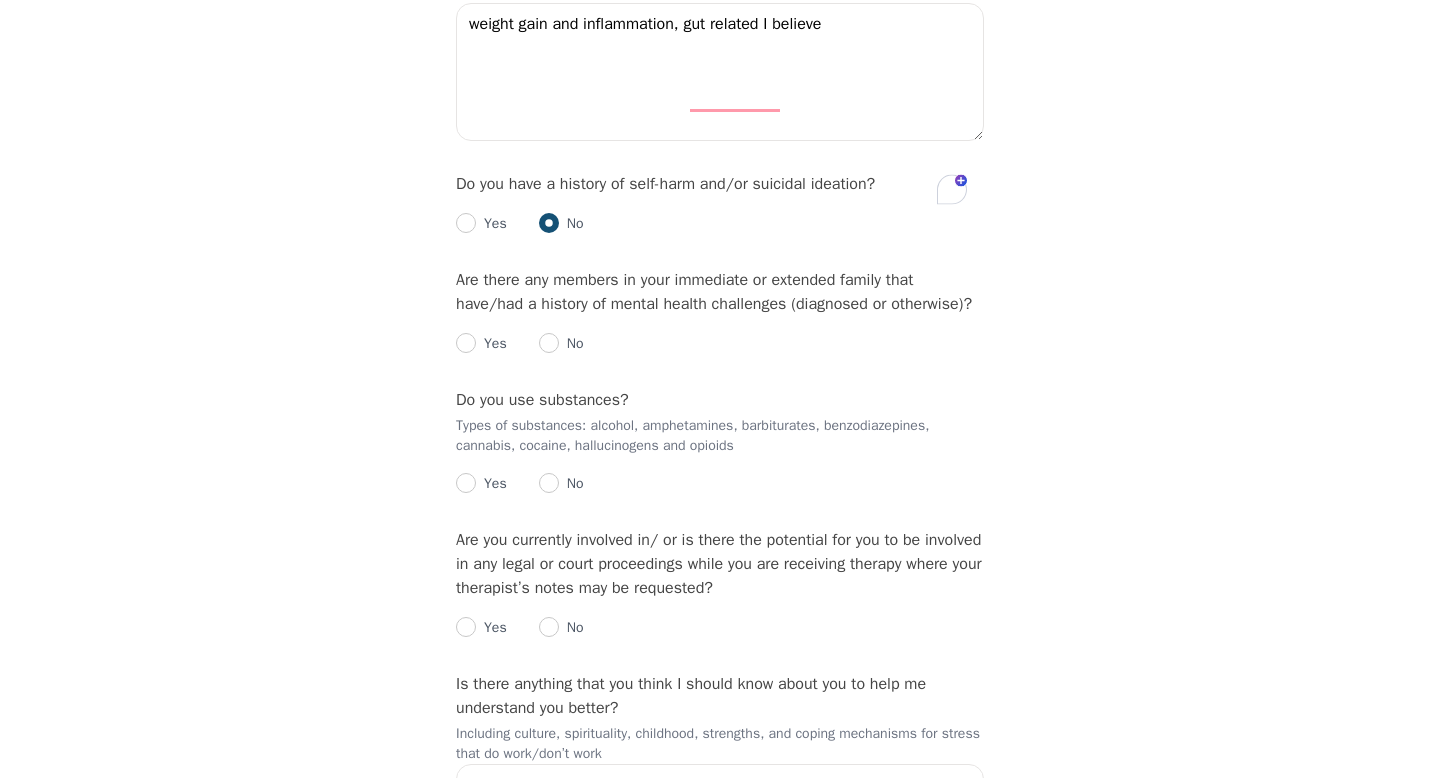 click on "Yes" at bounding box center (491, 224) 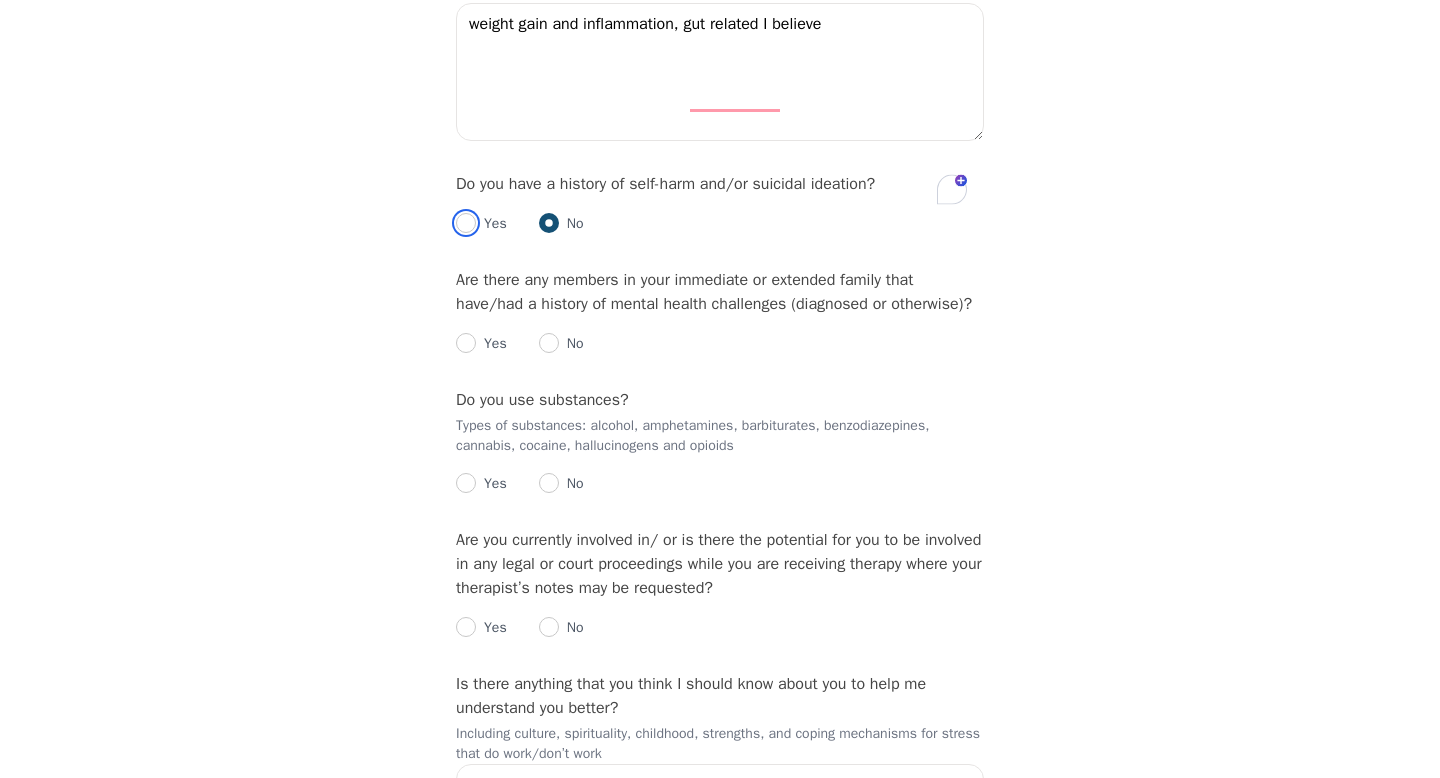 click at bounding box center [466, 223] 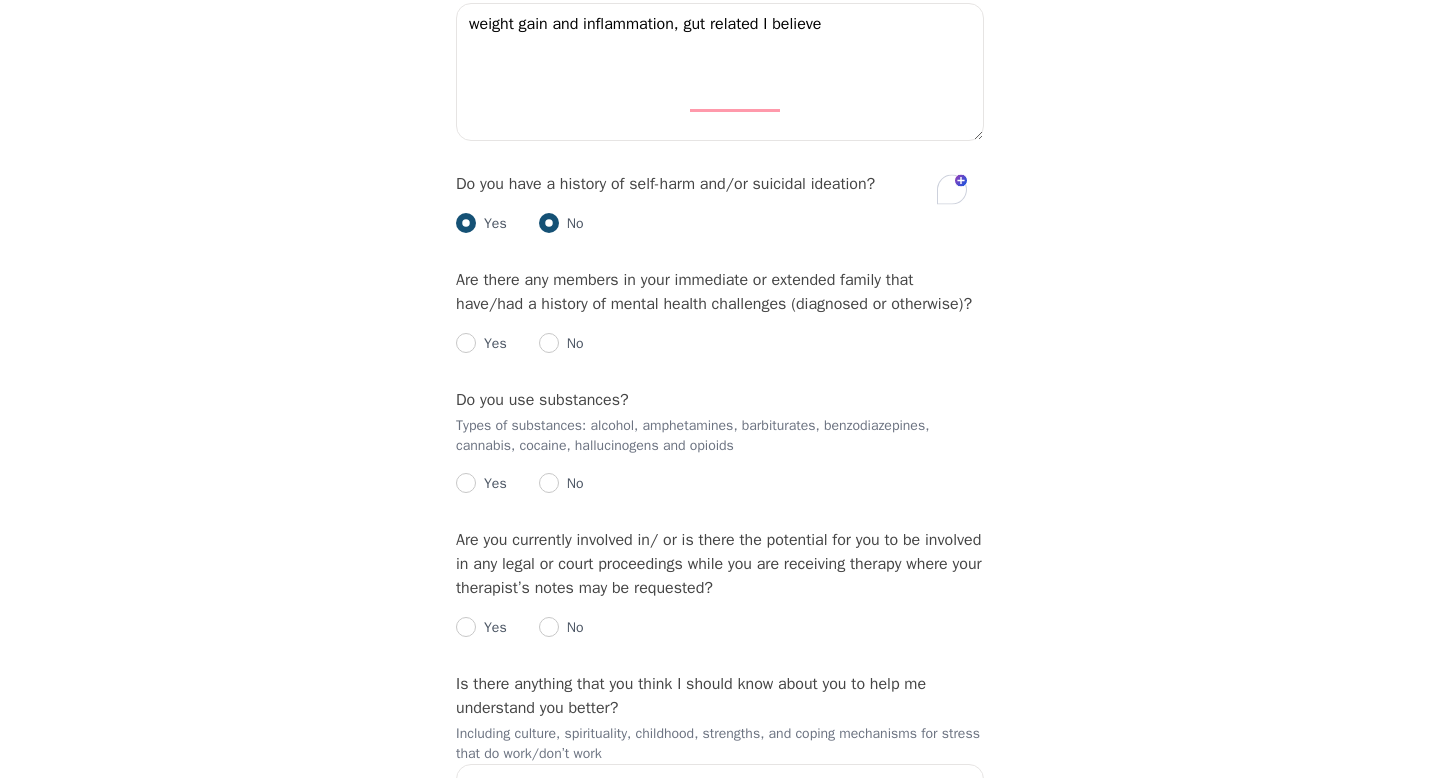 radio on "false" 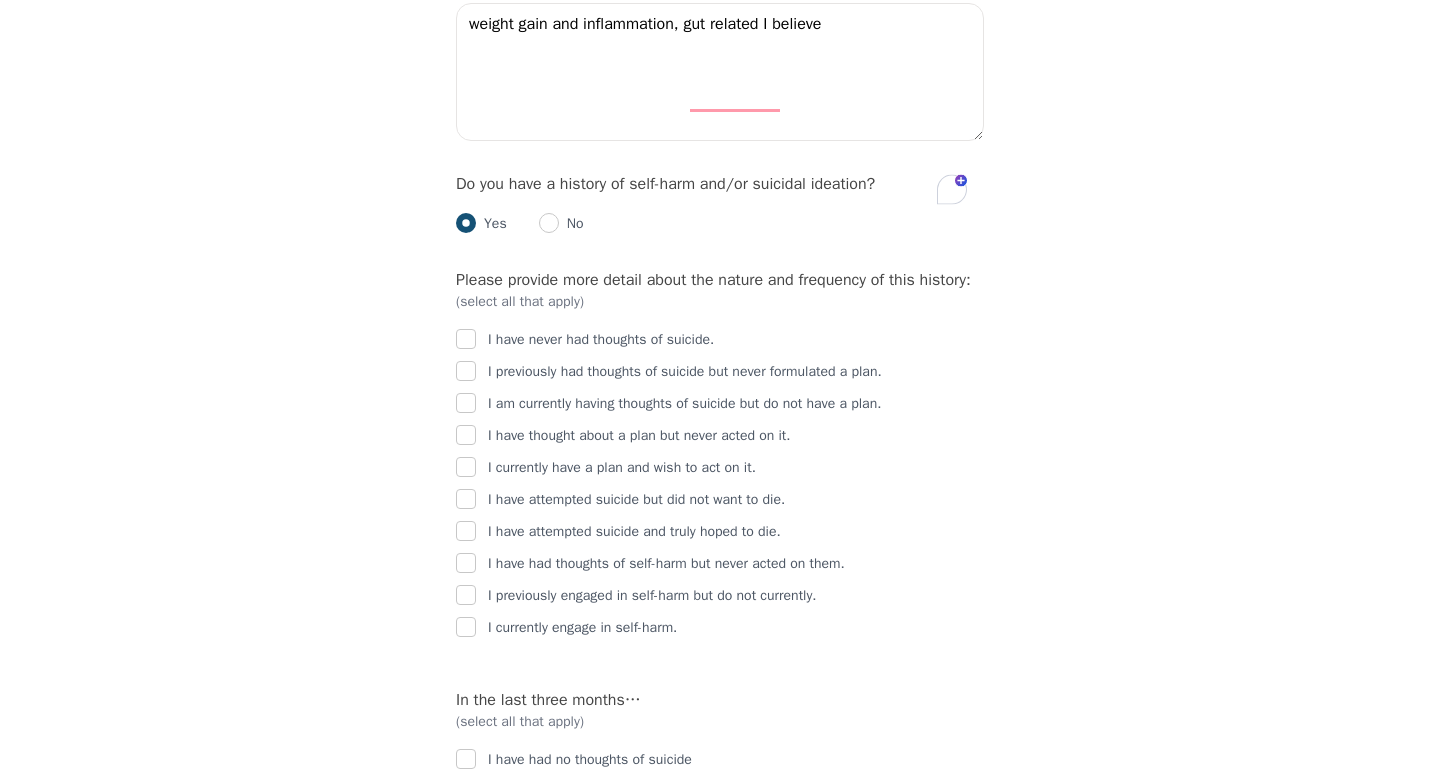 scroll, scrollTop: 3240, scrollLeft: 0, axis: vertical 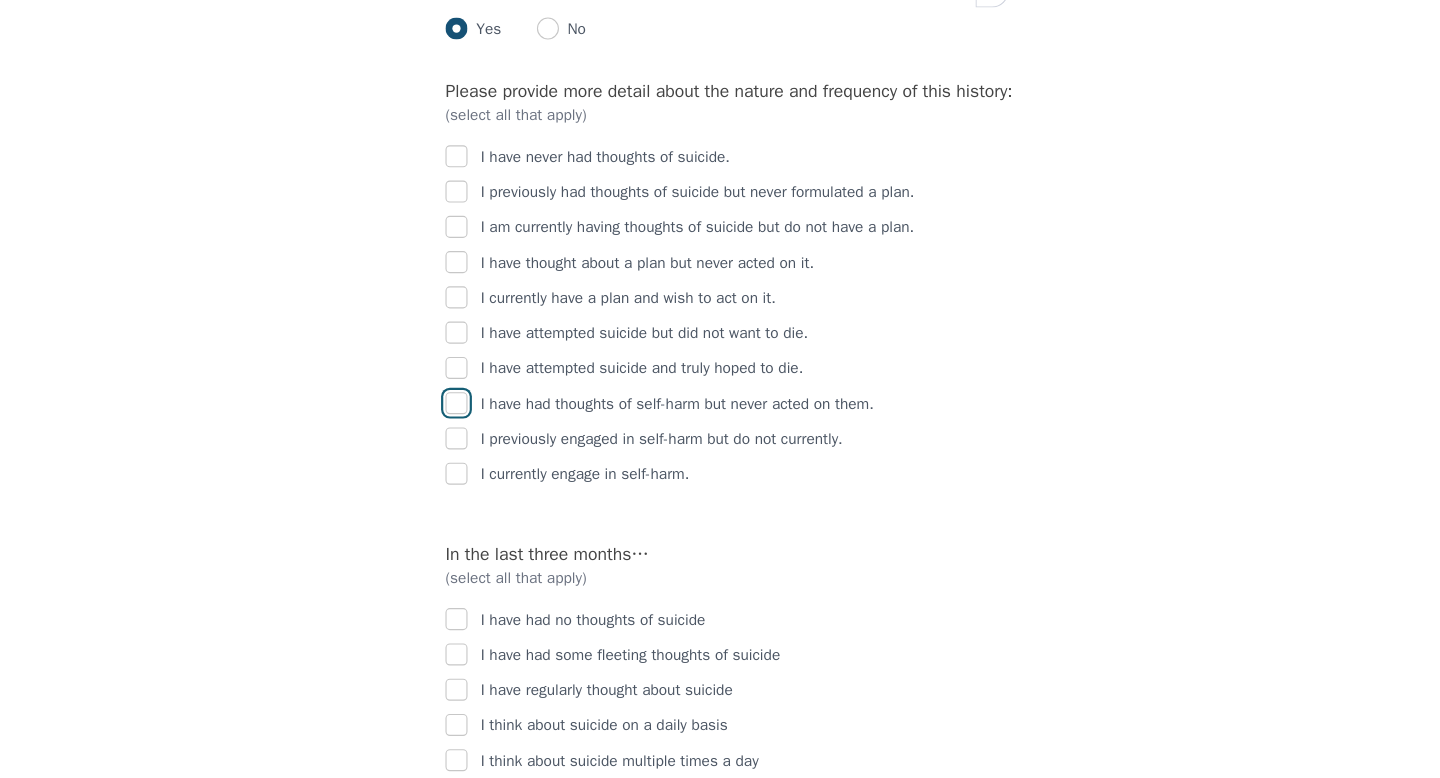 click at bounding box center (466, 412) 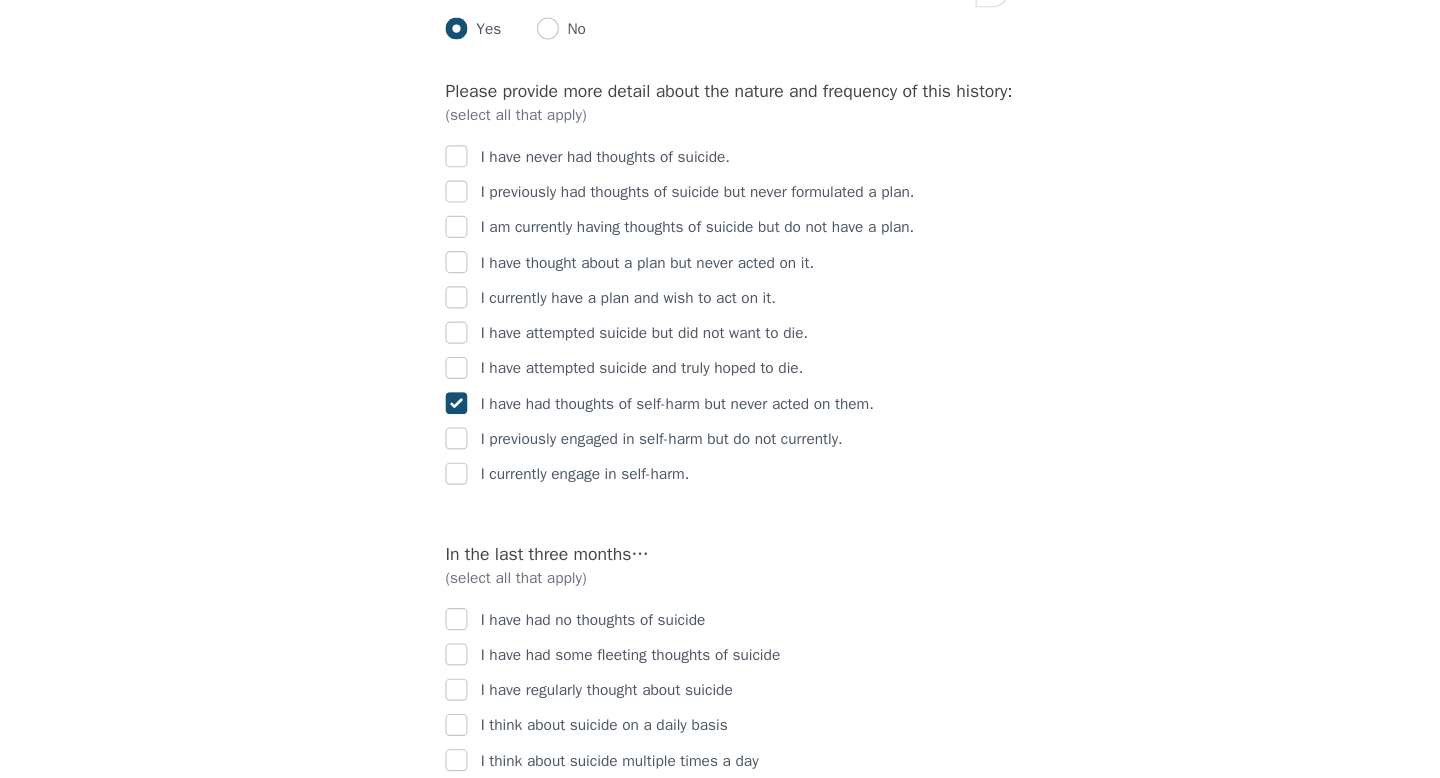 checkbox on "true" 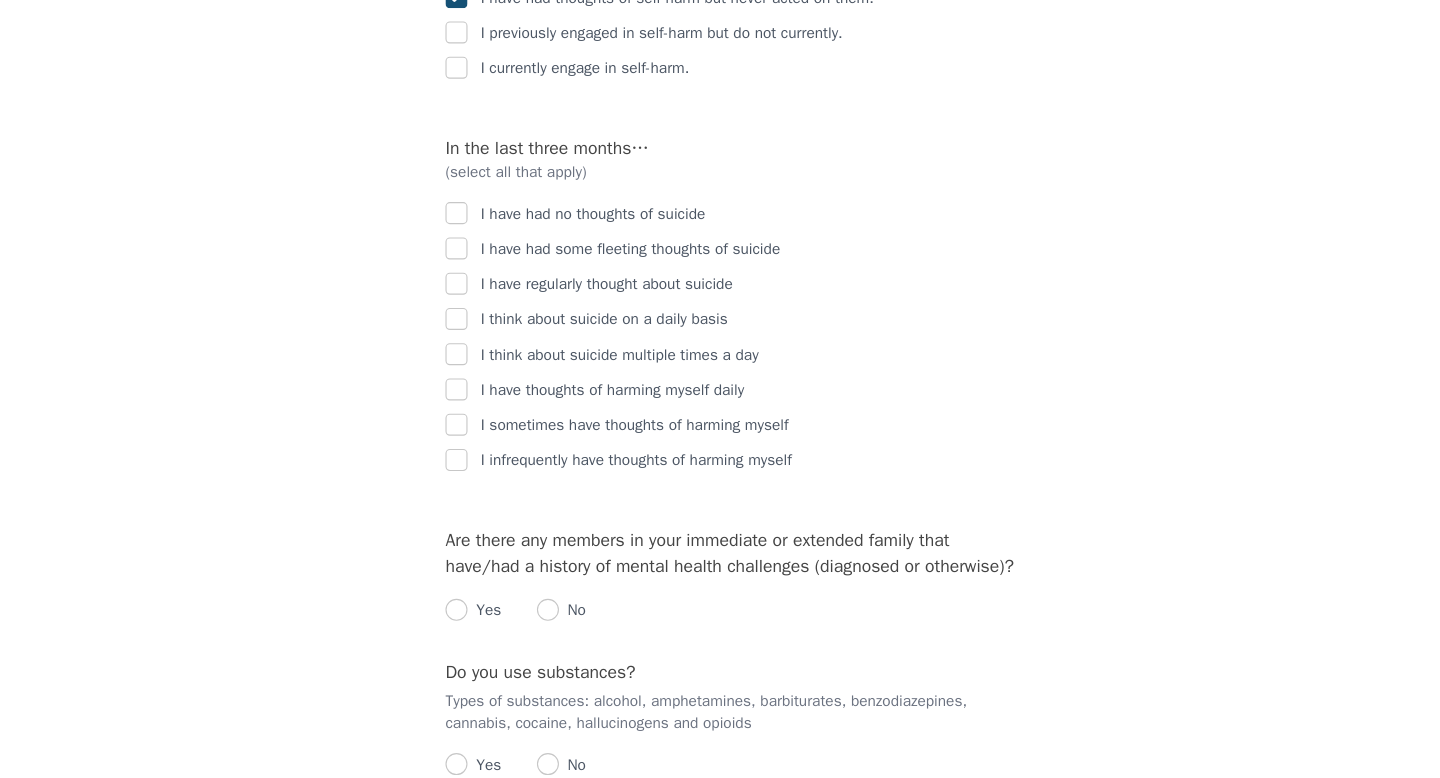 scroll, scrollTop: 3587, scrollLeft: 0, axis: vertical 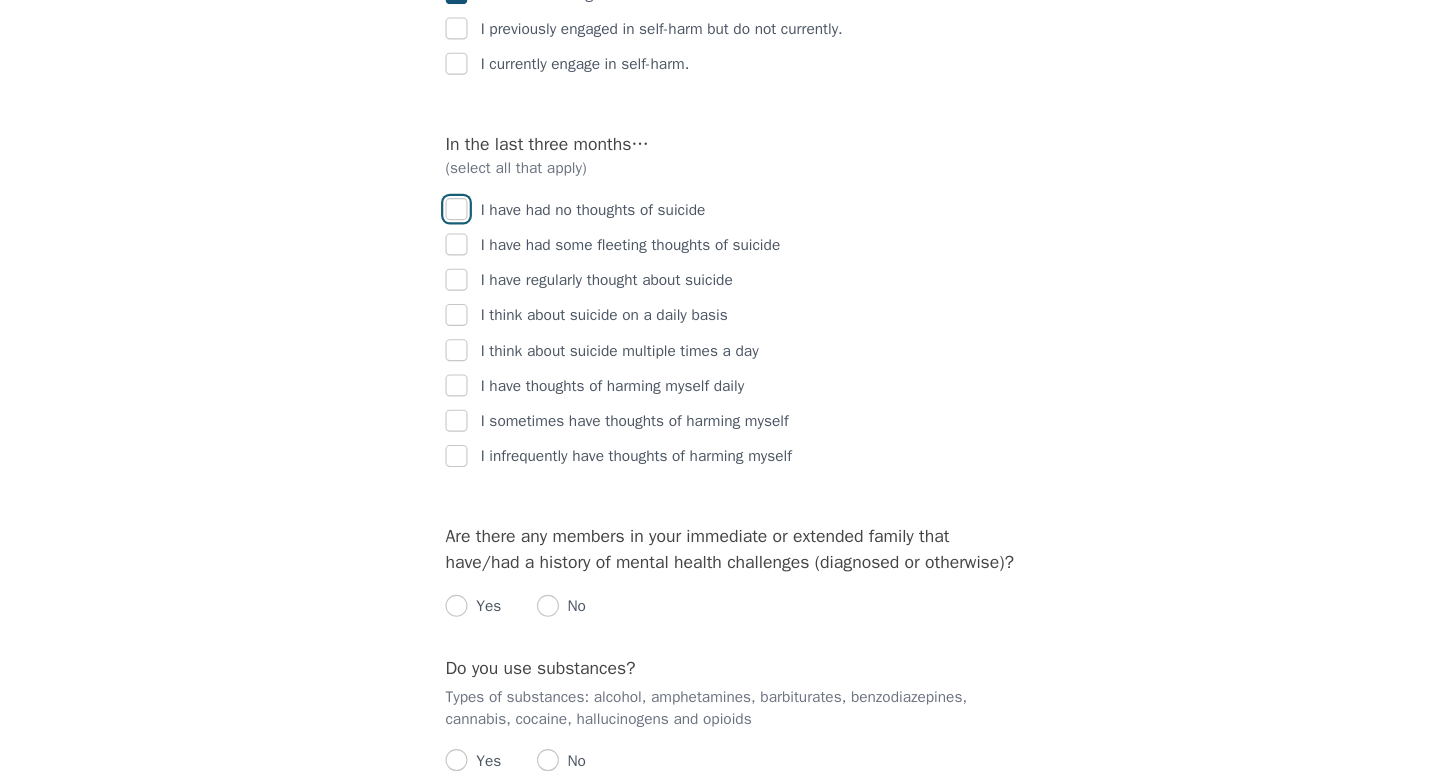 click at bounding box center (466, 261) 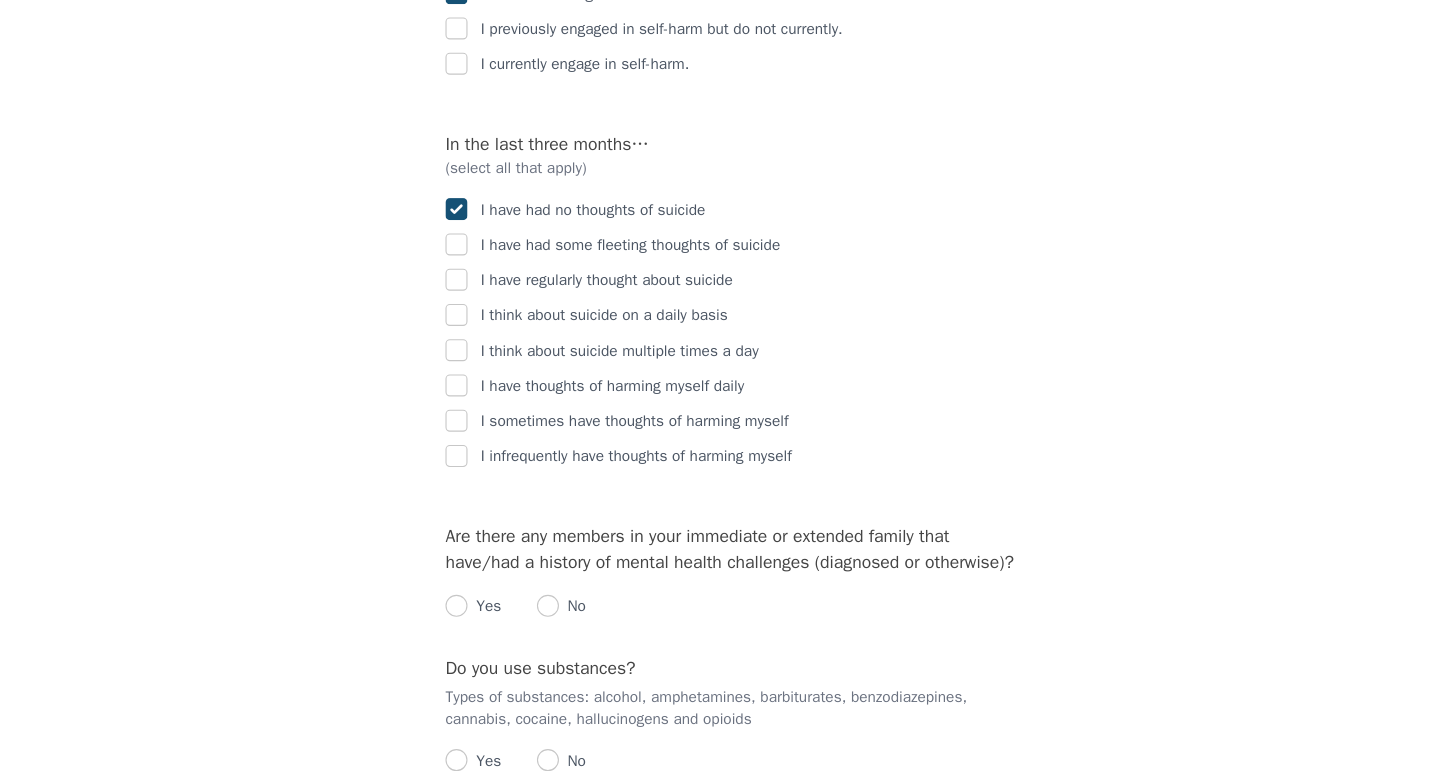 checkbox on "true" 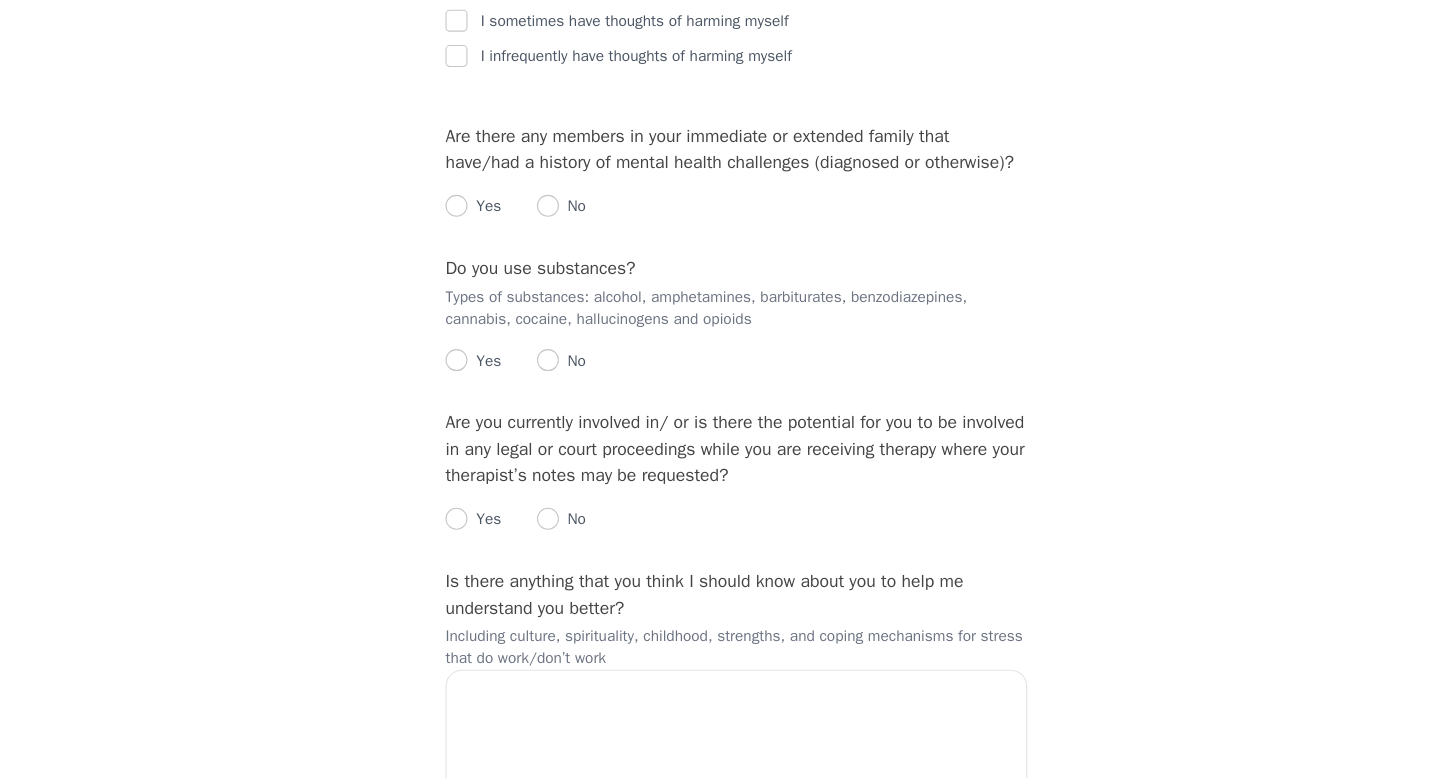 scroll, scrollTop: 3953, scrollLeft: 0, axis: vertical 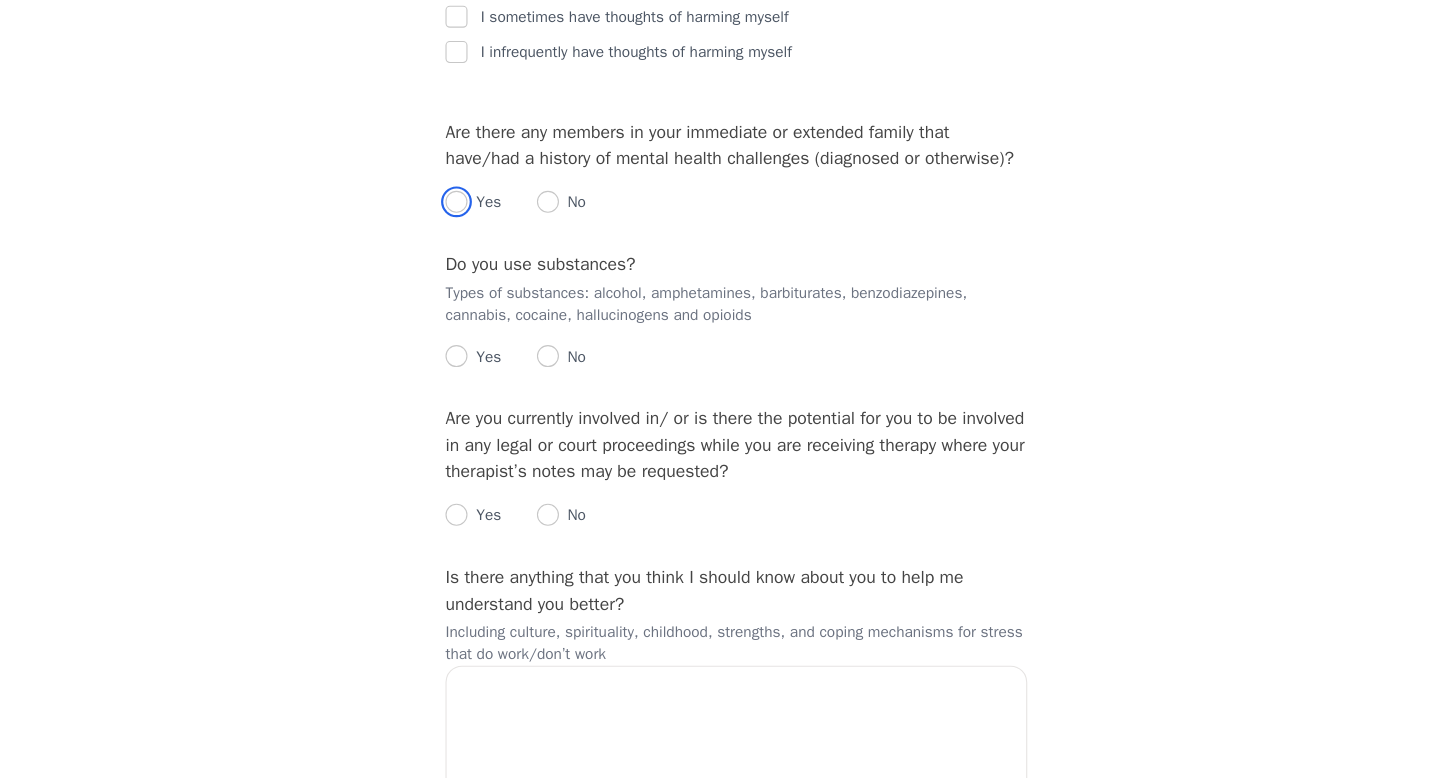 click at bounding box center [466, 255] 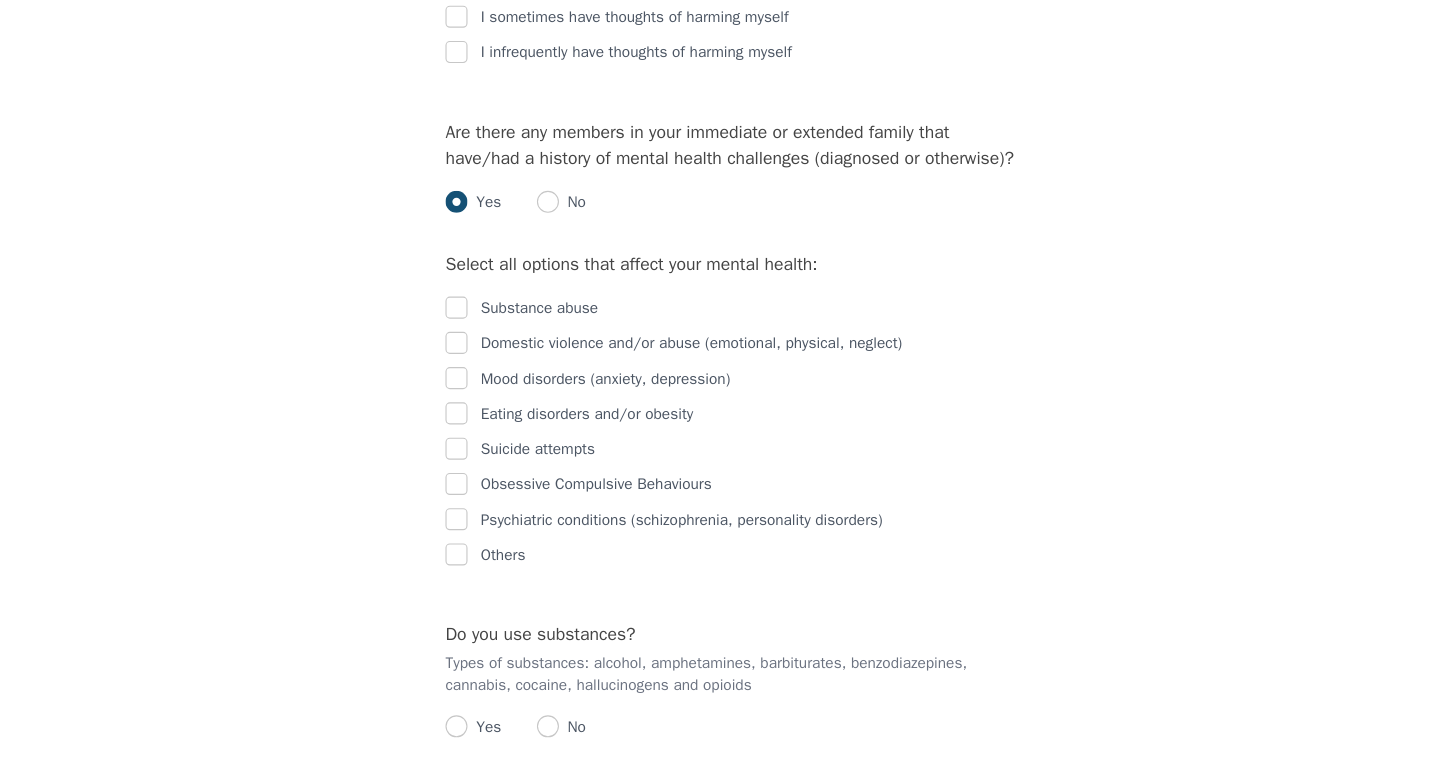 scroll, scrollTop: 4107, scrollLeft: 0, axis: vertical 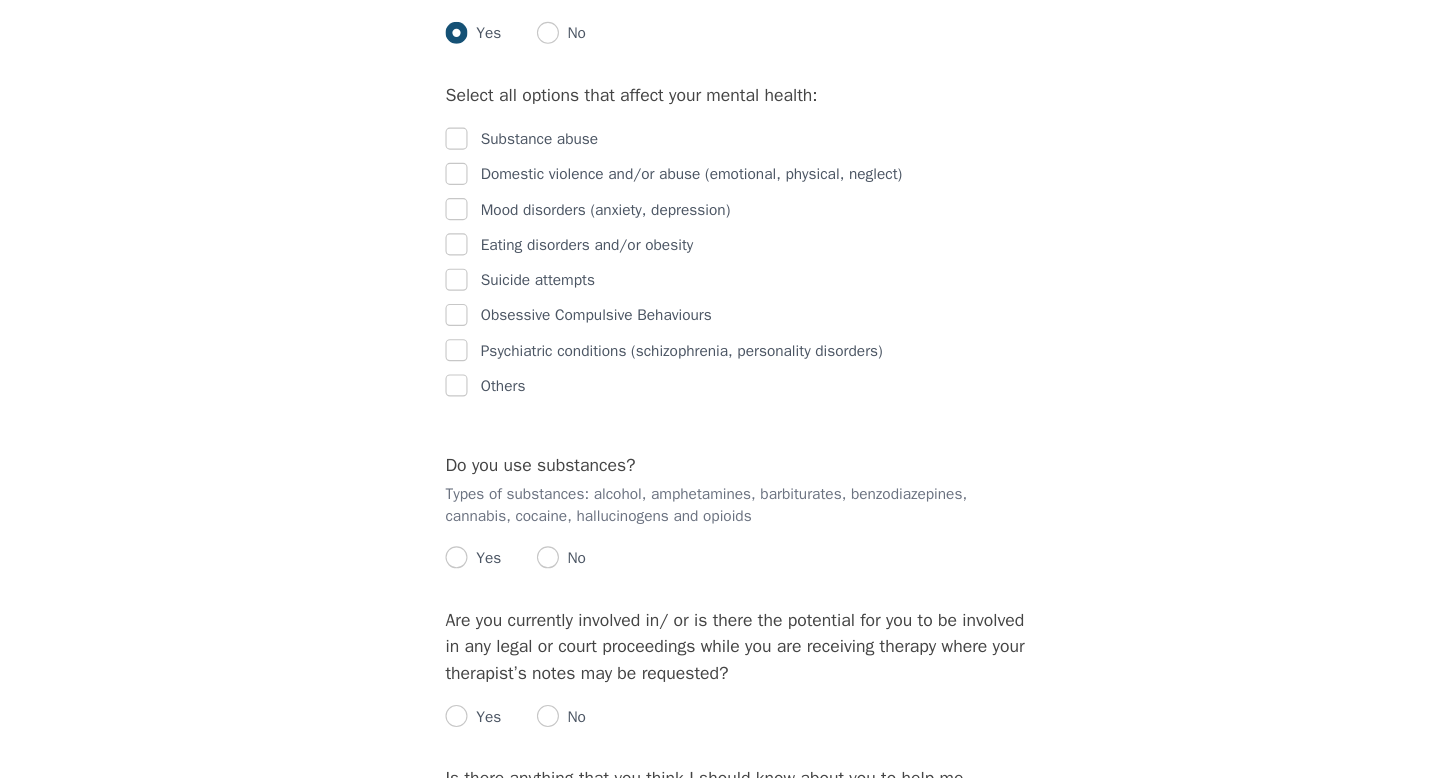 click at bounding box center [466, 198] 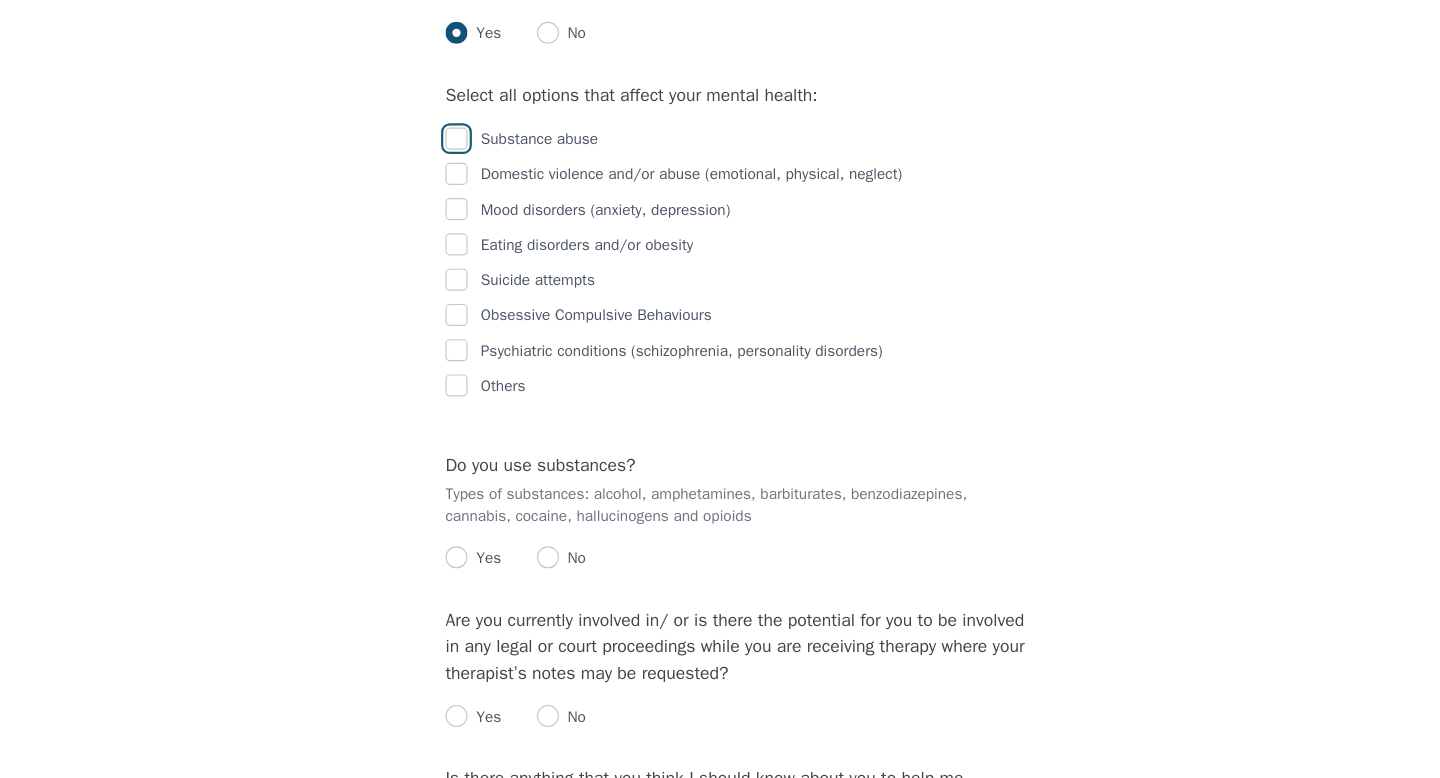 click at bounding box center (466, 197) 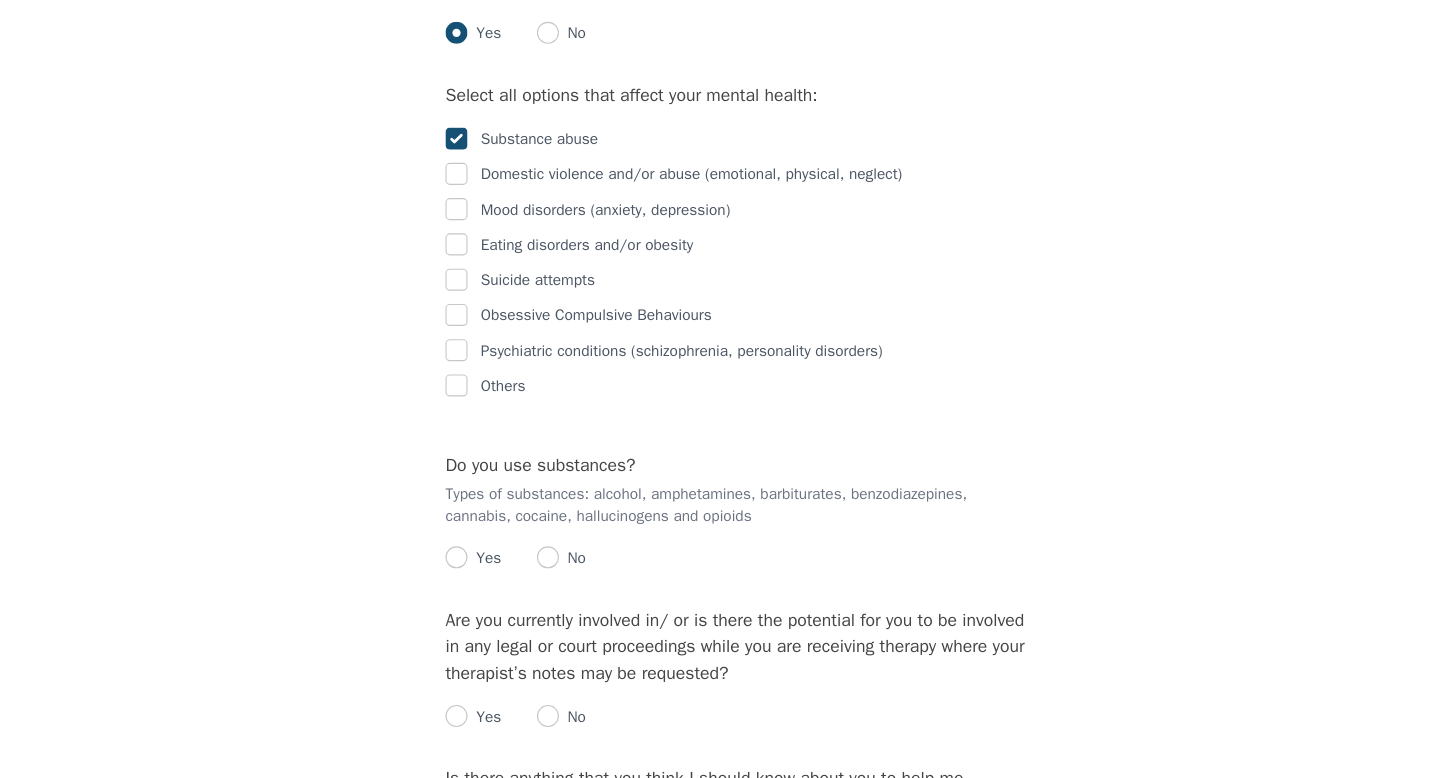checkbox on "true" 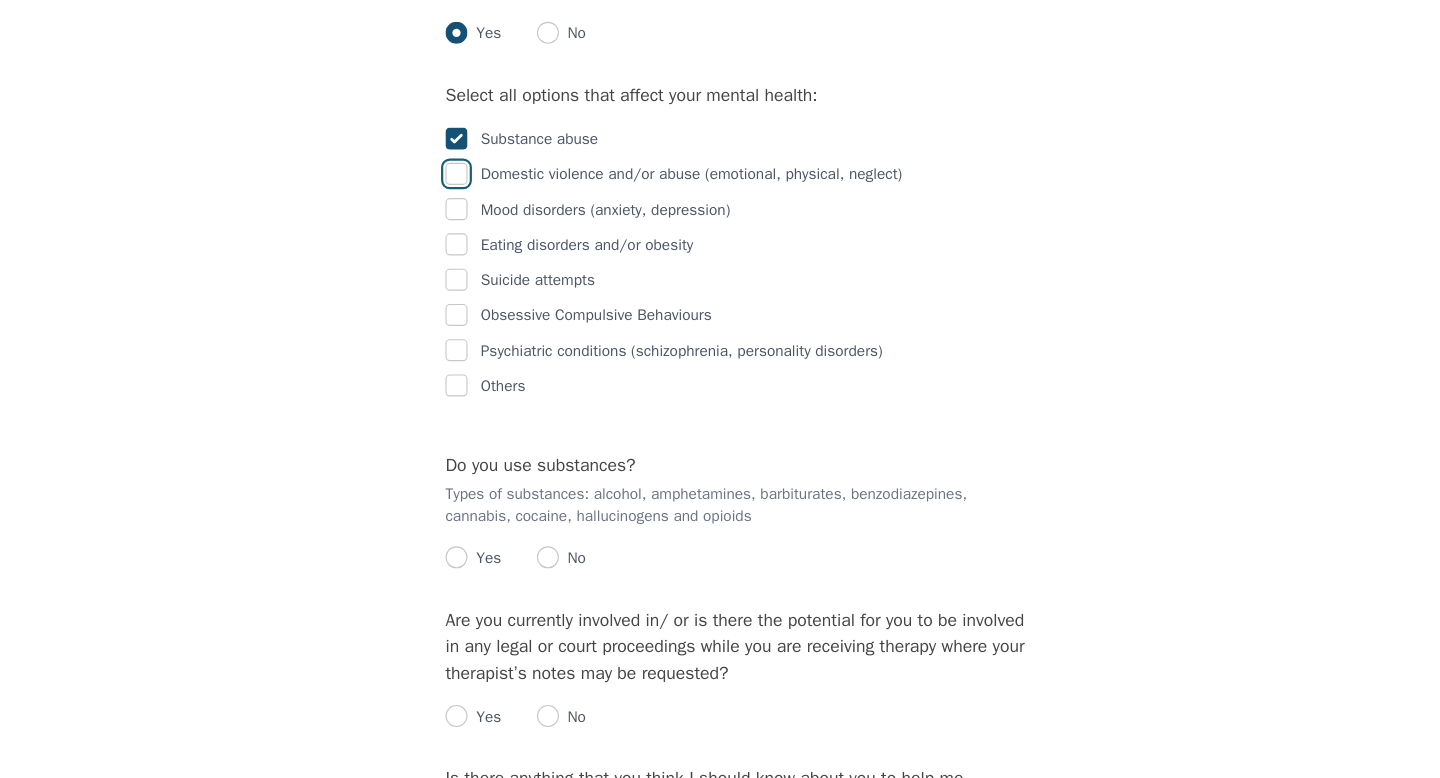 click at bounding box center (466, 229) 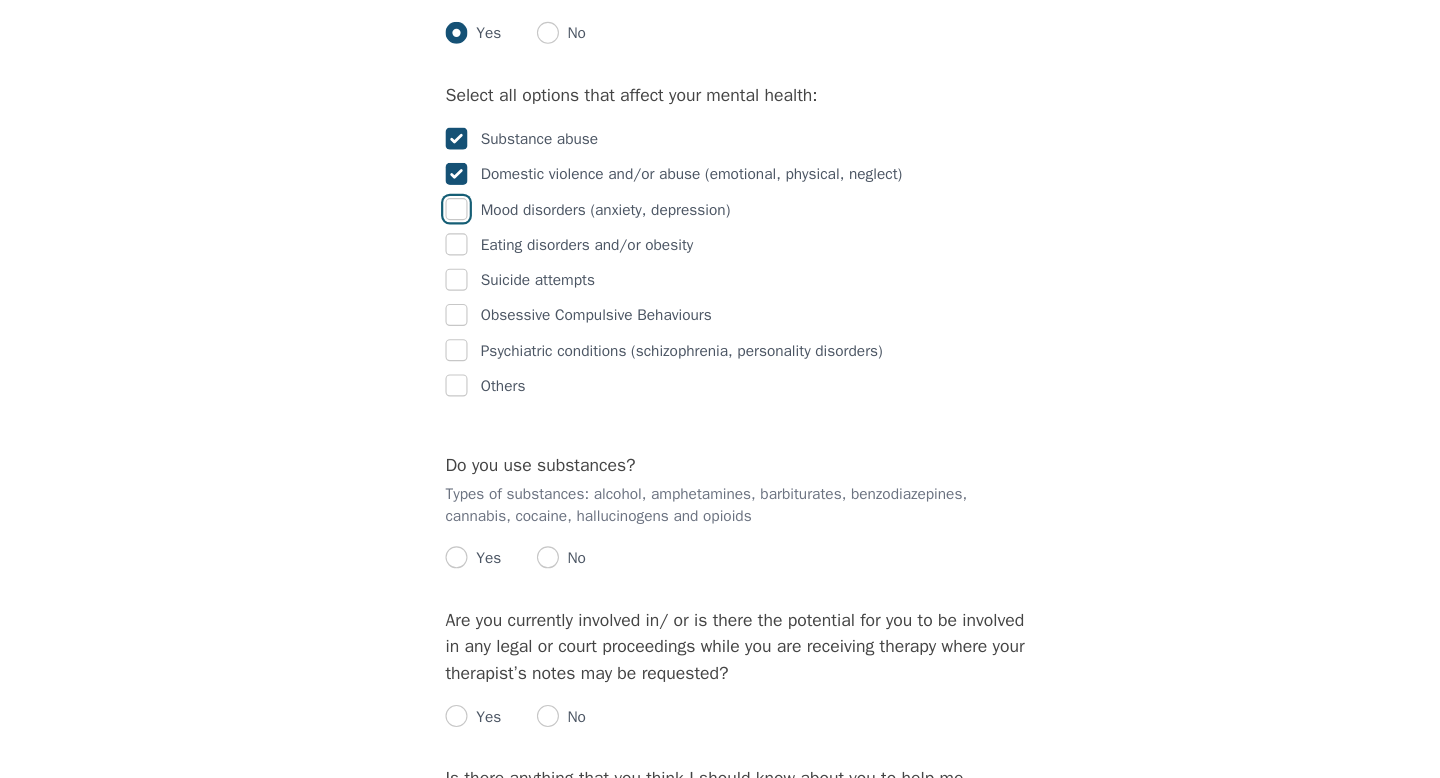 click at bounding box center (466, 261) 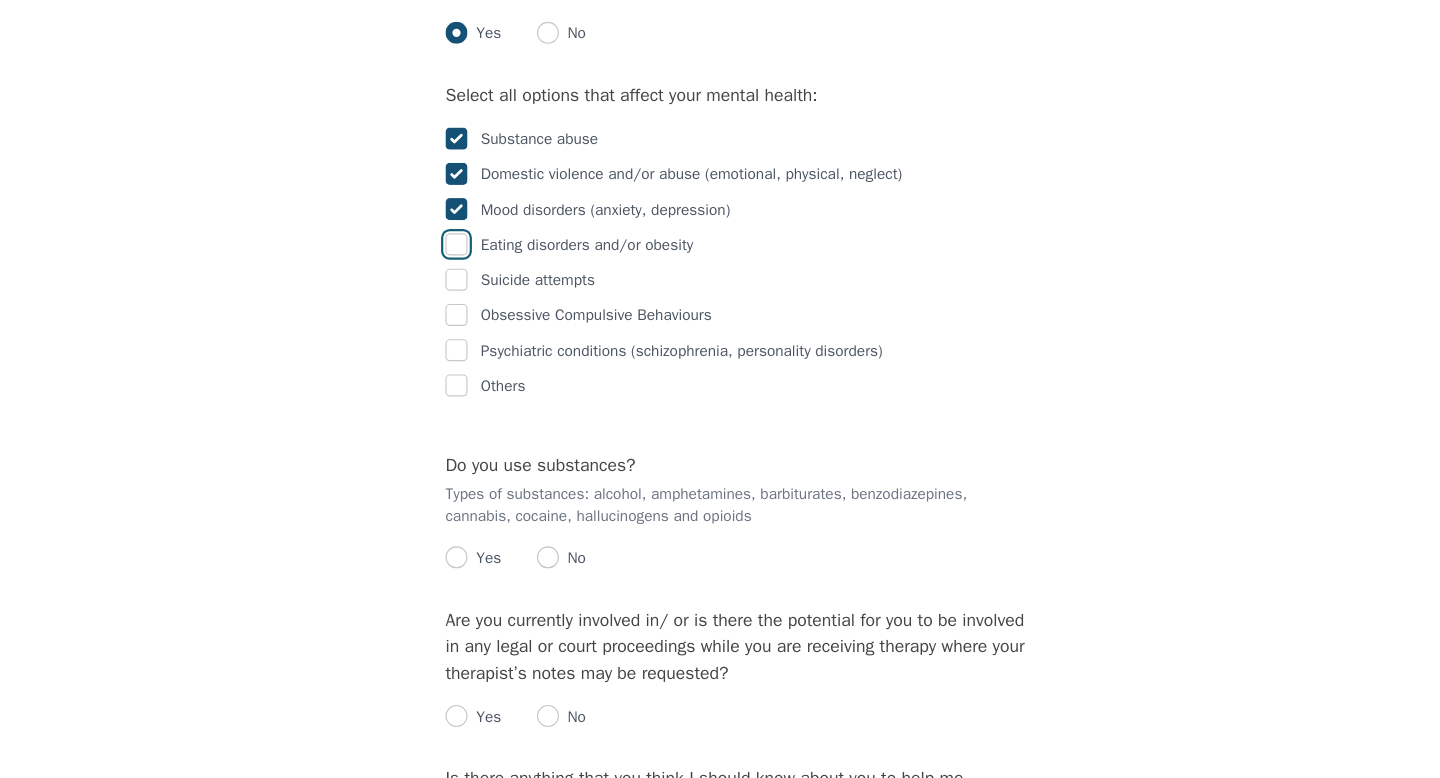 click at bounding box center (466, 293) 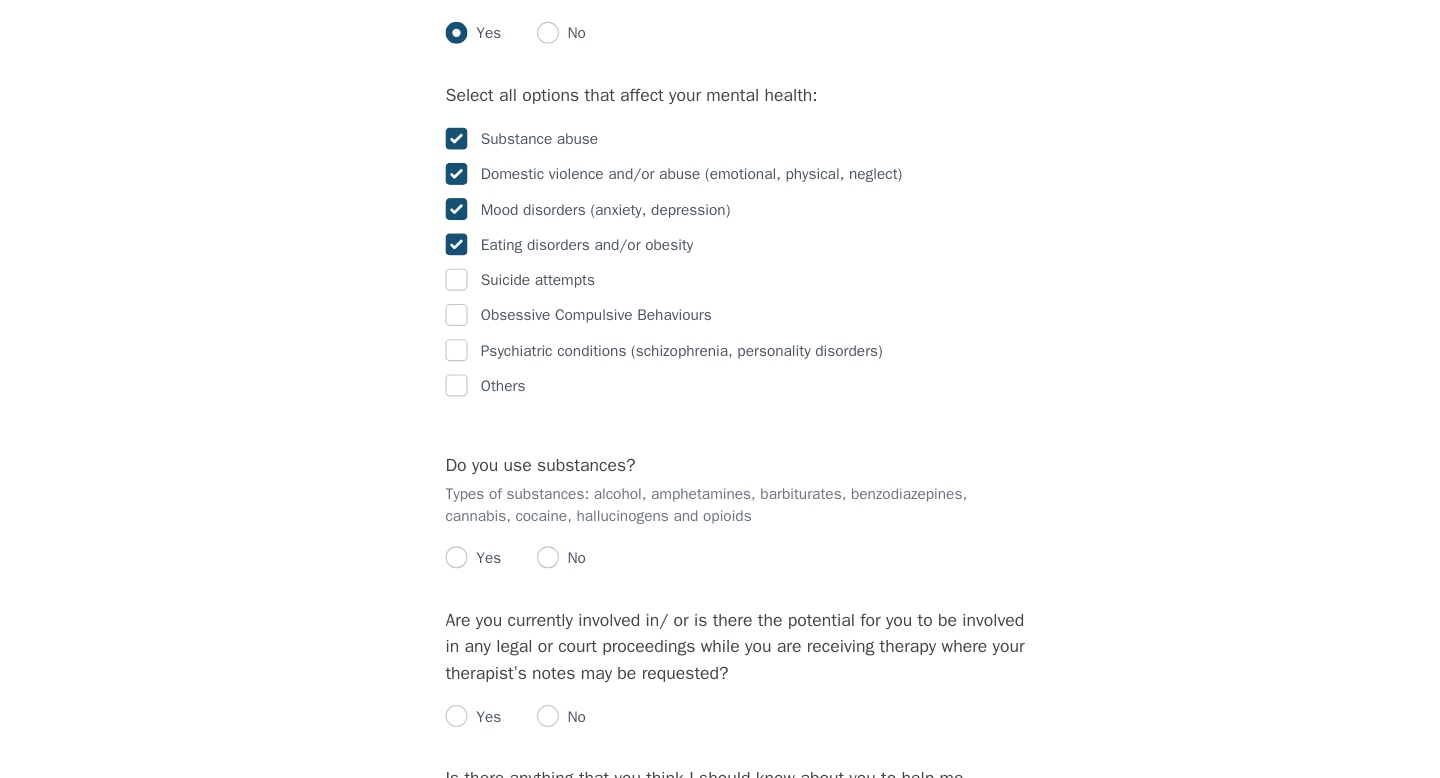 checkbox on "true" 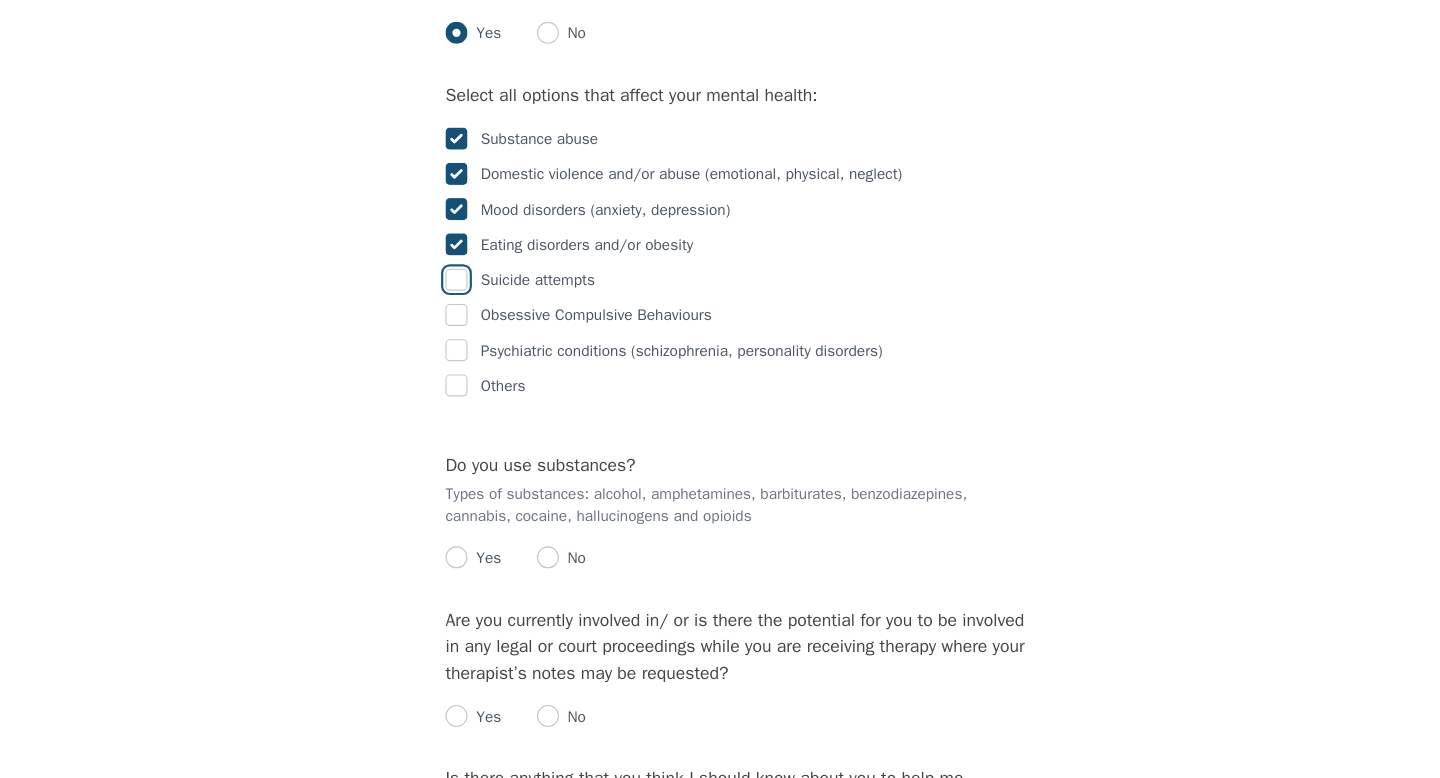click at bounding box center [466, 325] 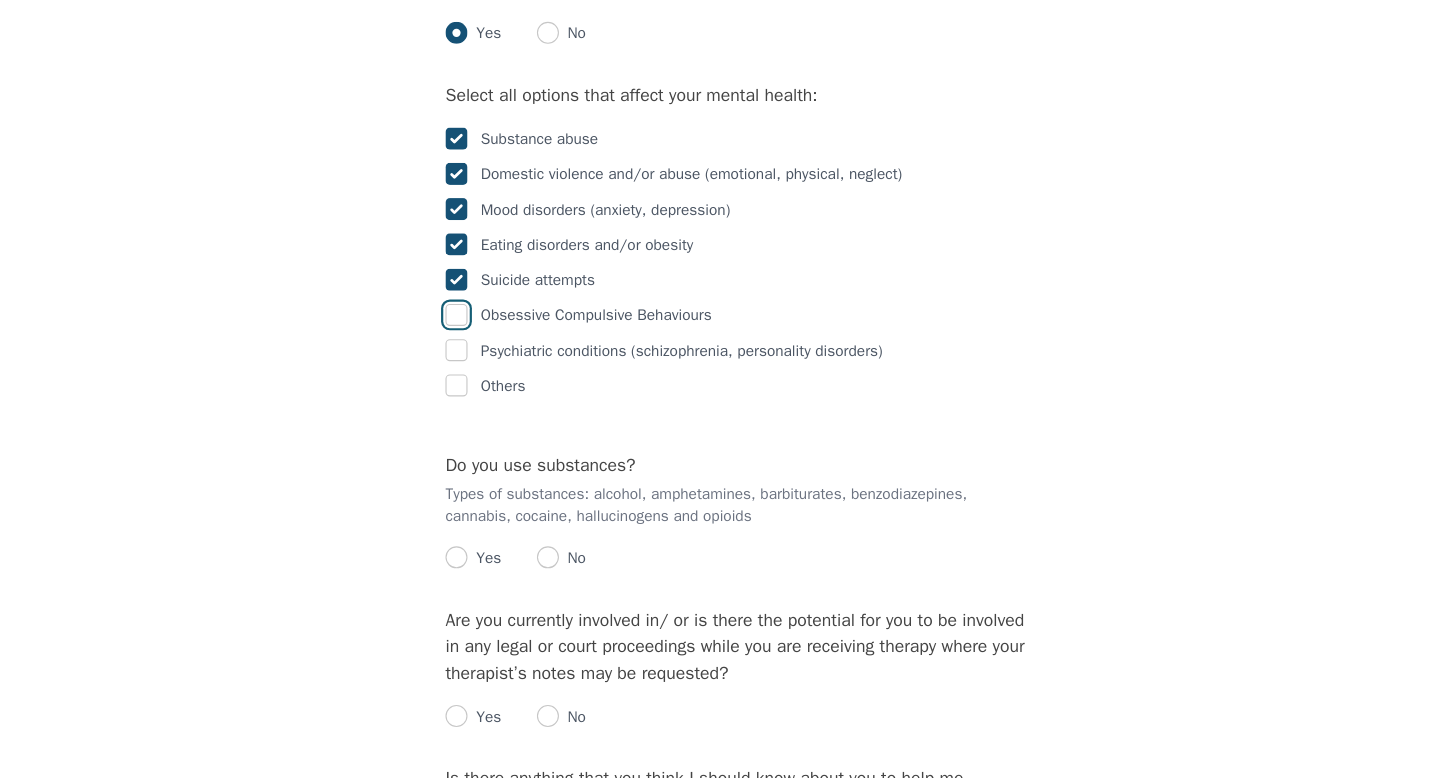 click at bounding box center [466, 357] 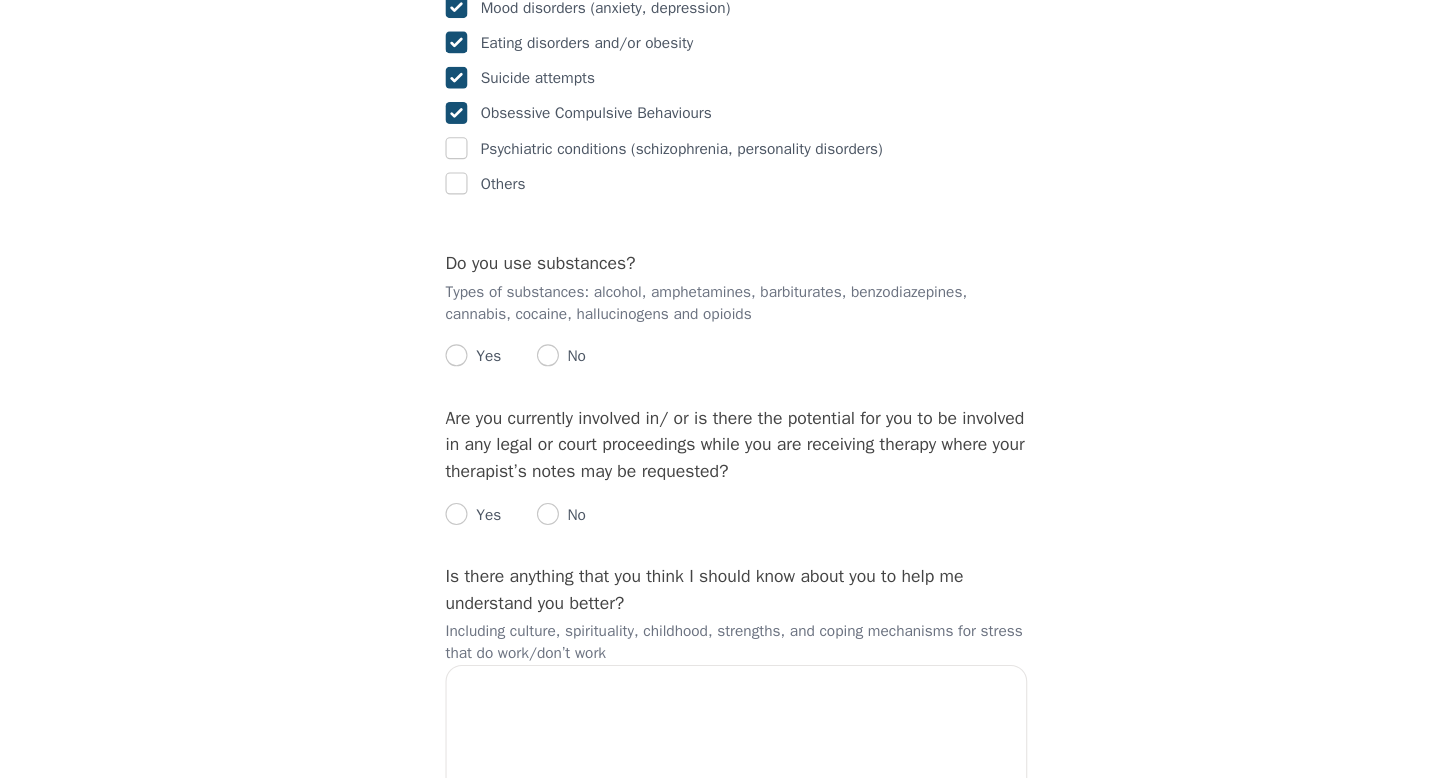 scroll, scrollTop: 4306, scrollLeft: 0, axis: vertical 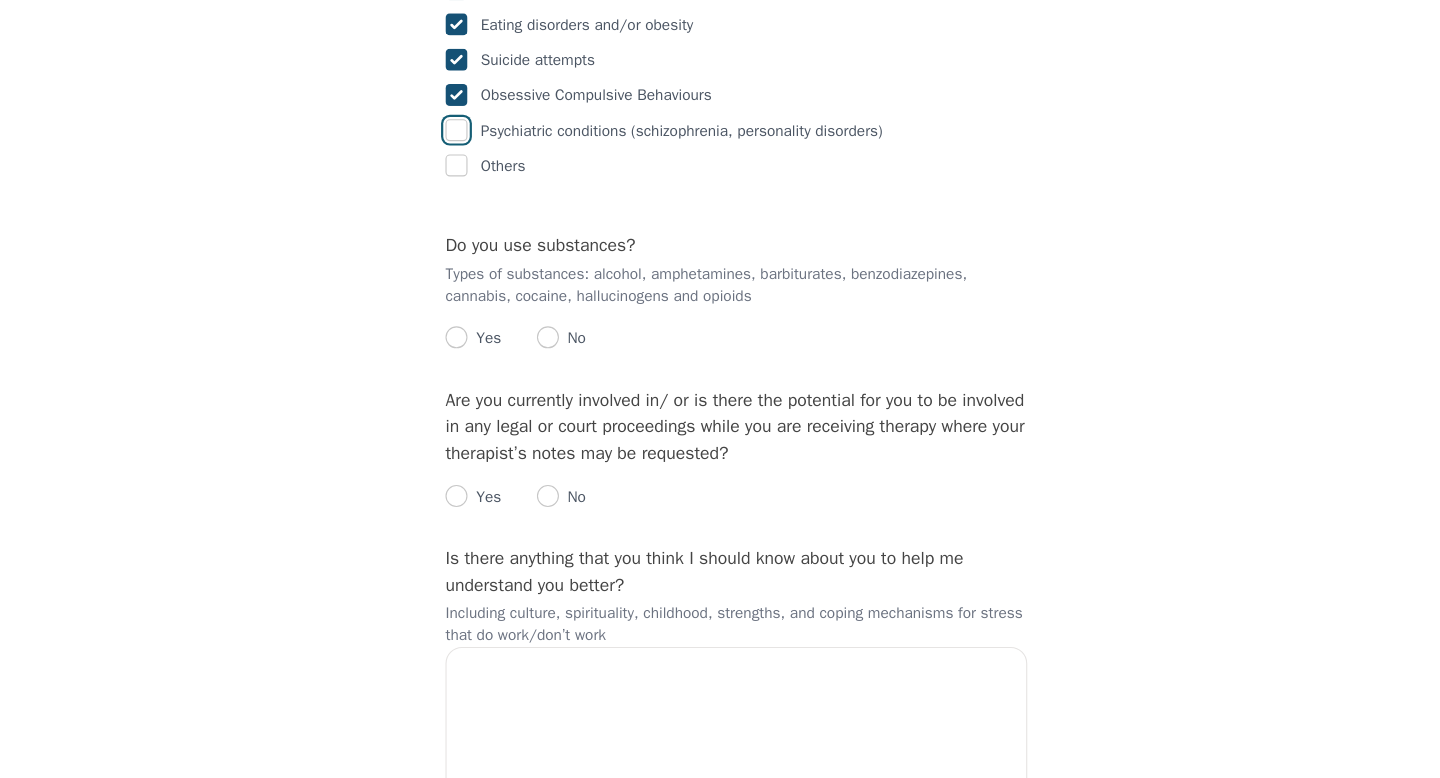 click at bounding box center (466, 190) 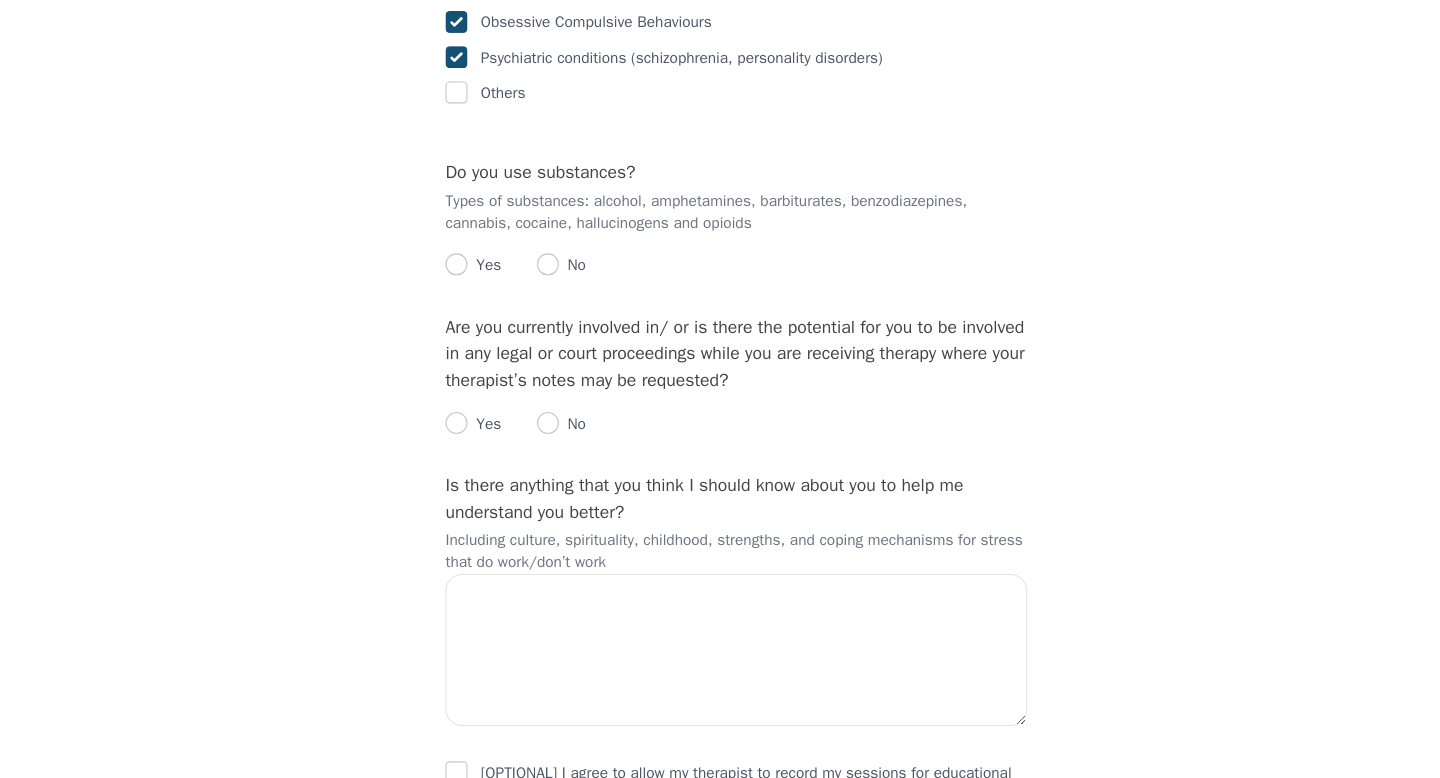 scroll, scrollTop: 4481, scrollLeft: 0, axis: vertical 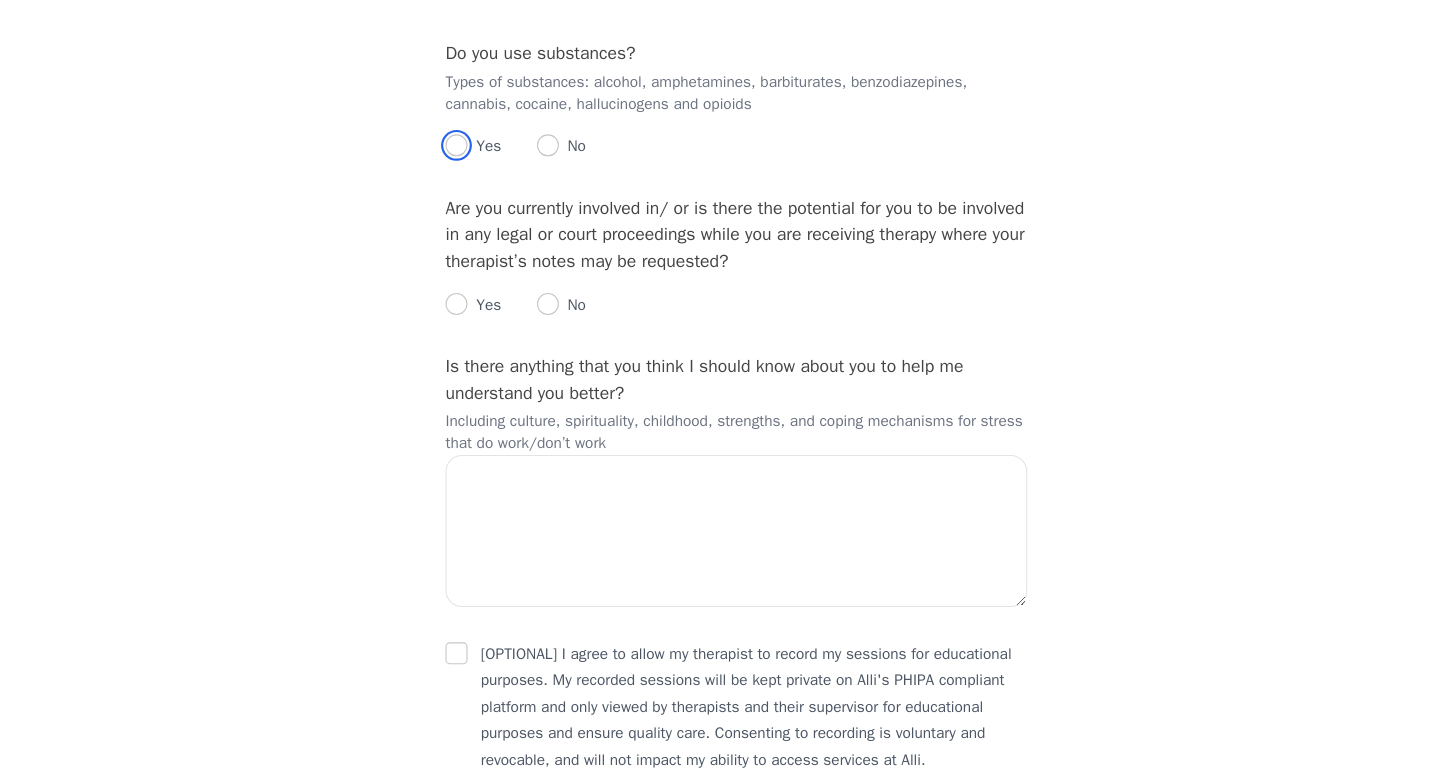 click at bounding box center (466, 203) 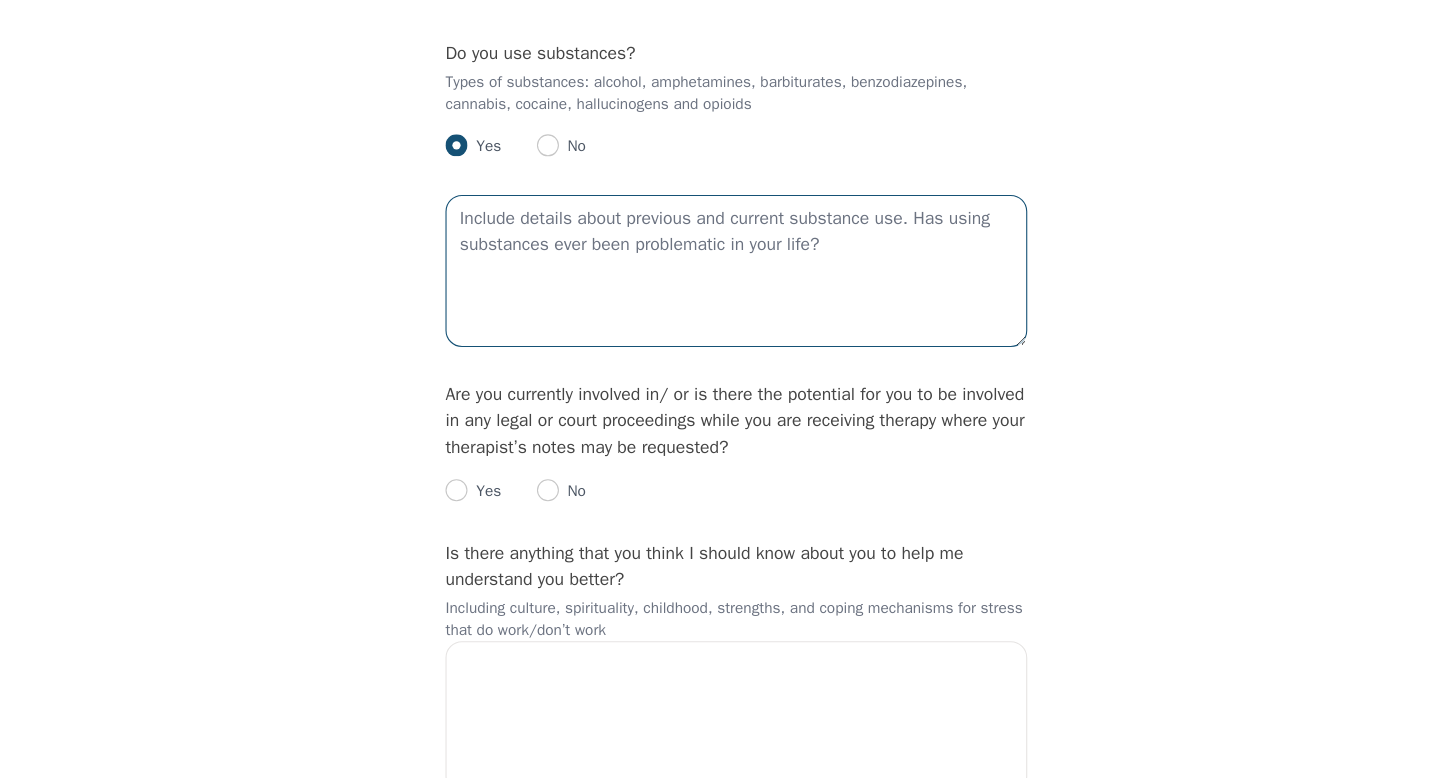 click at bounding box center (720, 317) 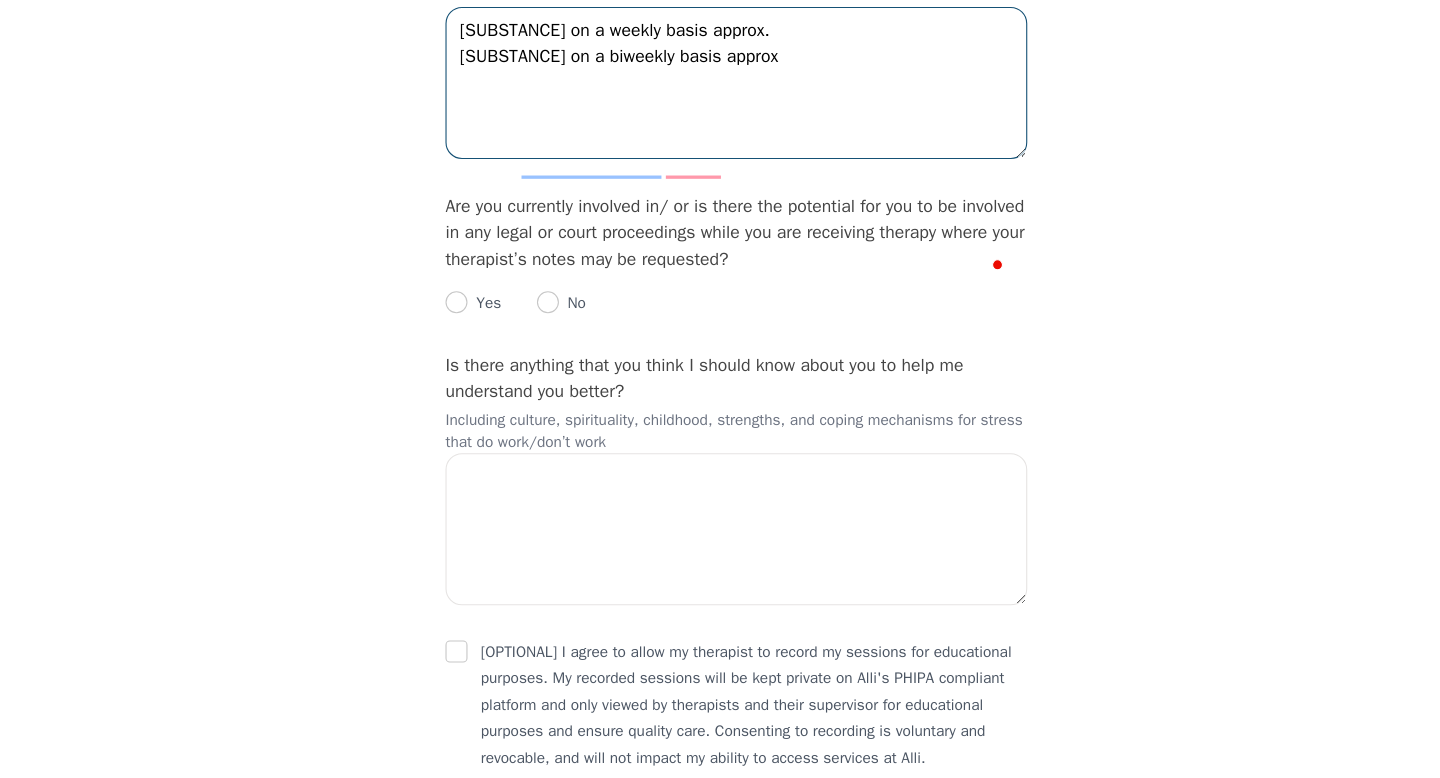 scroll, scrollTop: 4677, scrollLeft: 0, axis: vertical 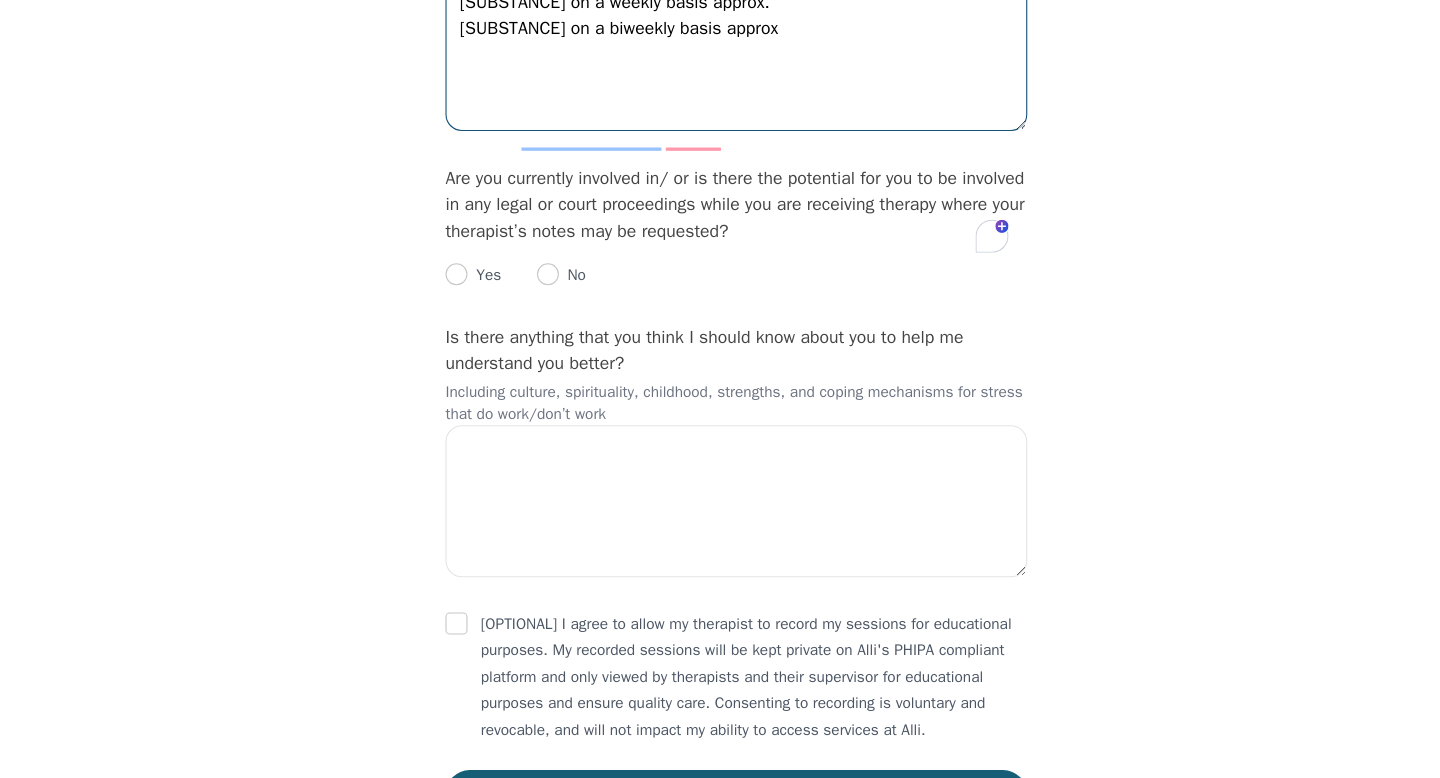 click on "[SUBSTANCE] on a weekly basis approx.
[SUBSTANCE] on a biweekly basis approx" at bounding box center (720, 121) 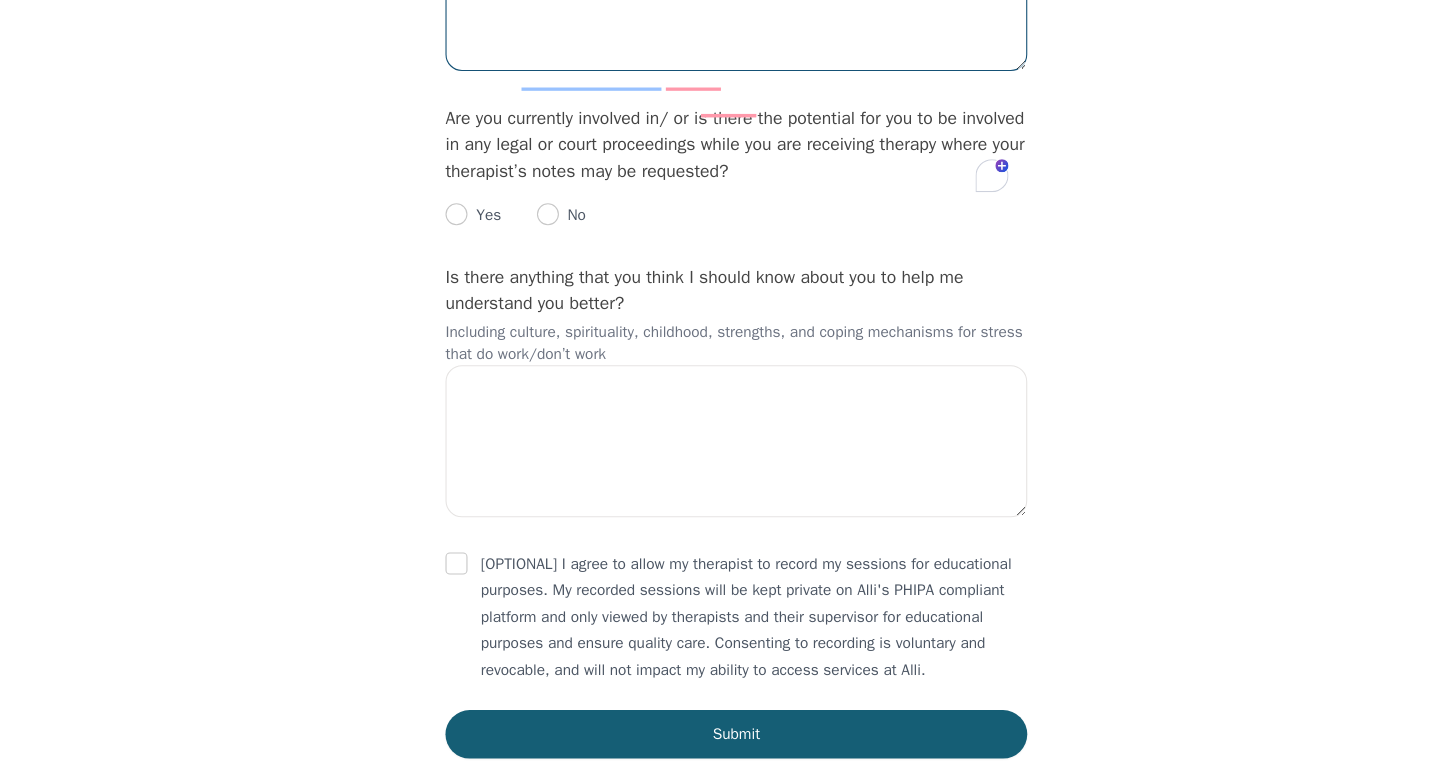 scroll, scrollTop: 4739, scrollLeft: 0, axis: vertical 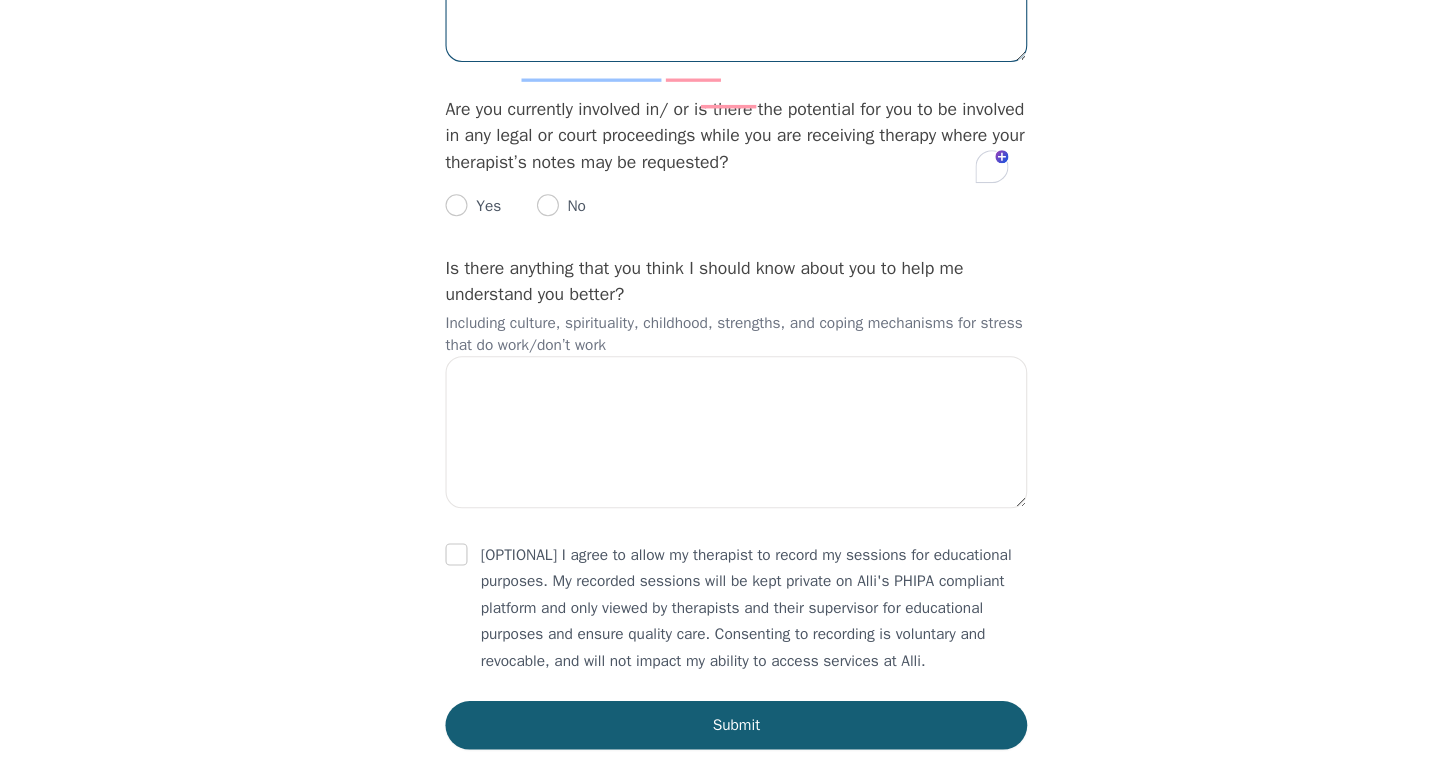 type on "[SUBSTANCE] on a weekly basis approx.
[SUBSTANCE] on a biweekly basis approx" 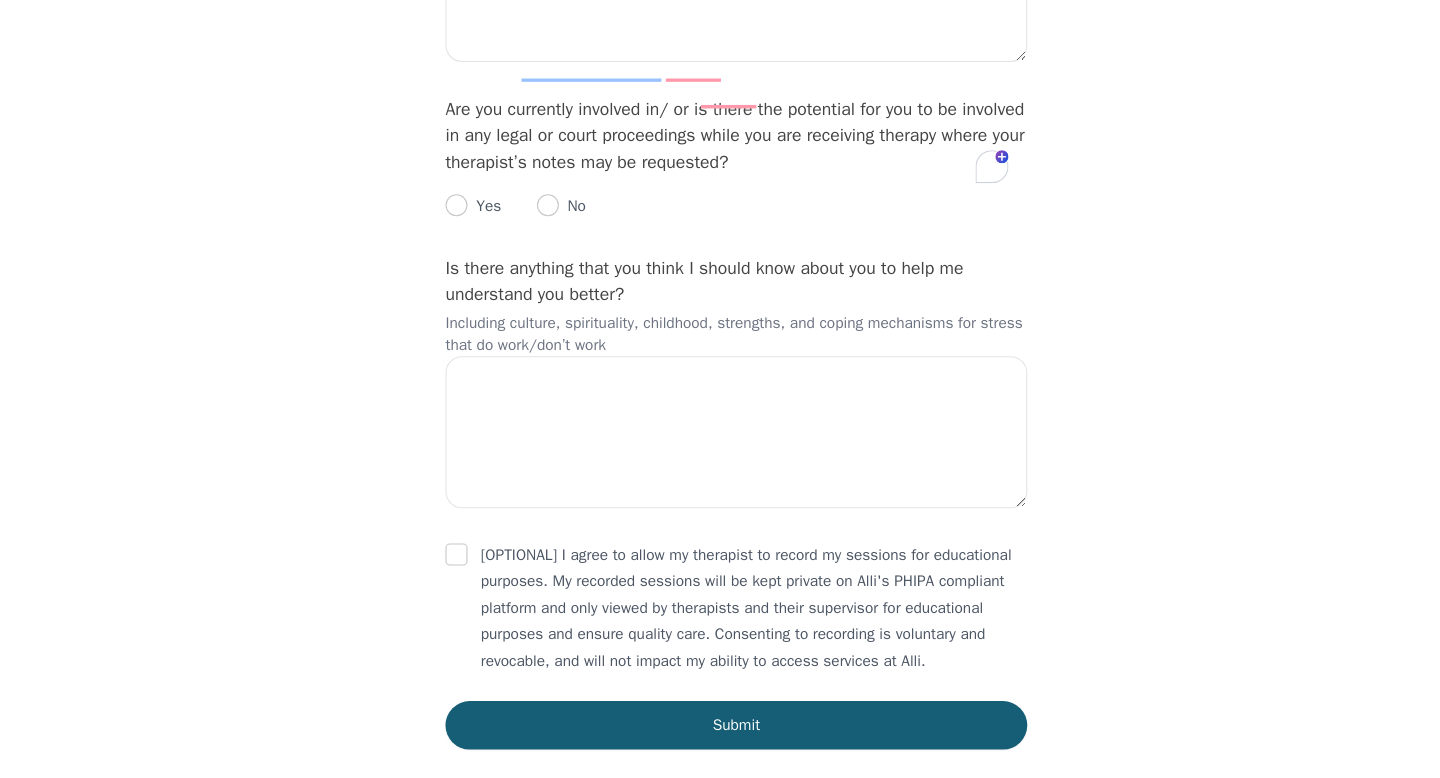 click on "No" at bounding box center (571, 259) 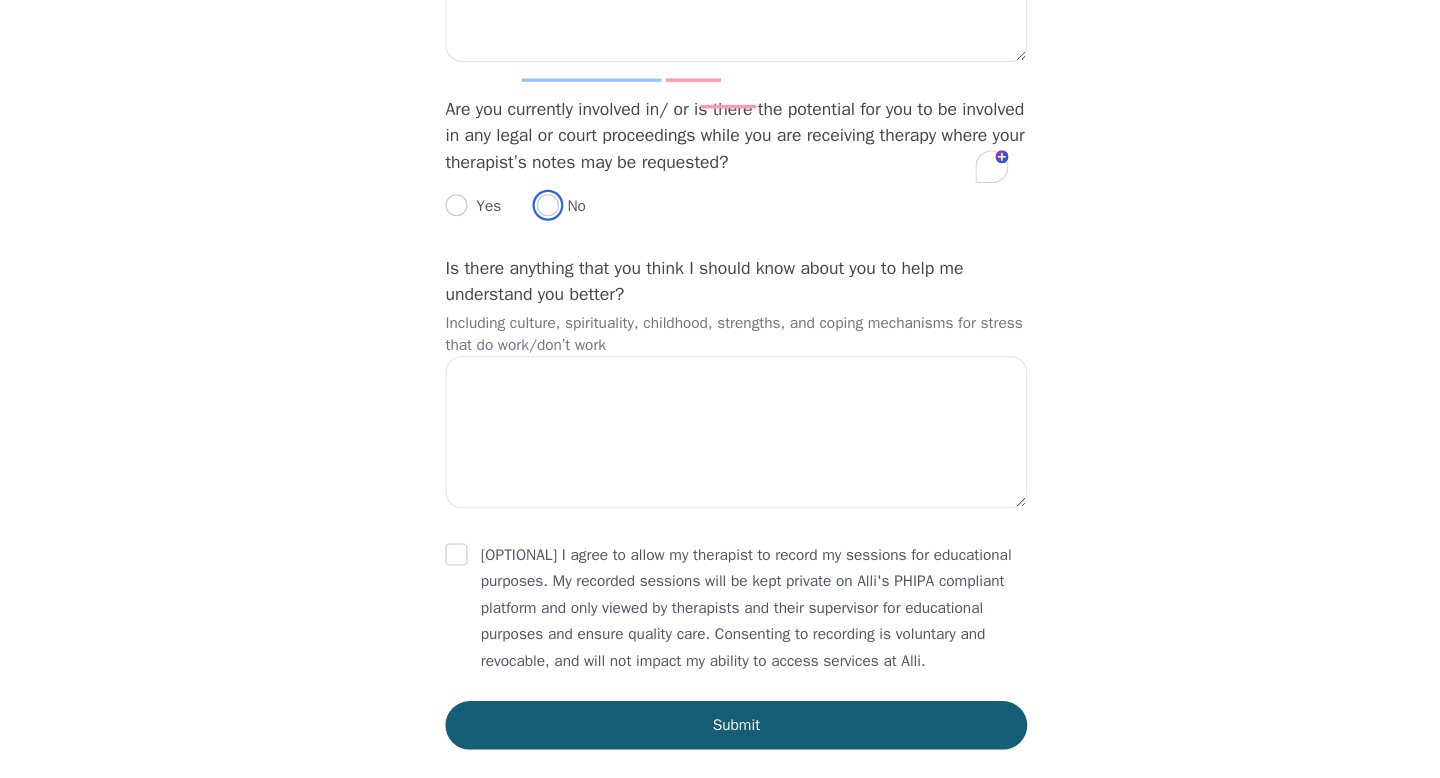 click at bounding box center (549, 258) 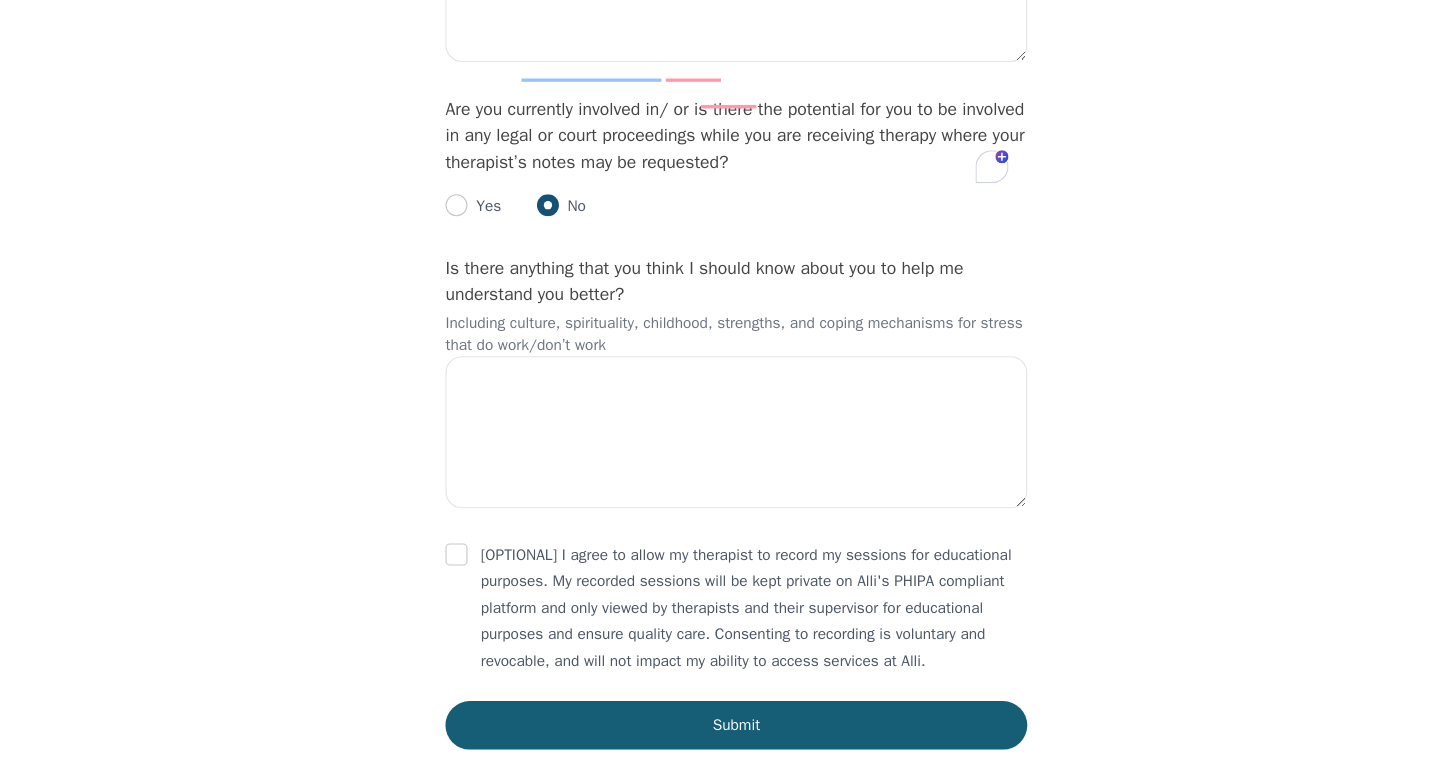 radio on "true" 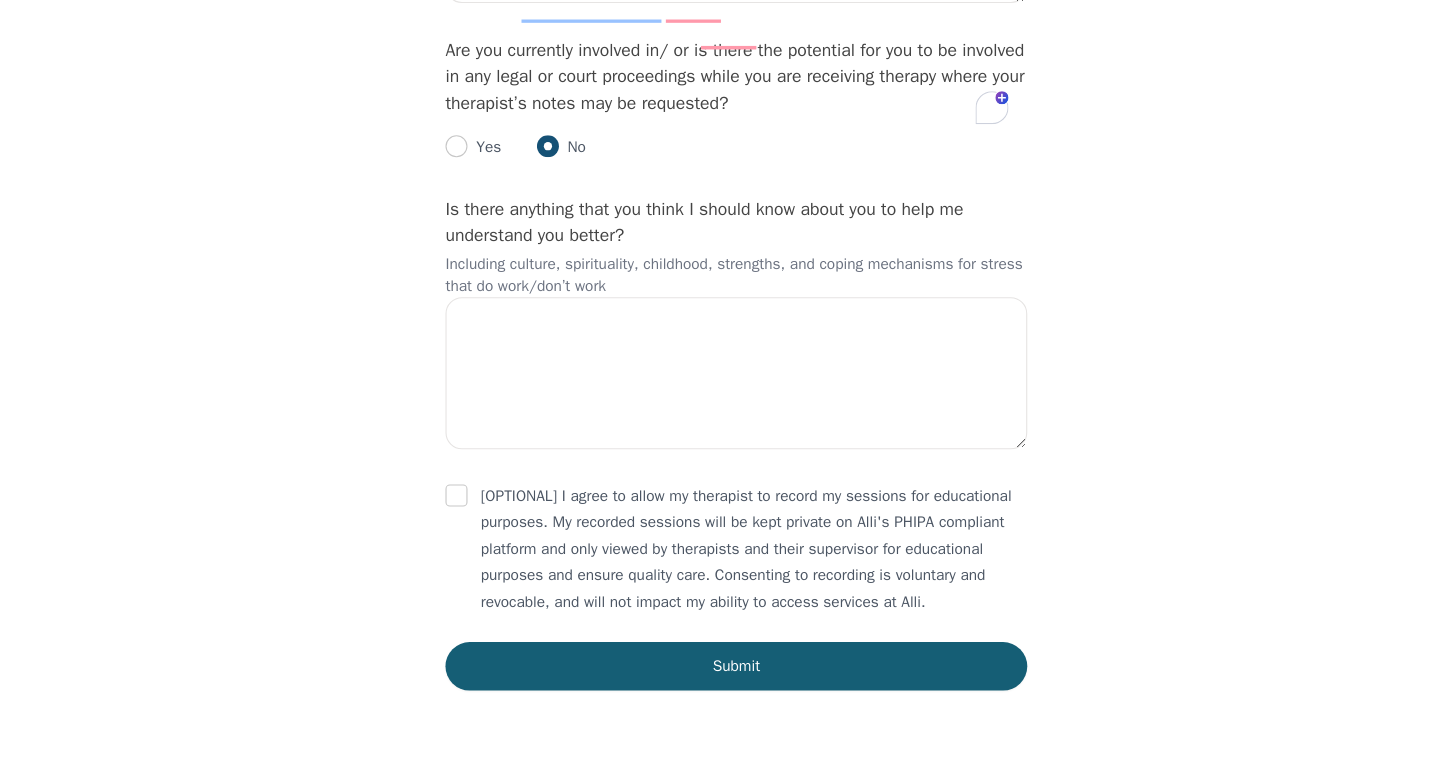 scroll, scrollTop: 4938, scrollLeft: 0, axis: vertical 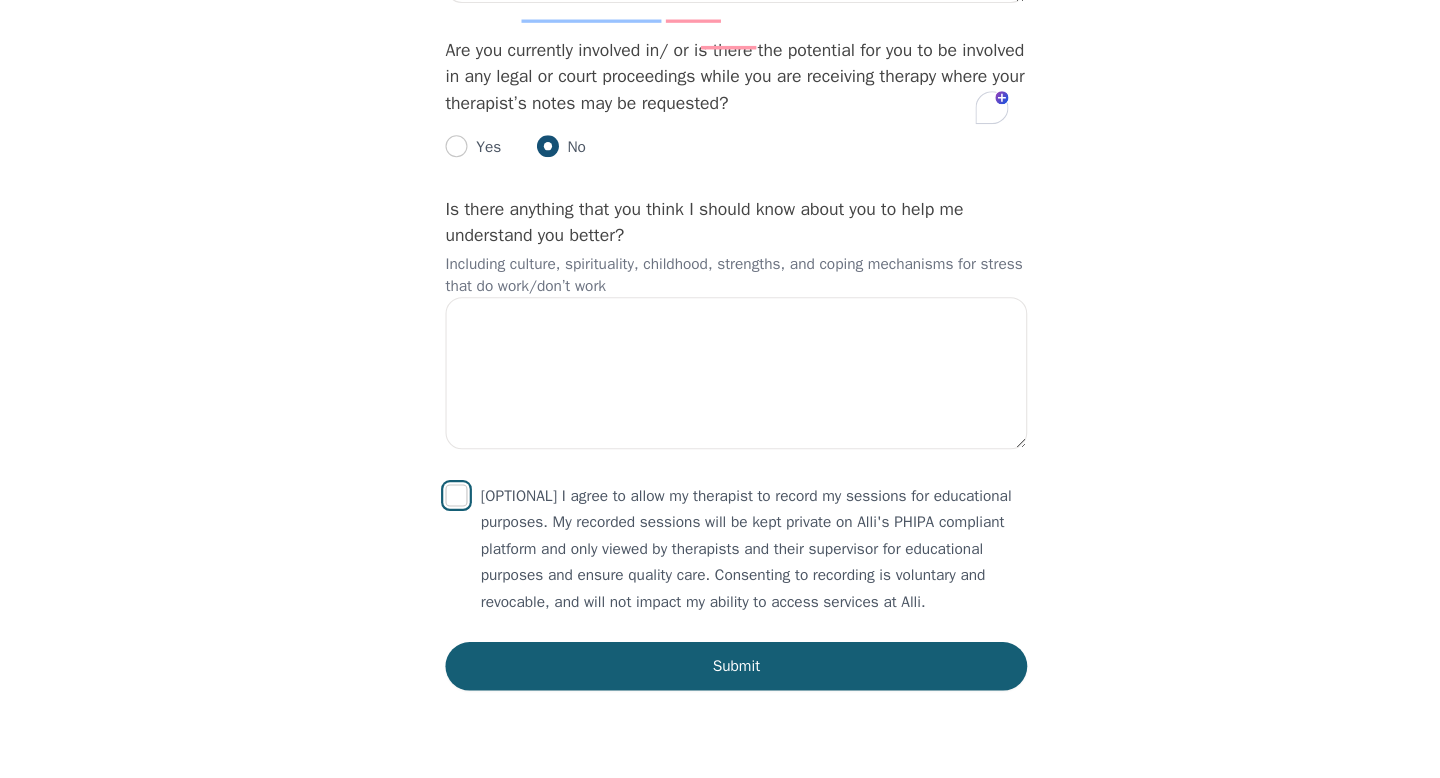 click at bounding box center (466, 521) 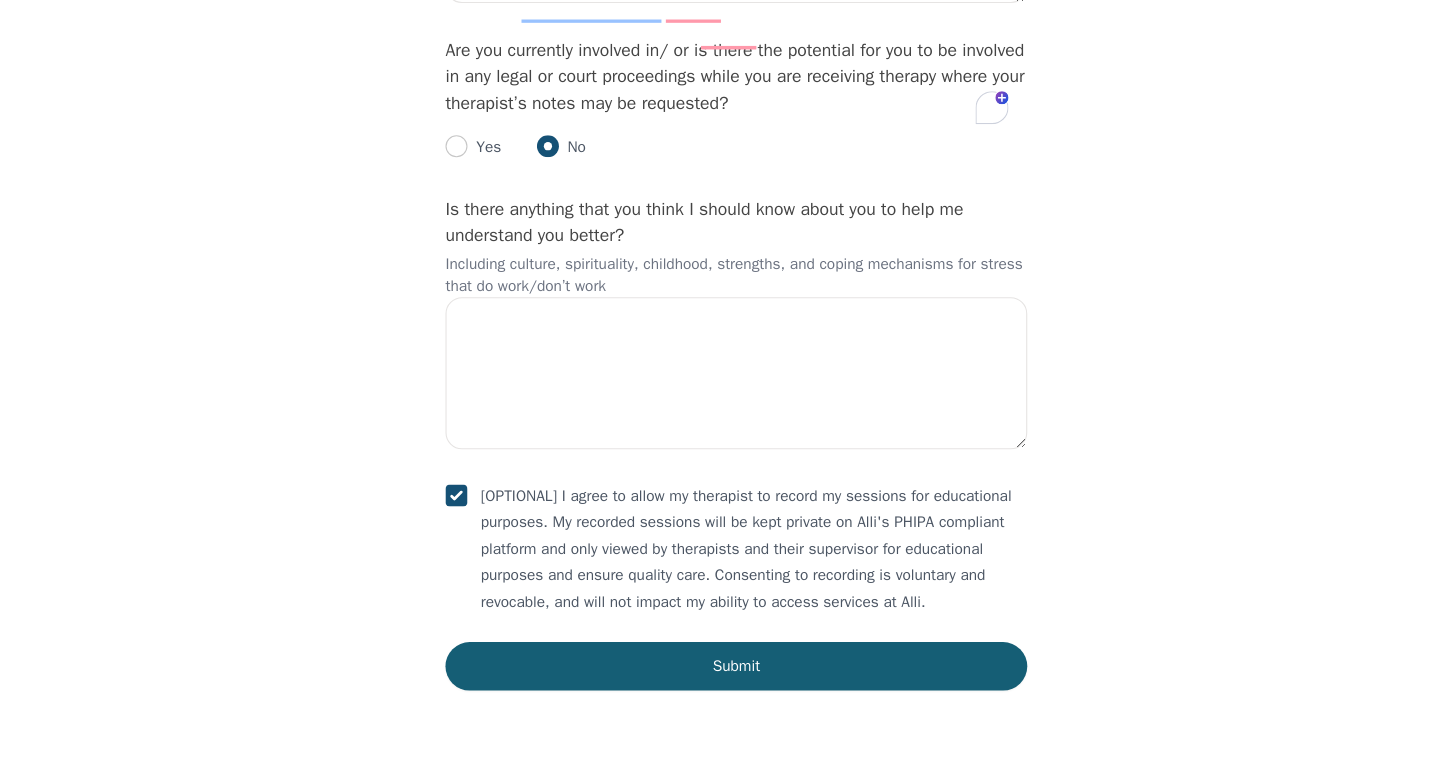 checkbox on "true" 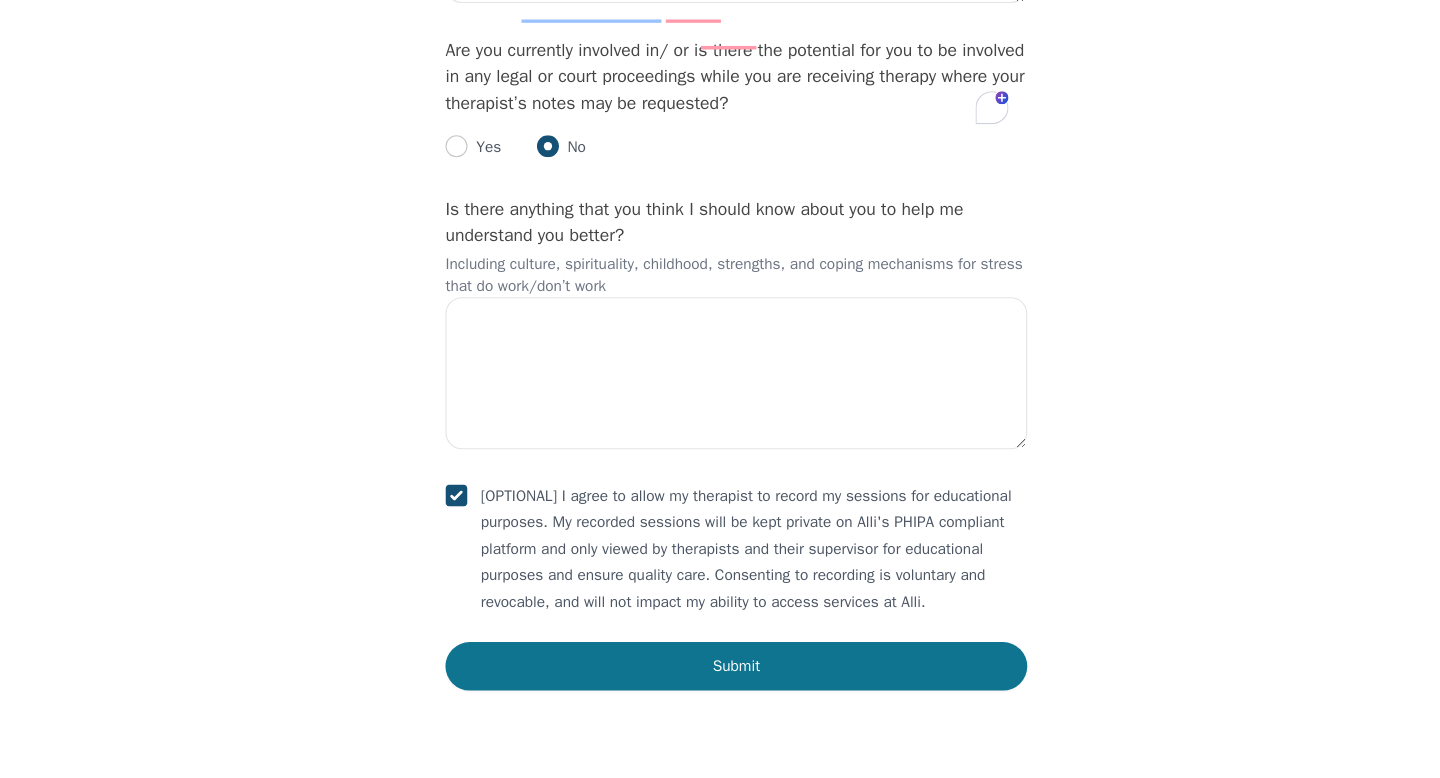 click on "Submit" at bounding box center [720, 676] 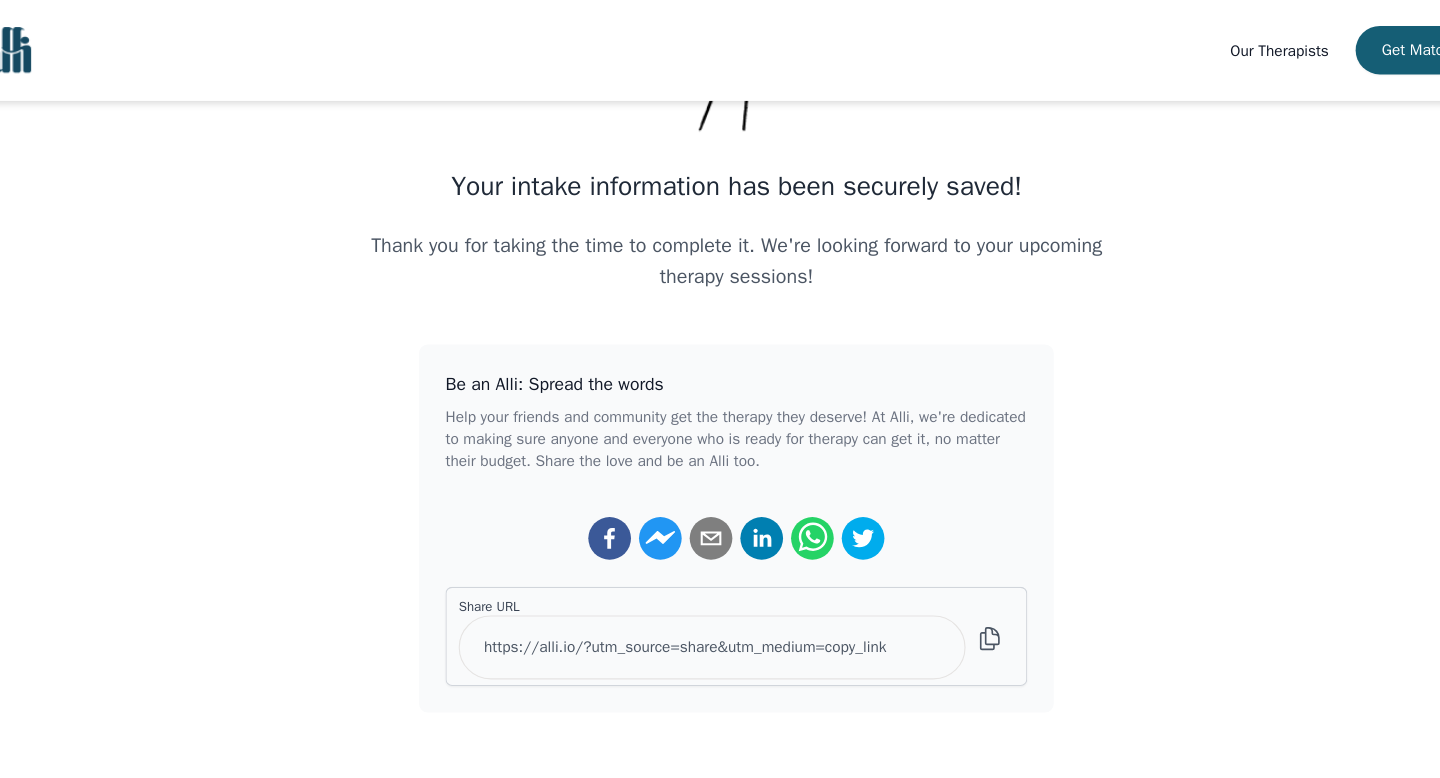 scroll, scrollTop: 0, scrollLeft: 0, axis: both 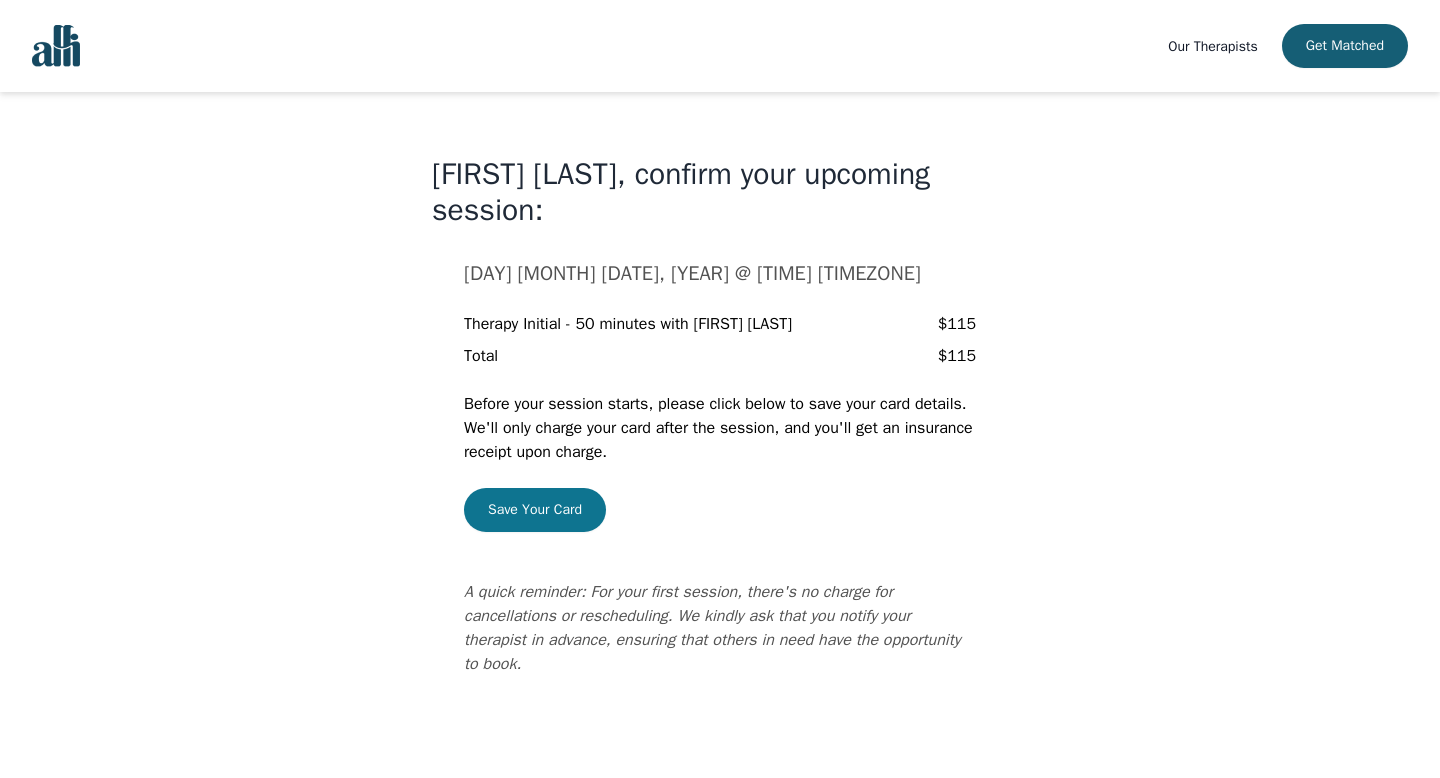 click on "Save Your Card" at bounding box center [535, 510] 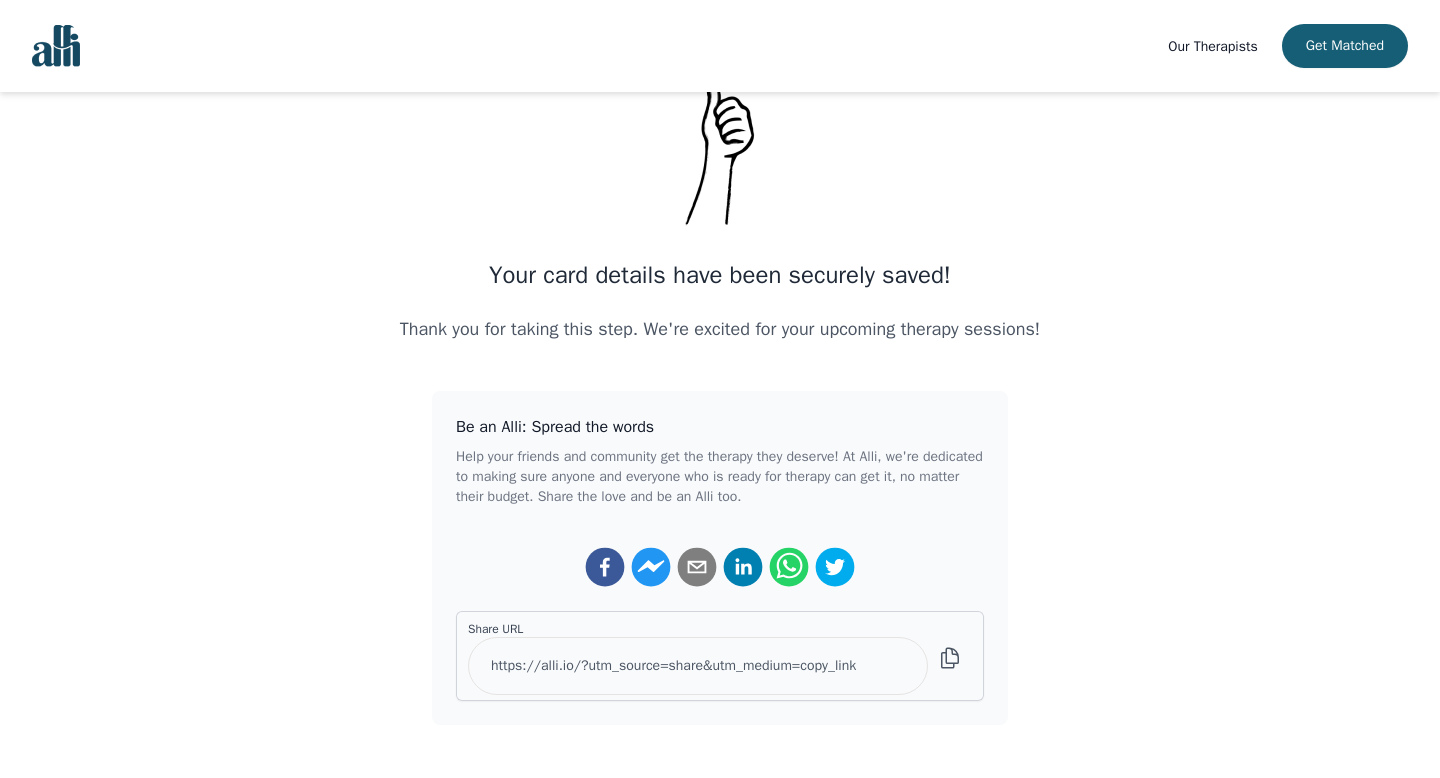 scroll, scrollTop: 0, scrollLeft: 0, axis: both 